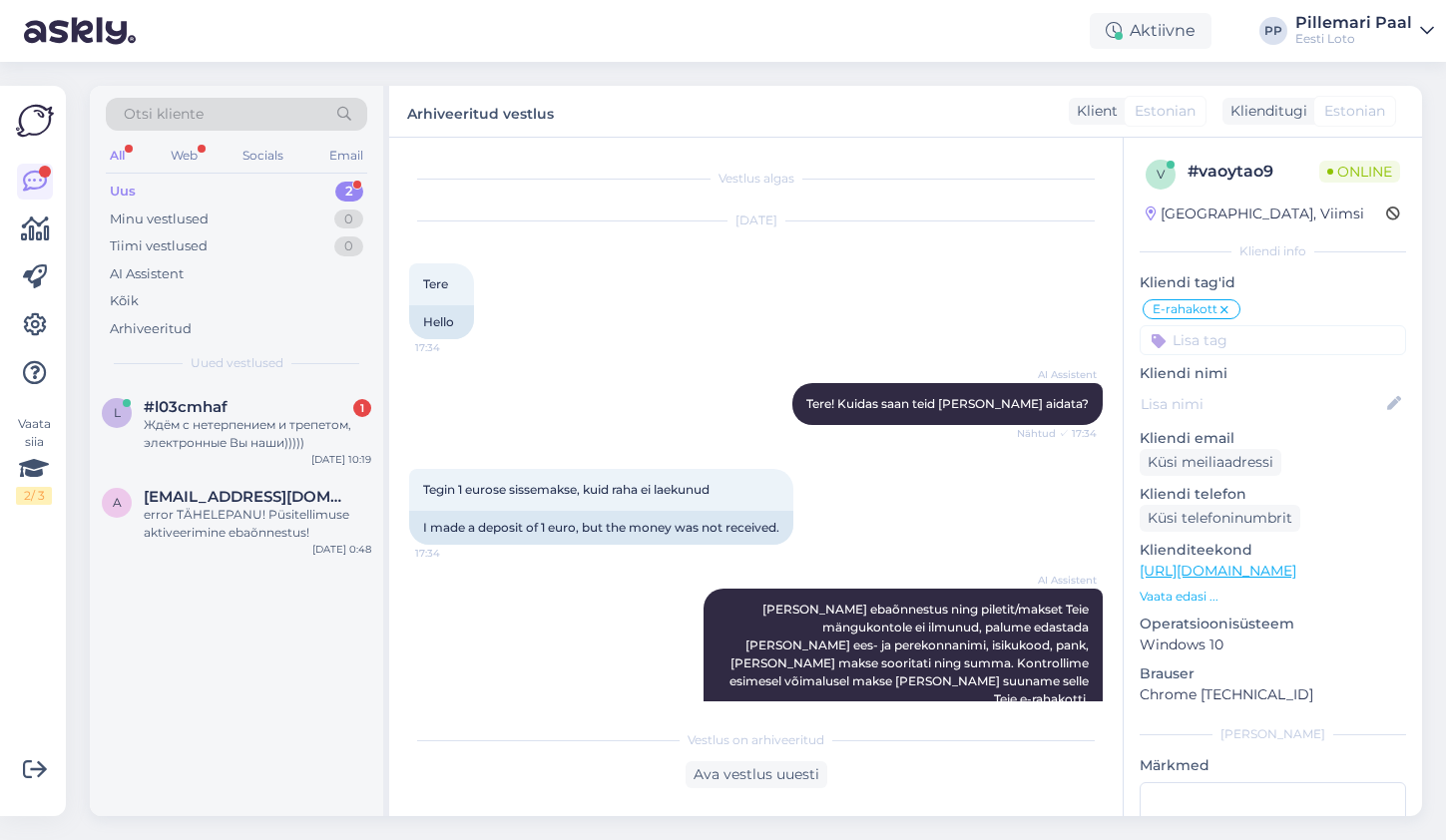 scroll, scrollTop: 0, scrollLeft: 0, axis: both 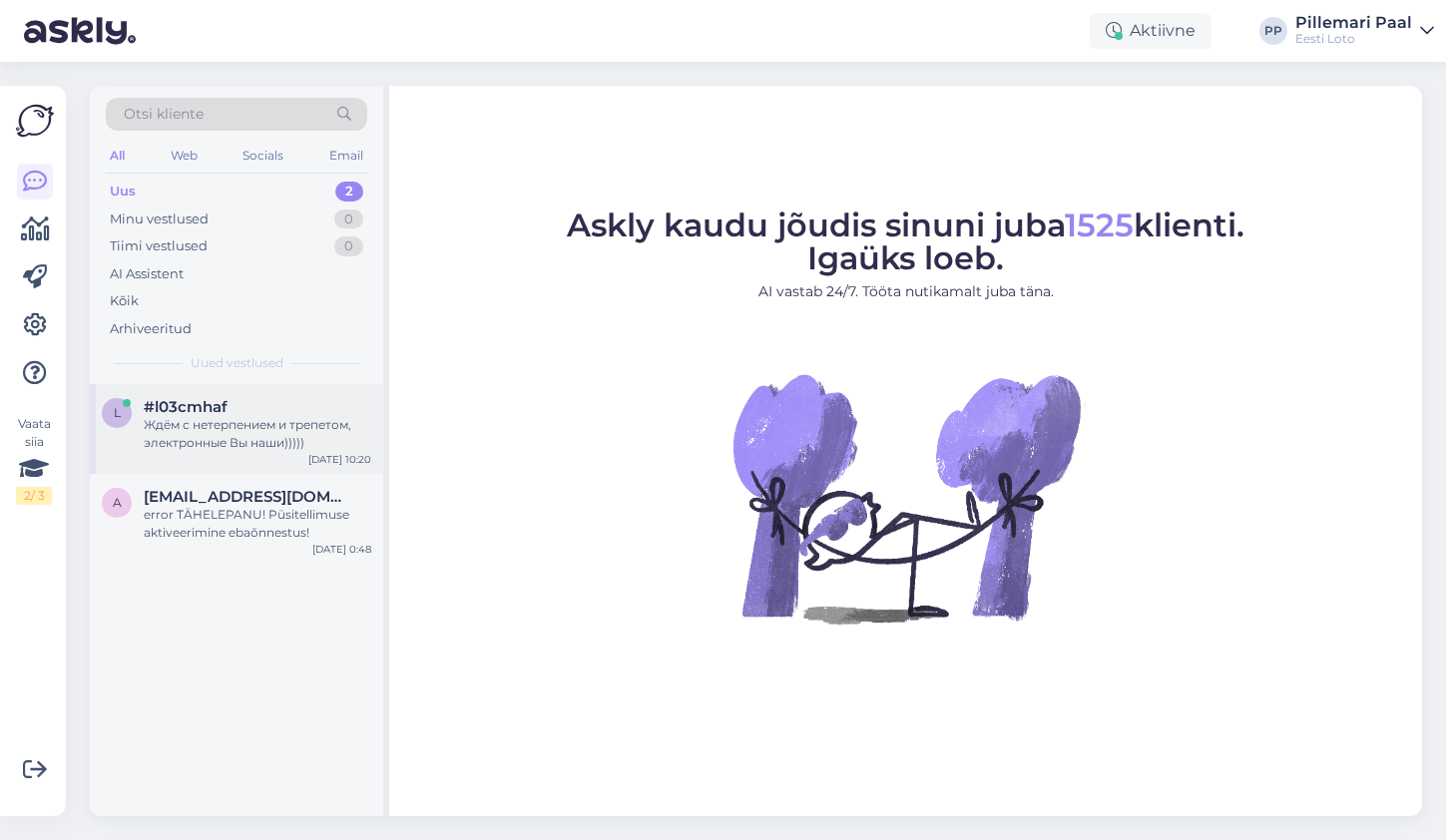 click on "Ждём с нетерпением и трепетом, электронные Вы наши)))))" at bounding box center [257, 434] 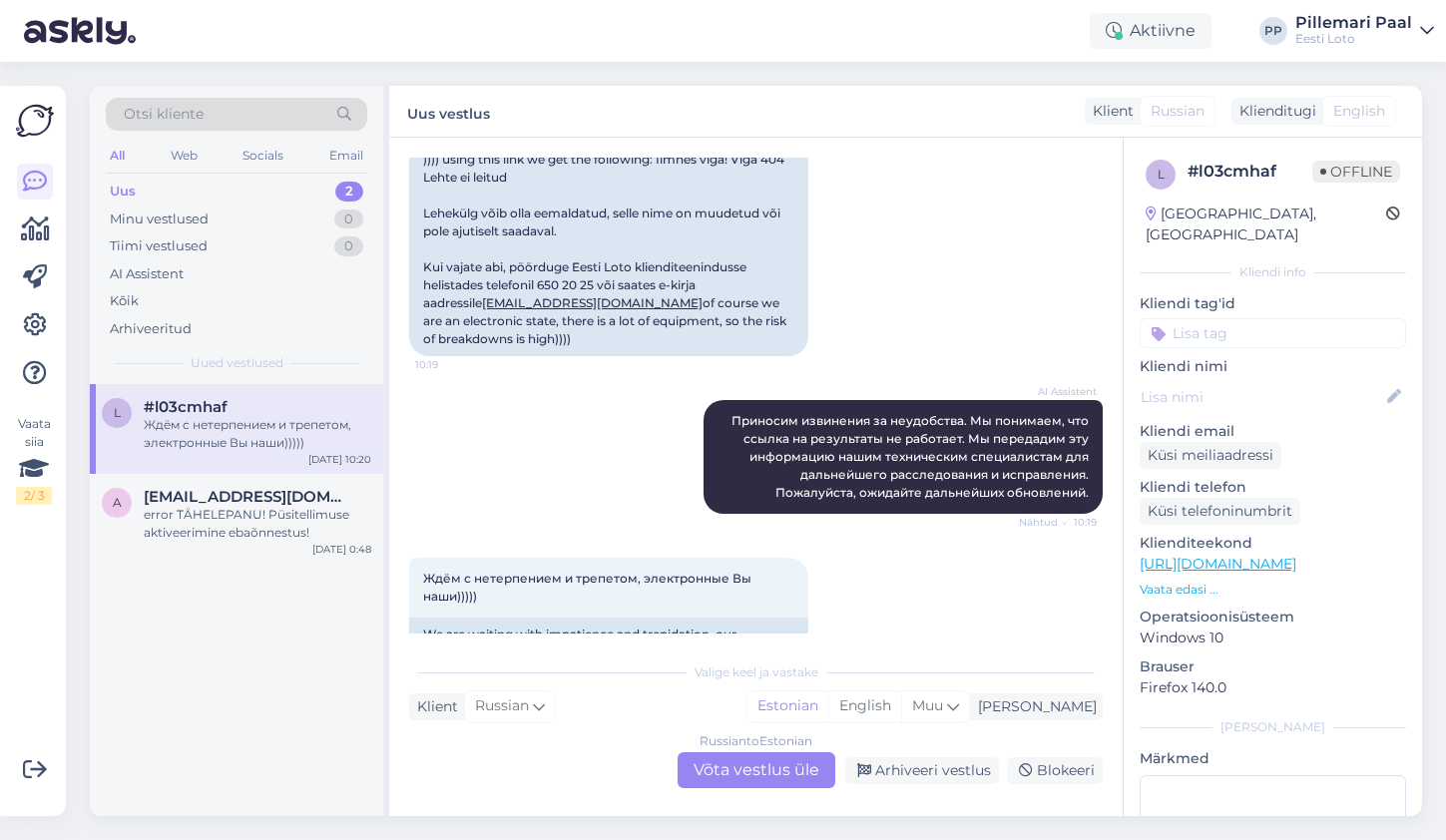 scroll, scrollTop: 839, scrollLeft: 0, axis: vertical 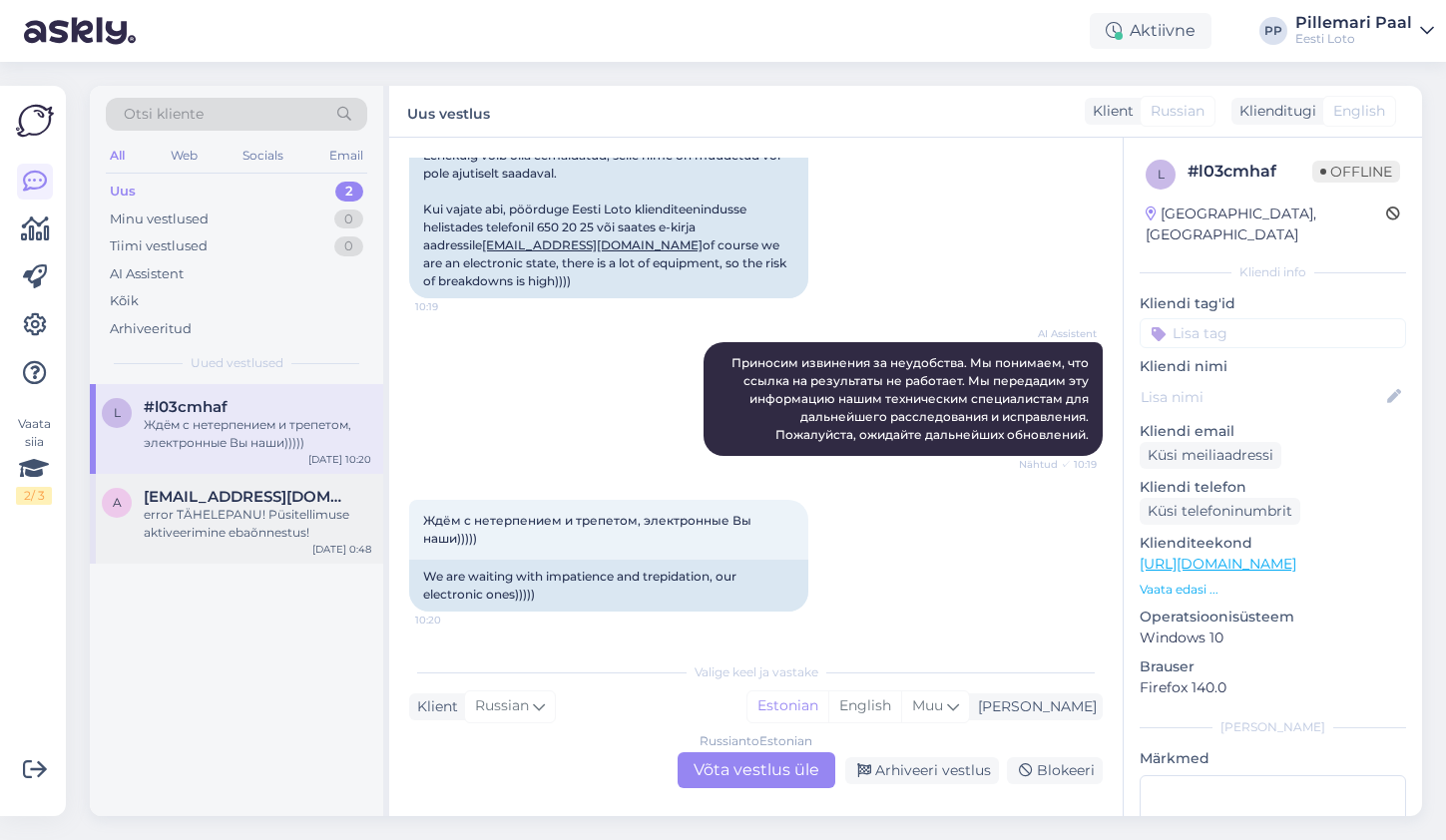click on "error
TÄHELEPANU!
Püsitellimuse aktiveerimine ebaõnnestus!" at bounding box center [257, 524] 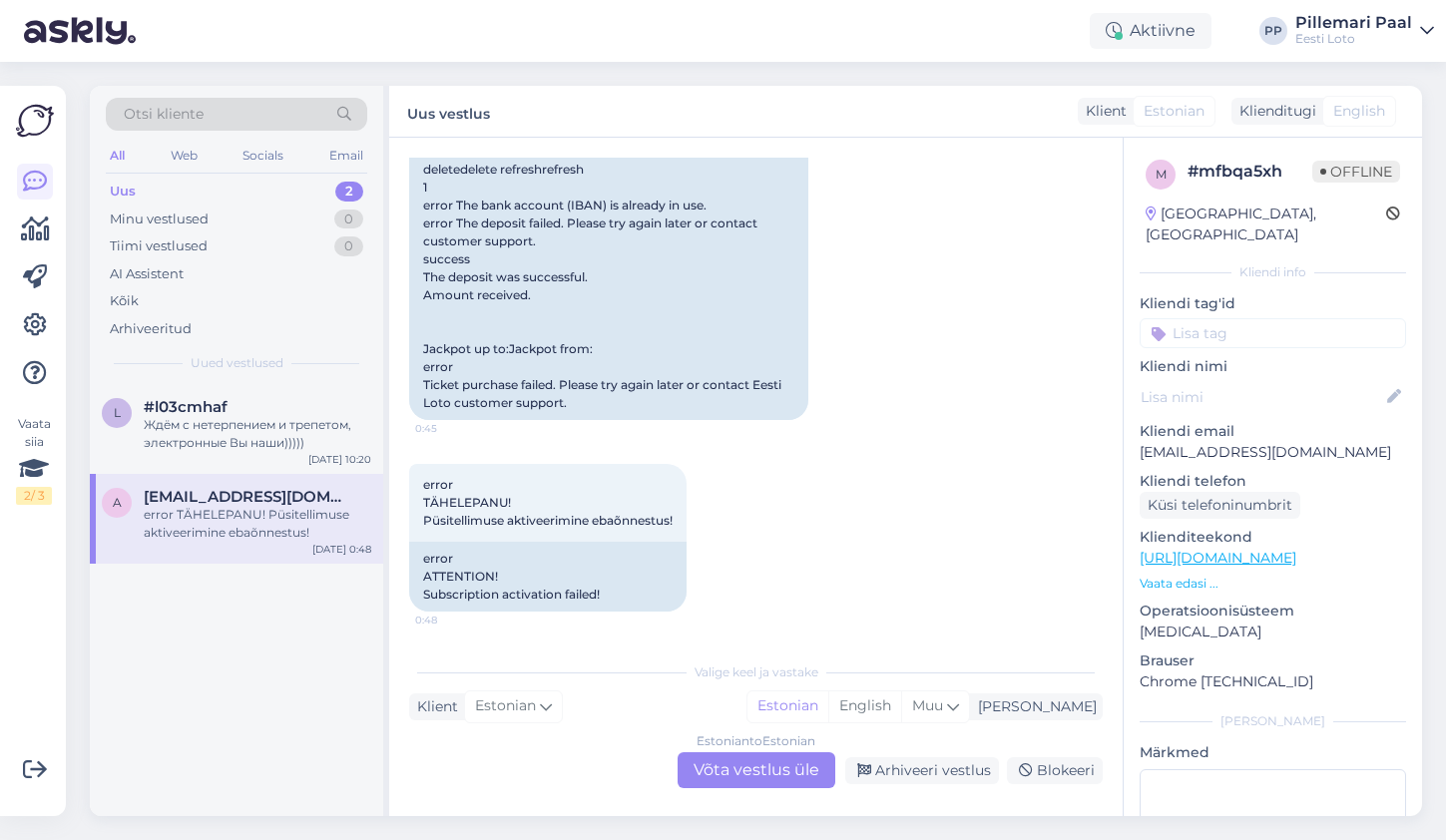 scroll, scrollTop: 1178, scrollLeft: 0, axis: vertical 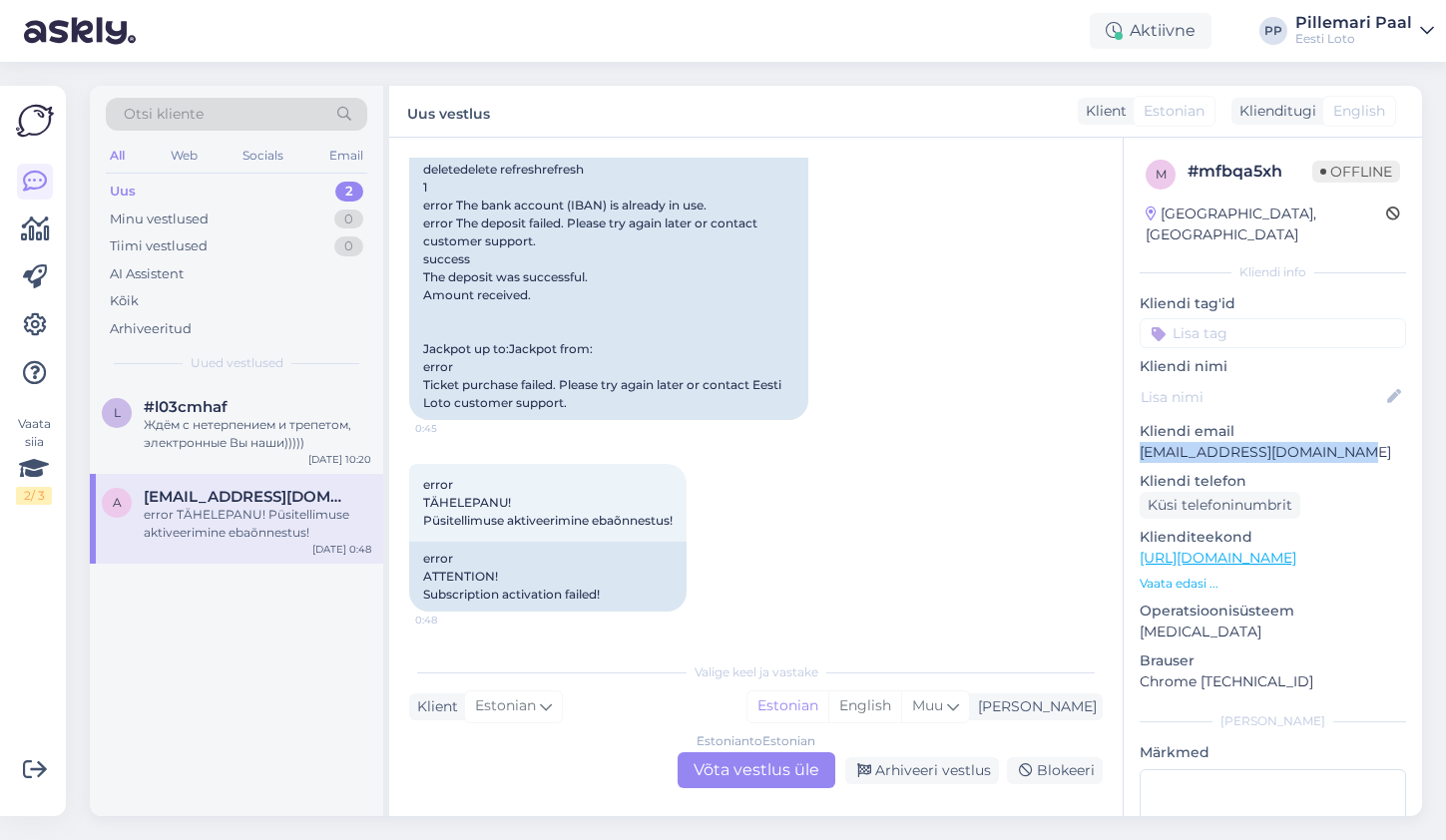 drag, startPoint x: 1335, startPoint y: 434, endPoint x: 1132, endPoint y: 435, distance: 203.00246 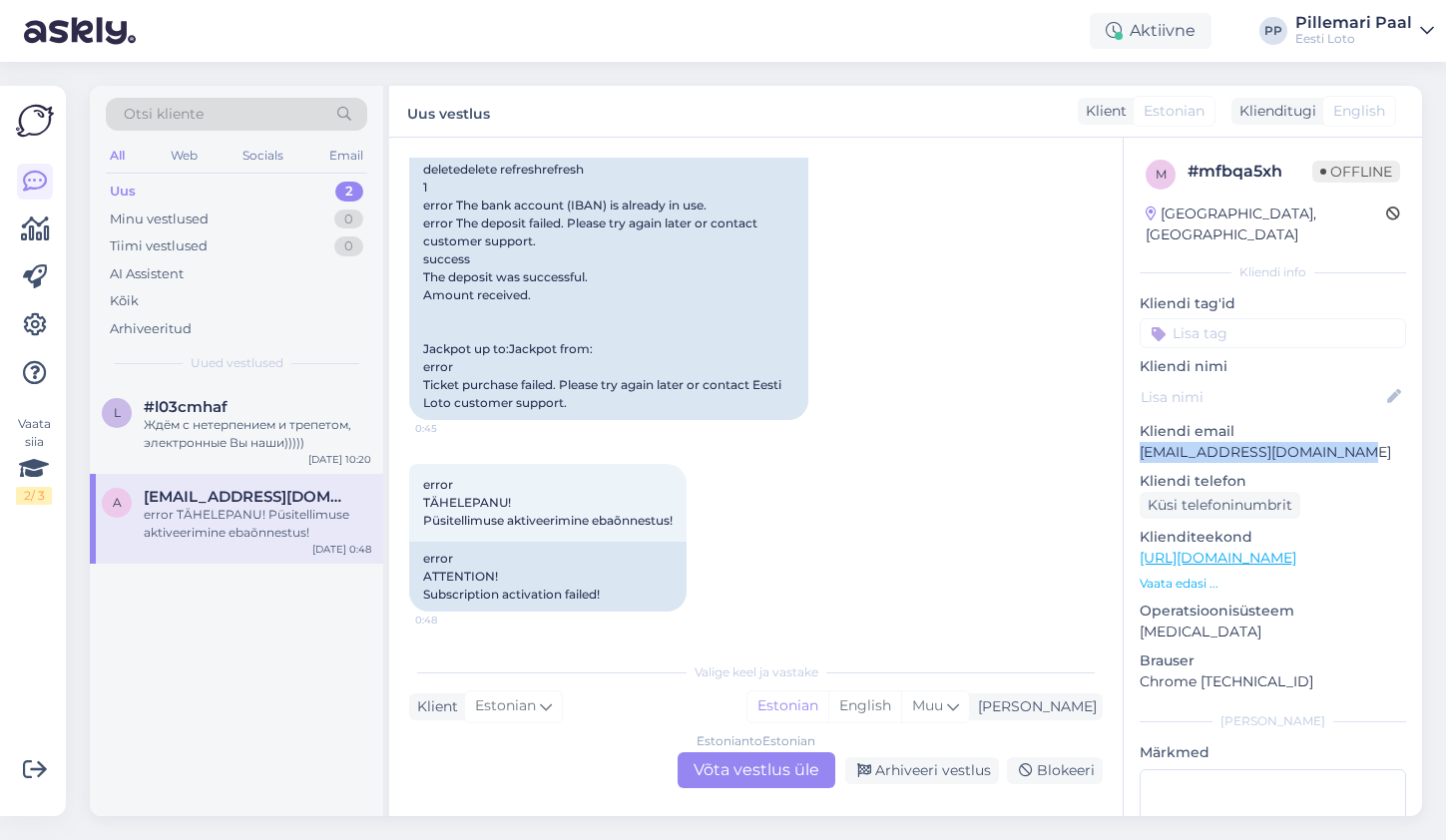 click on "m # mfbqa5xh Offline     Estonia, Tallinn Kliendi info Kliendi tag'id  Kliendi nimi Kliendi email alfredarnoldliin@gmail.com Kliendi telefon Küsi telefoninumbrit Klienditeekond https://www.eestiloto.ee/et/account/subscriptions Vaata edasi ... Operatsioonisüsteem Android 10 Brauser Chrome 138.0.0.0 Lisa Märkmed" at bounding box center (1272, 558) 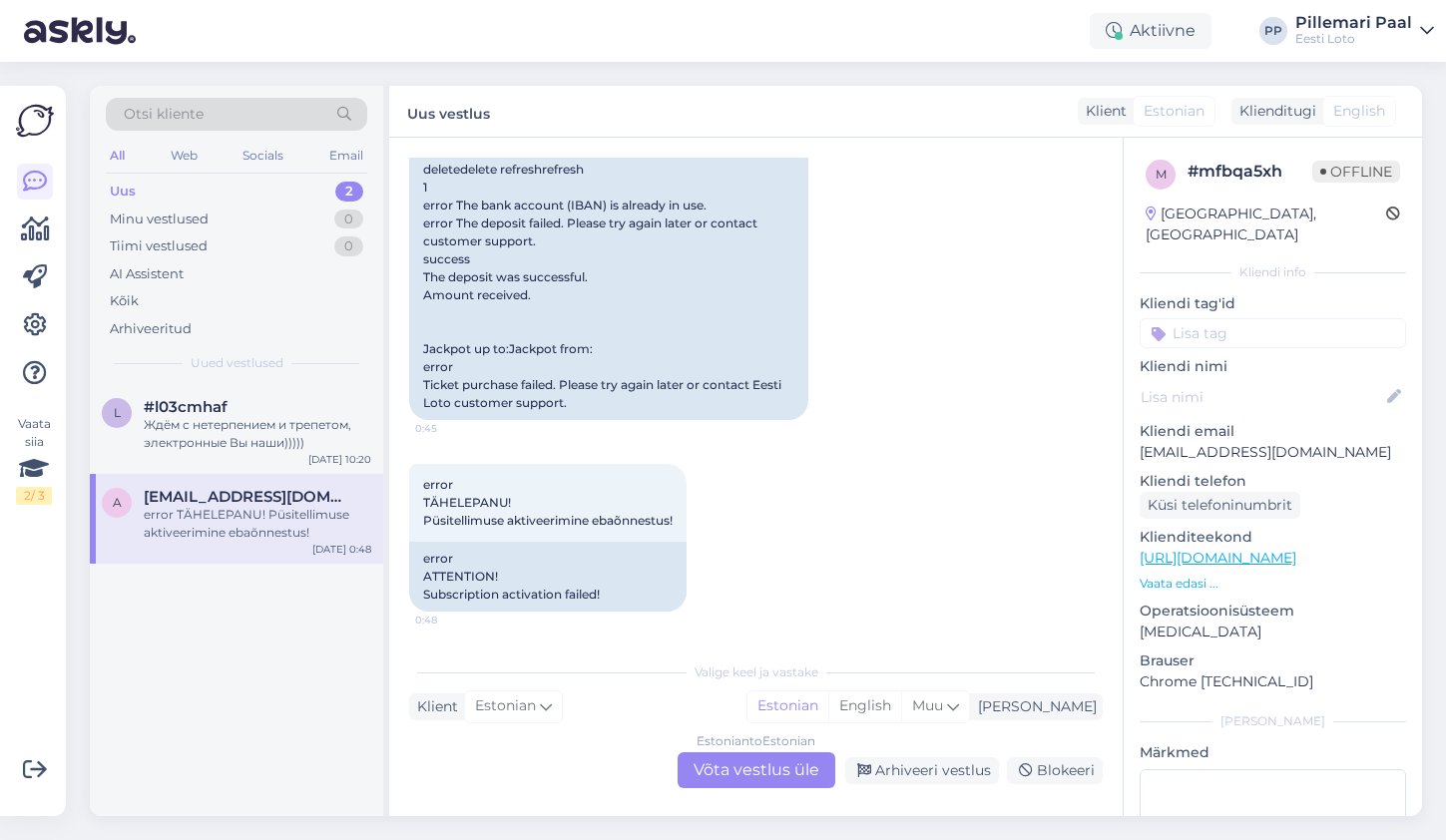 click on "Estonian  to  Estonian Võta vestlus üle" at bounding box center (756, 770) 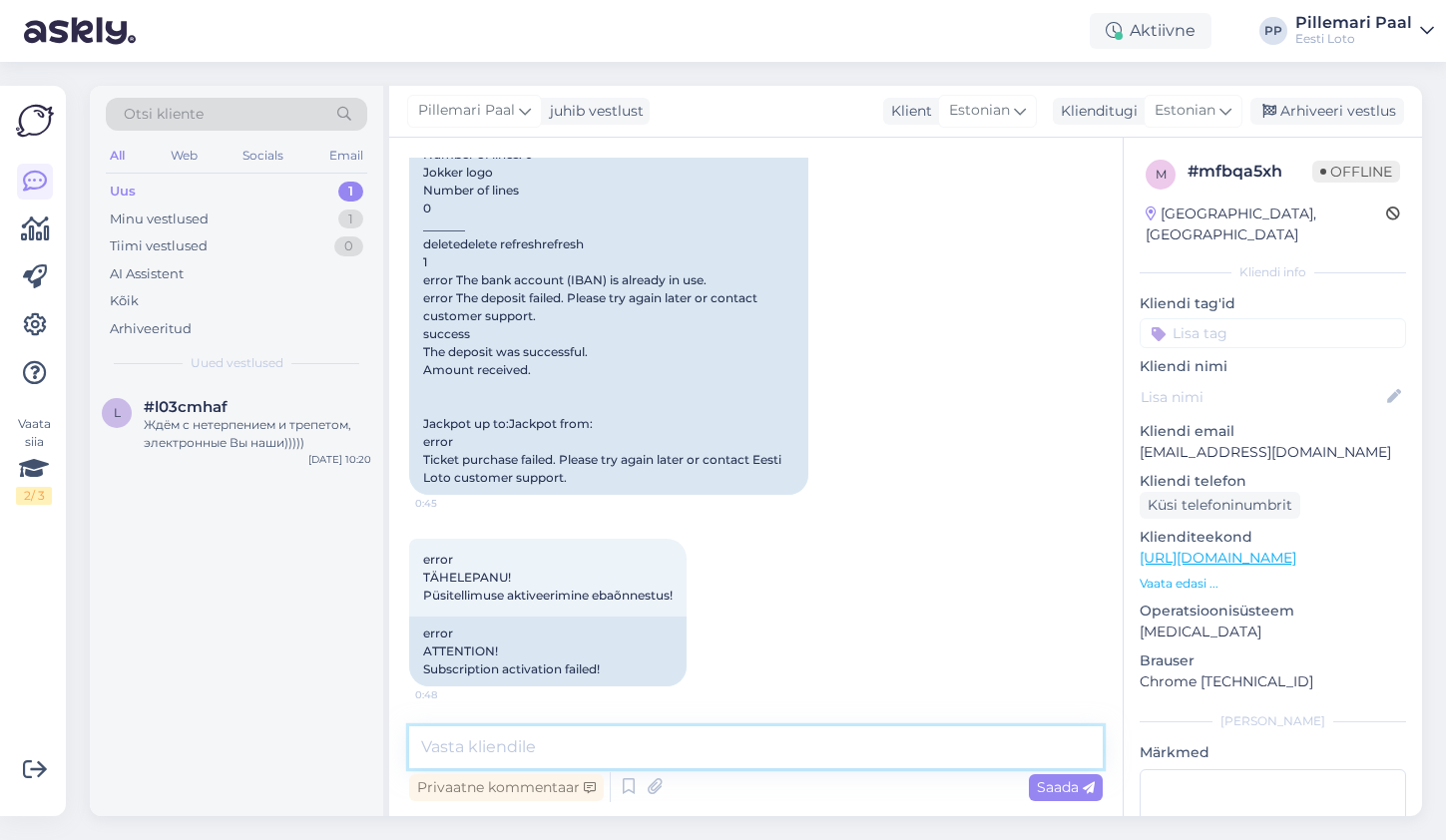 click at bounding box center [755, 747] 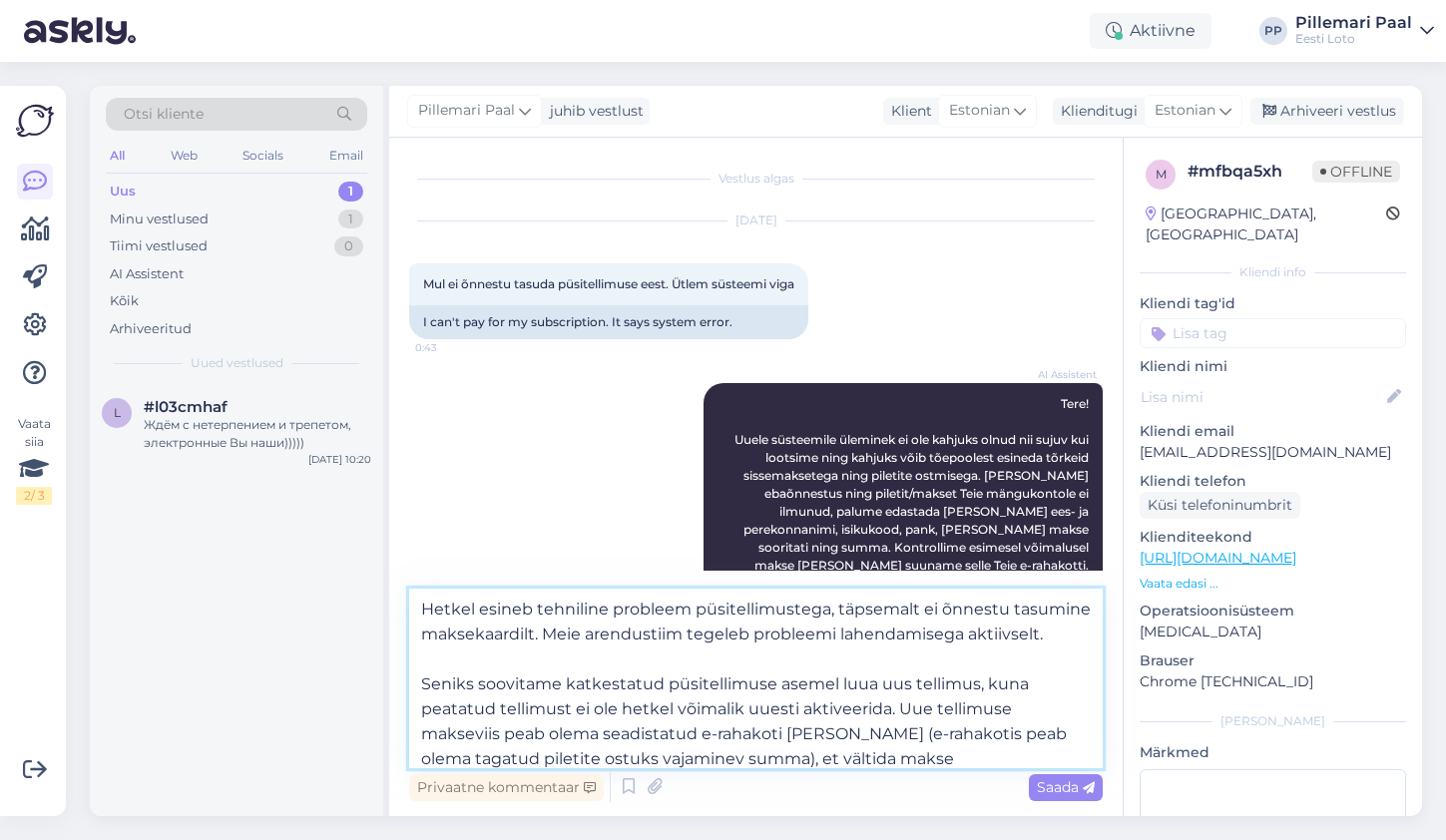 scroll, scrollTop: 1241, scrollLeft: 0, axis: vertical 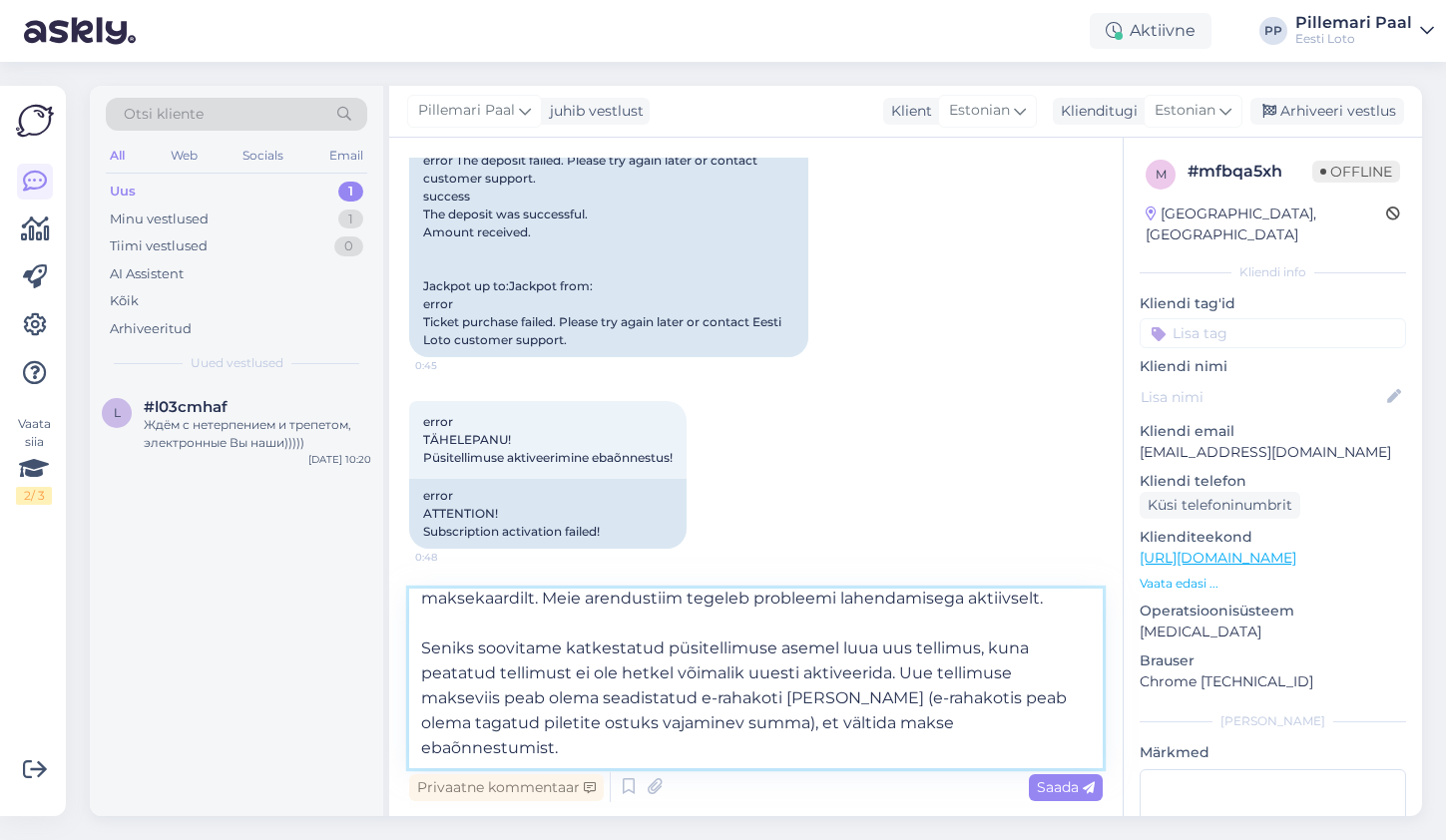 paste on "Vabandame võimalike ebamugavuste pärast ja täname mõistva suhtumise eest." 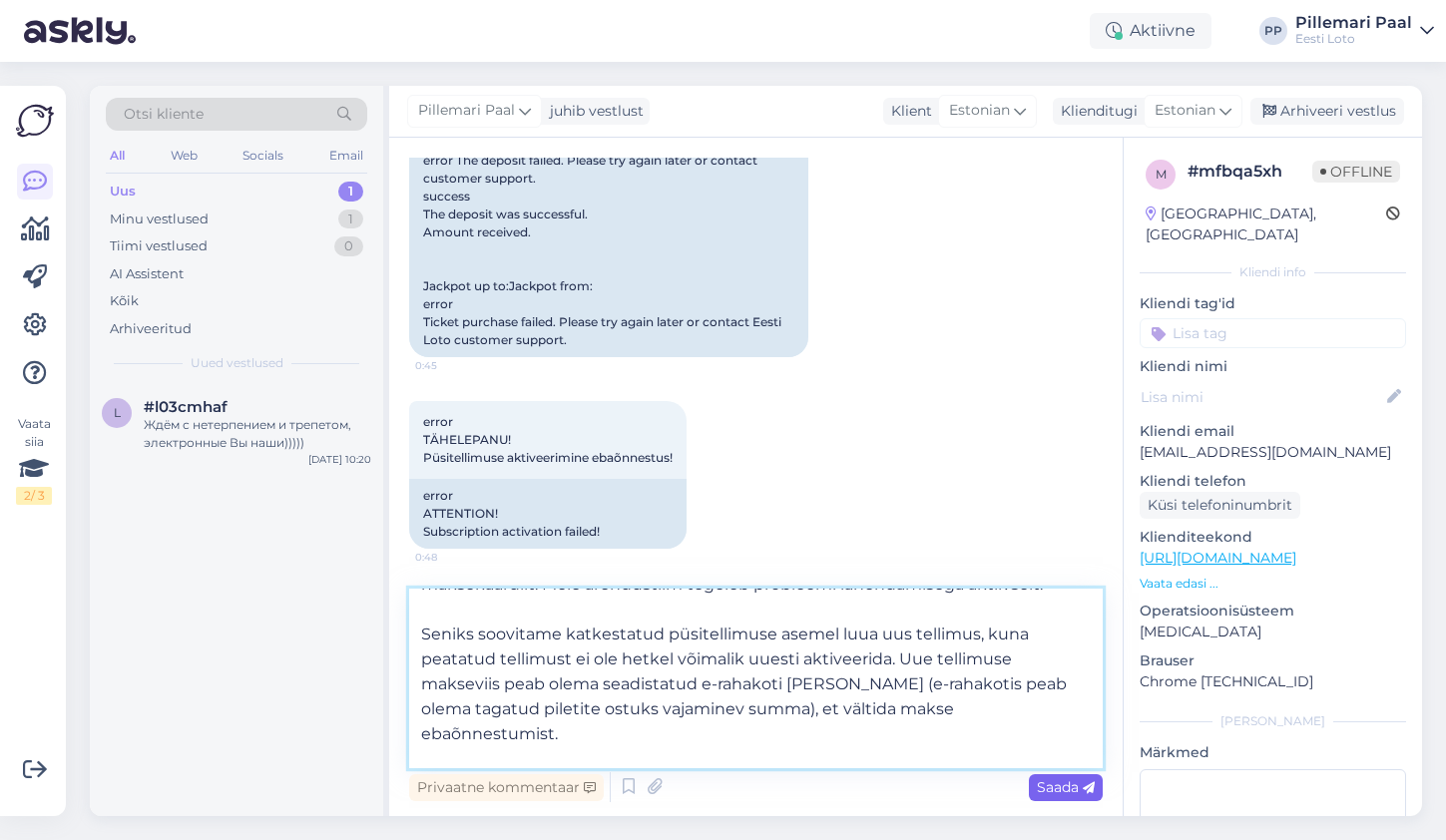 type on "Hetkel esineb tehniline probleem püsitellimustega, täpsemalt ei õnnestu tasumine maksekaardilt. Meie arendustiim tegeleb probleemi lahendamisega aktiivselt.
Seniks soovitame katkestatud püsitellimuse asemel luua uus tellimus, kuna peatatud tellimust ei ole hetkel võimalik uuesti aktiveerida. Uue tellimuse makseviis peab olema seadistatud e-rahakoti peale (e-rahakotis peab olema tagatud piletite ostuks vajaminev summa), et vältida makse ebaõnnestumist.
Vabandame võimalike ebamugavuste pärast ja täname mõistva suhtumise eest." 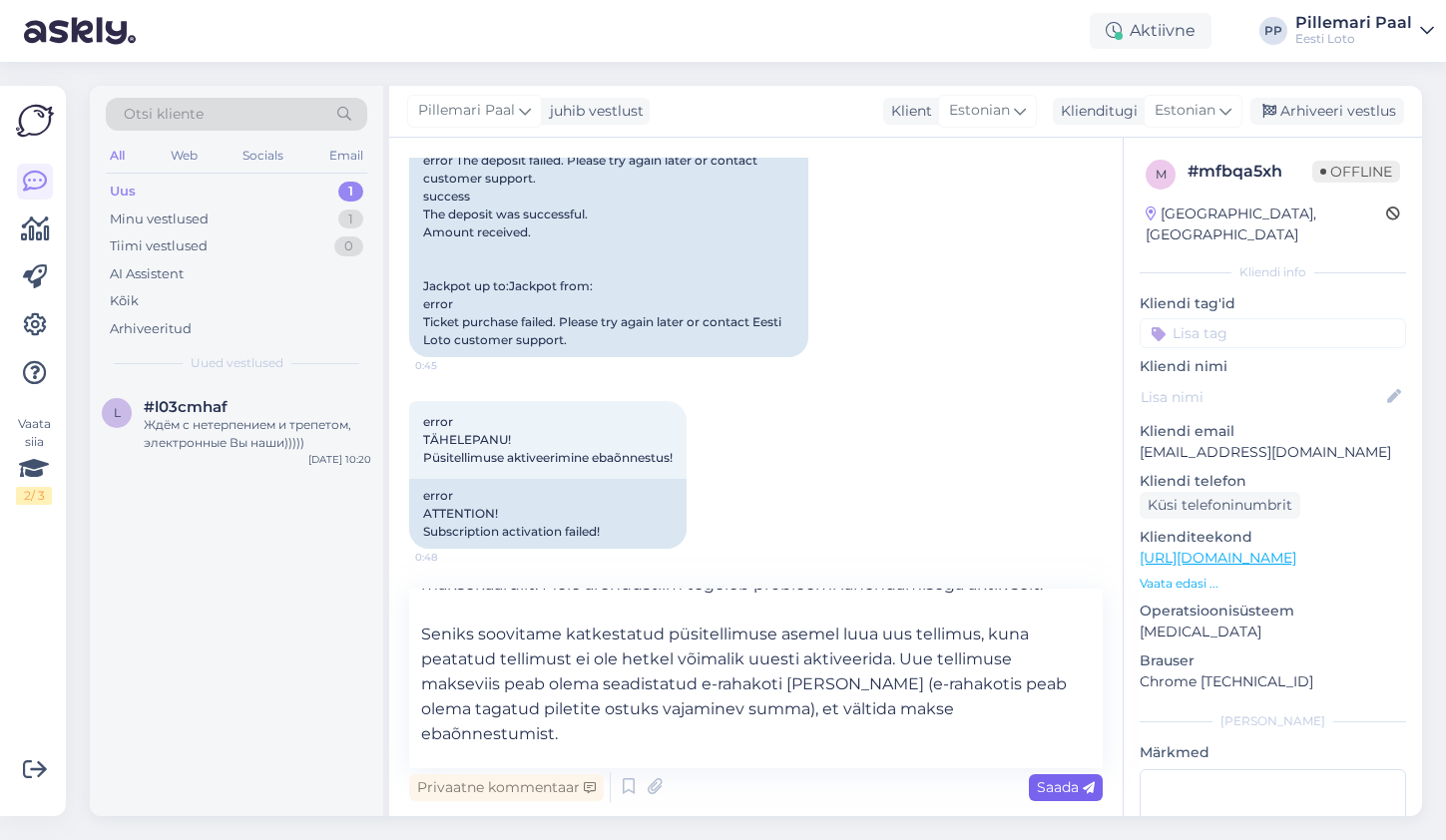click on "Saada" at bounding box center (1066, 787) 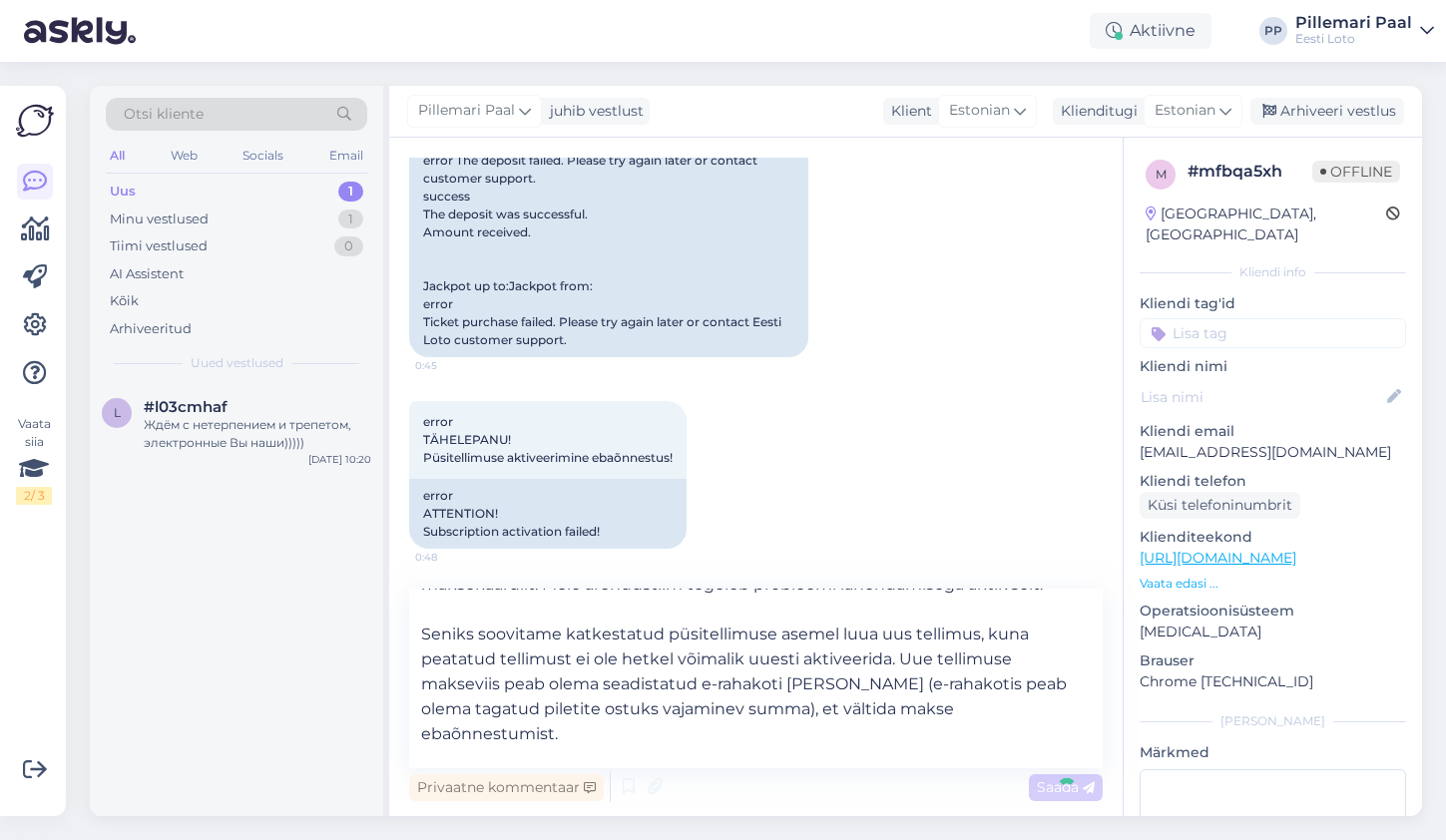 type 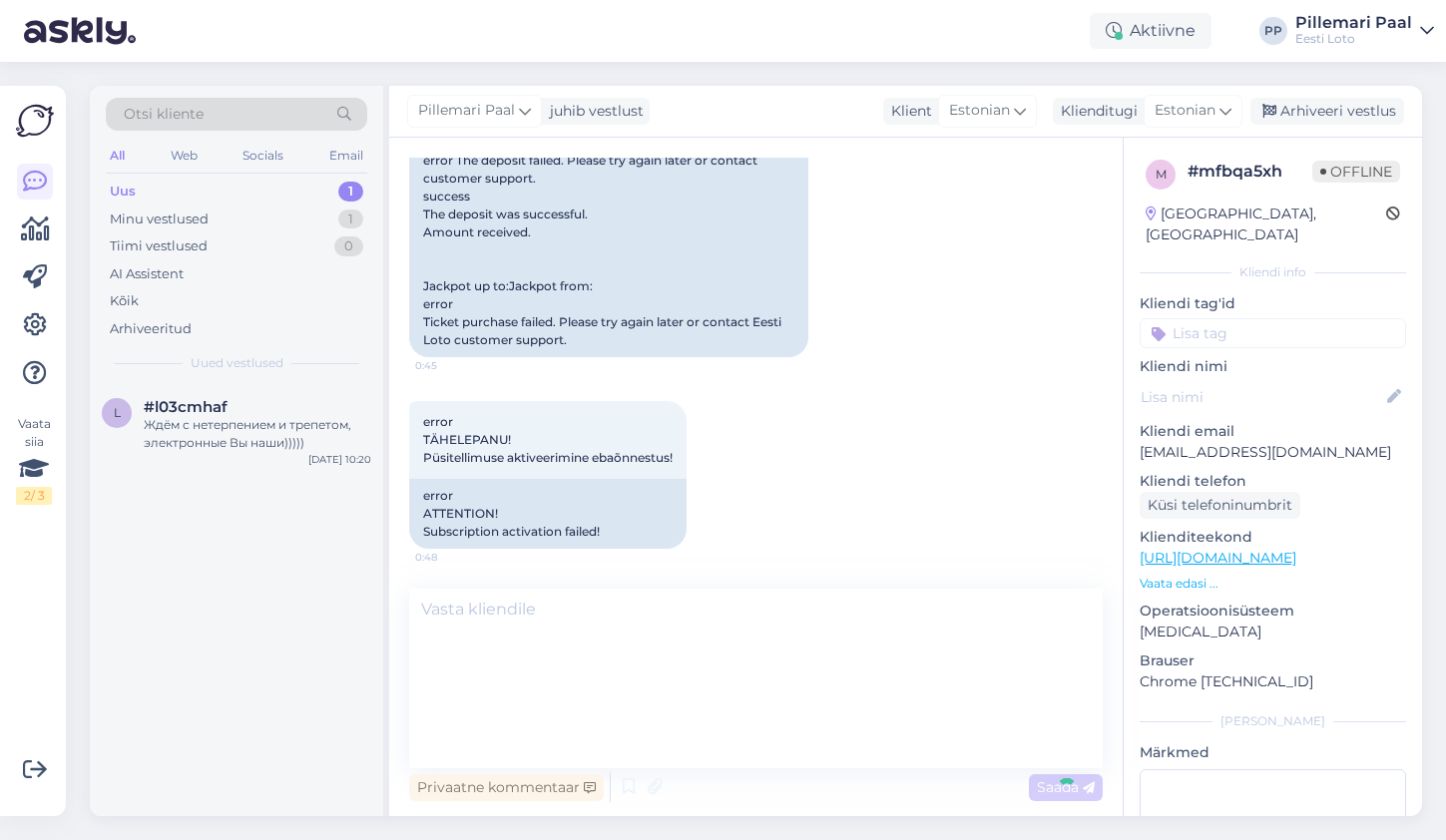 scroll, scrollTop: 1405, scrollLeft: 0, axis: vertical 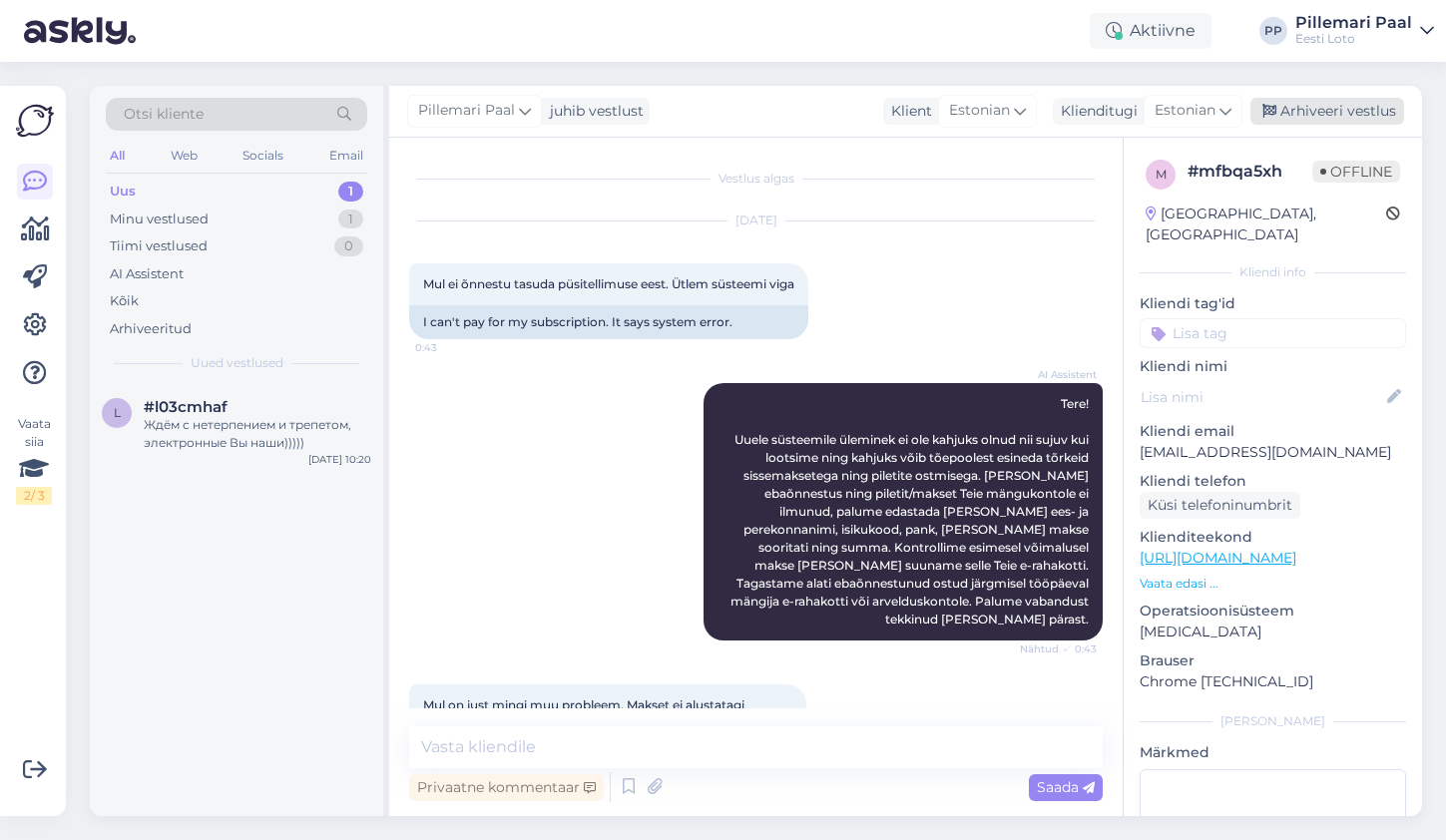 click on "Arhiveeri vestlus" at bounding box center [1327, 111] 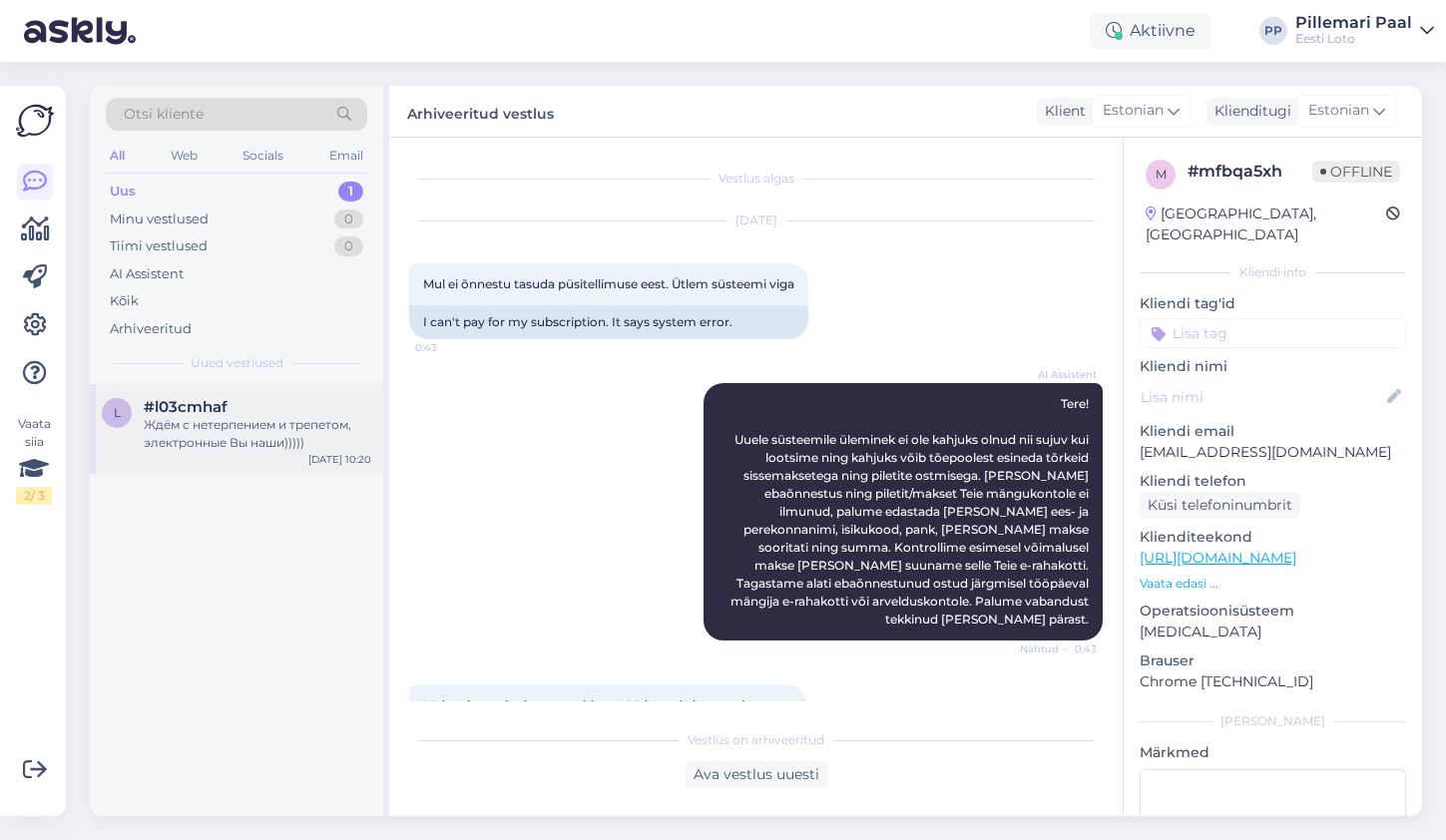 click on "Ждём с нетерпением и трепетом, электронные Вы наши)))))" at bounding box center [257, 434] 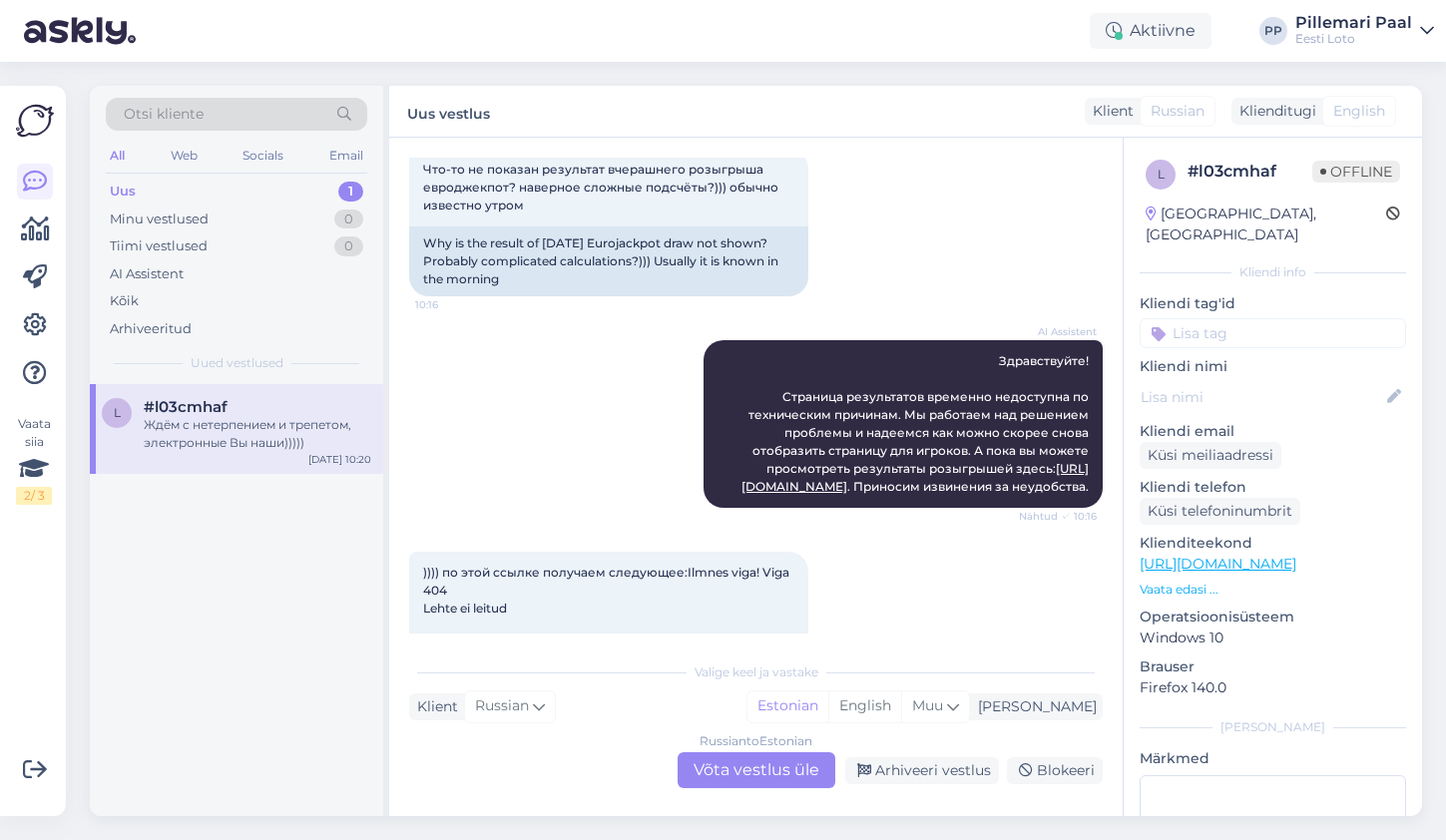 scroll, scrollTop: 118, scrollLeft: 0, axis: vertical 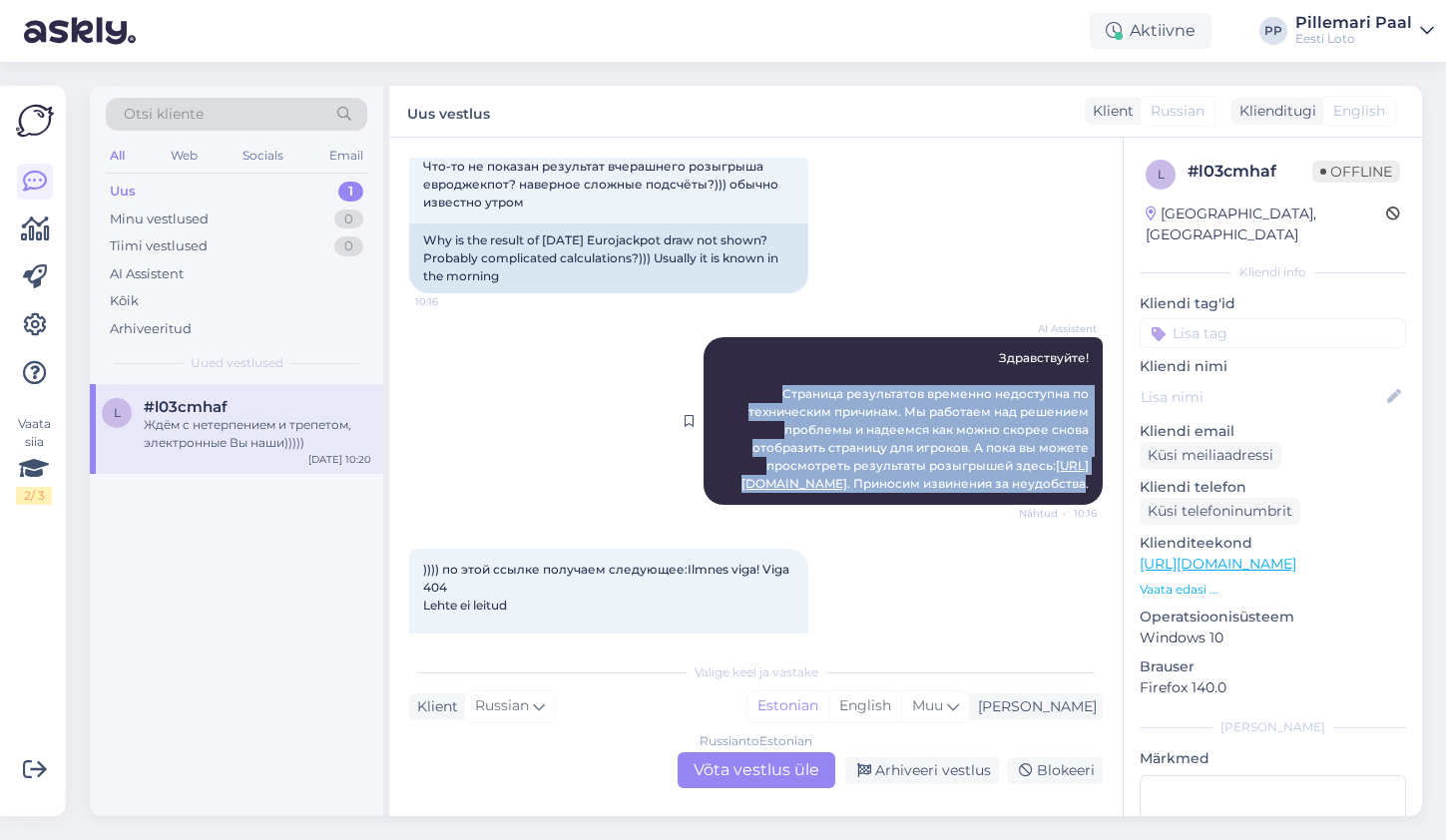 drag, startPoint x: 780, startPoint y: 393, endPoint x: 1087, endPoint y: 502, distance: 325.776 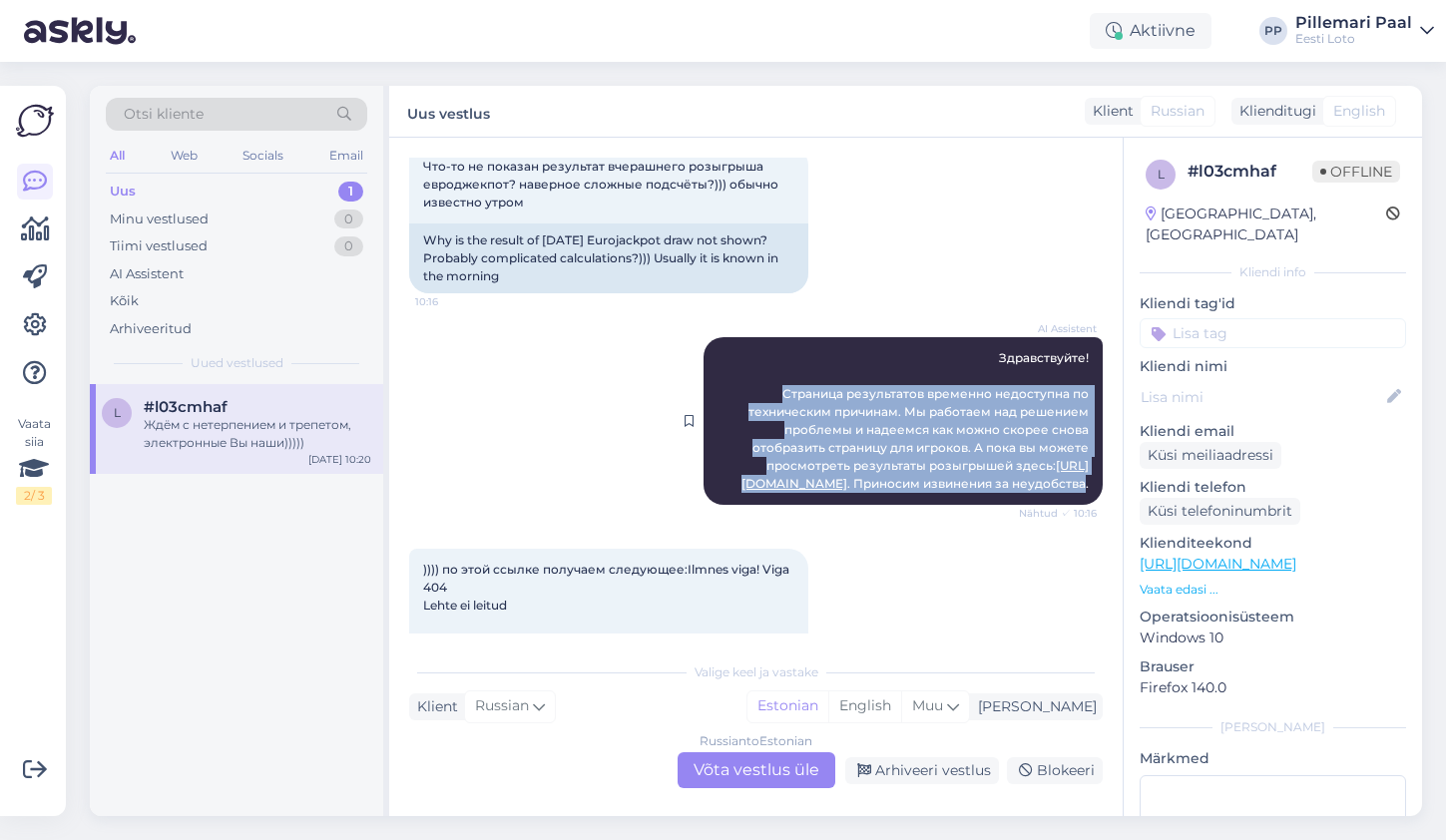 click on "AI Assistent Здравствуйте!
Страница результатов временно недоступна по техническим причинам. Мы работаем над решением проблемы и надеемся как можно скорее снова отобразить страницу для игроков. А пока вы можете просмотреть результаты розыгрышей здесь:  https://www.eestiloto.ee/et/info/news/Loosimiste-tulemused . Приносим извинения за неудобства. Nähtud ✓ 10:16" at bounding box center [903, 421] 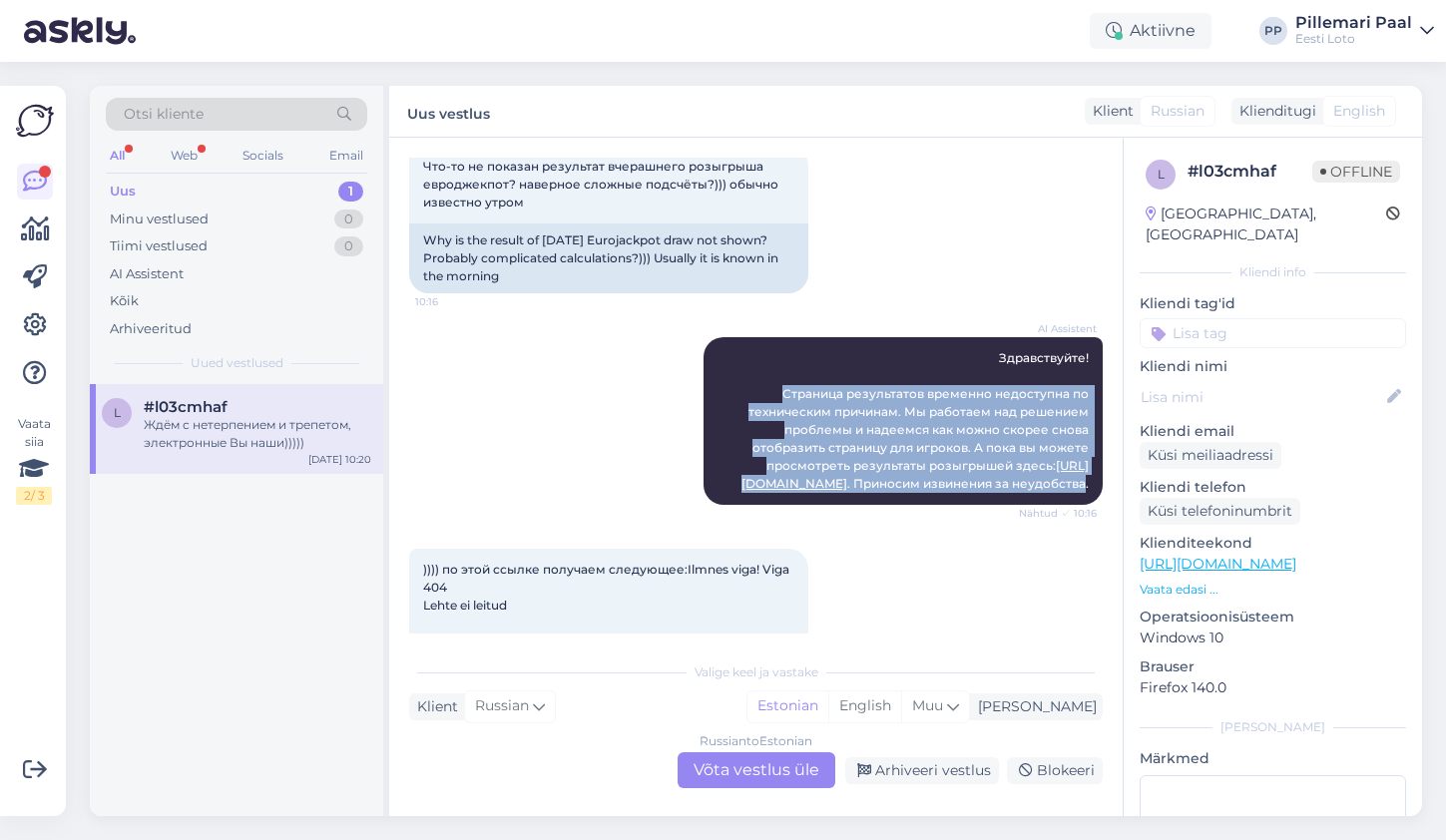 click on "AI Assistent Здравствуйте!
Страница результатов временно недоступна по техническим причинам. Мы работаем над решением проблемы и надеемся как можно скорее снова отобразить страницу для игроков. А пока вы можете просмотреть результаты розыгрышей здесь:  https://www.eestiloto.ee/et/info/news/Loosimiste-tulemused . Приносим извинения за неудобства. Nähtud ✓ 10:16" at bounding box center (755, 421) 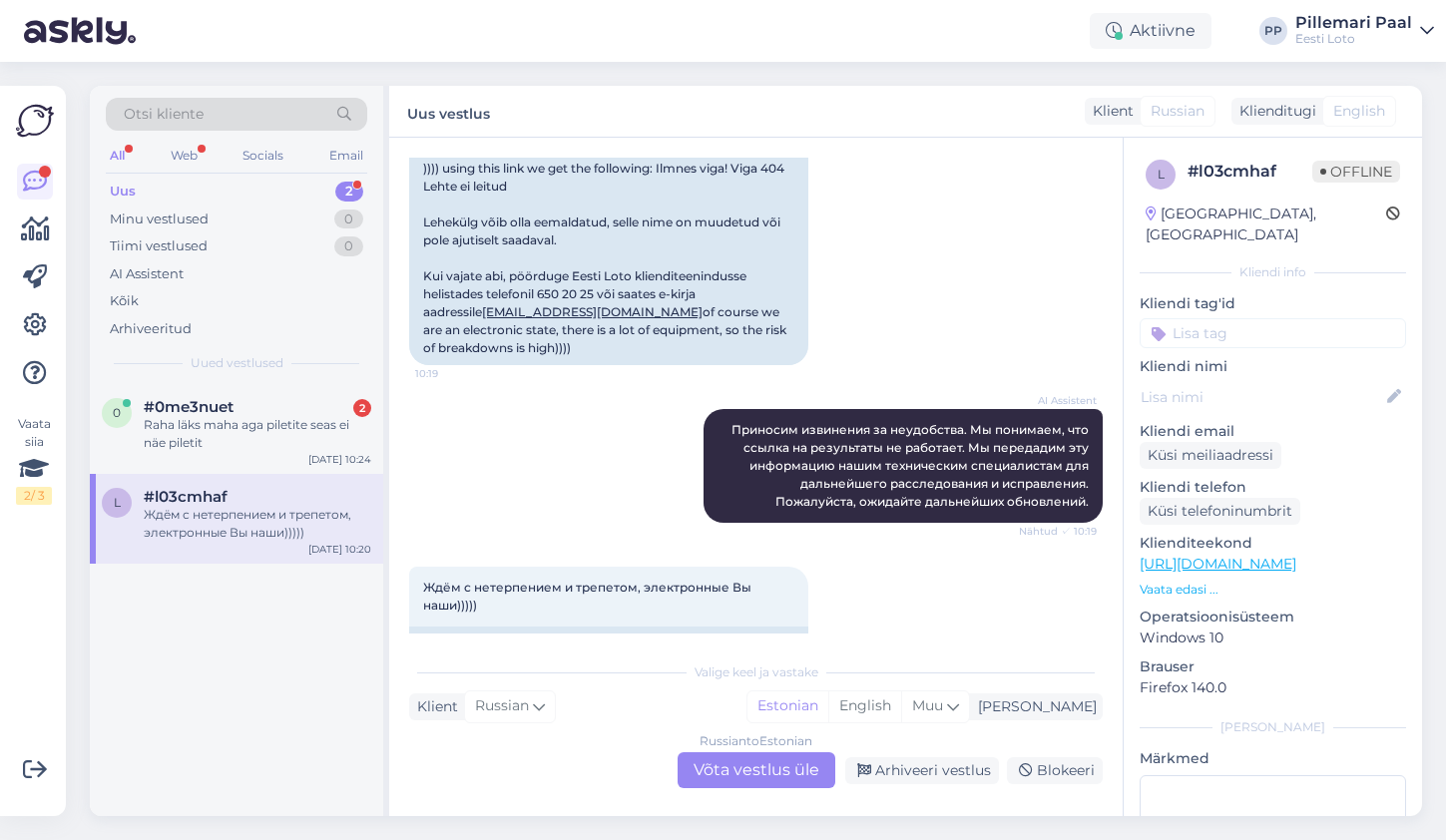 scroll, scrollTop: 765, scrollLeft: 0, axis: vertical 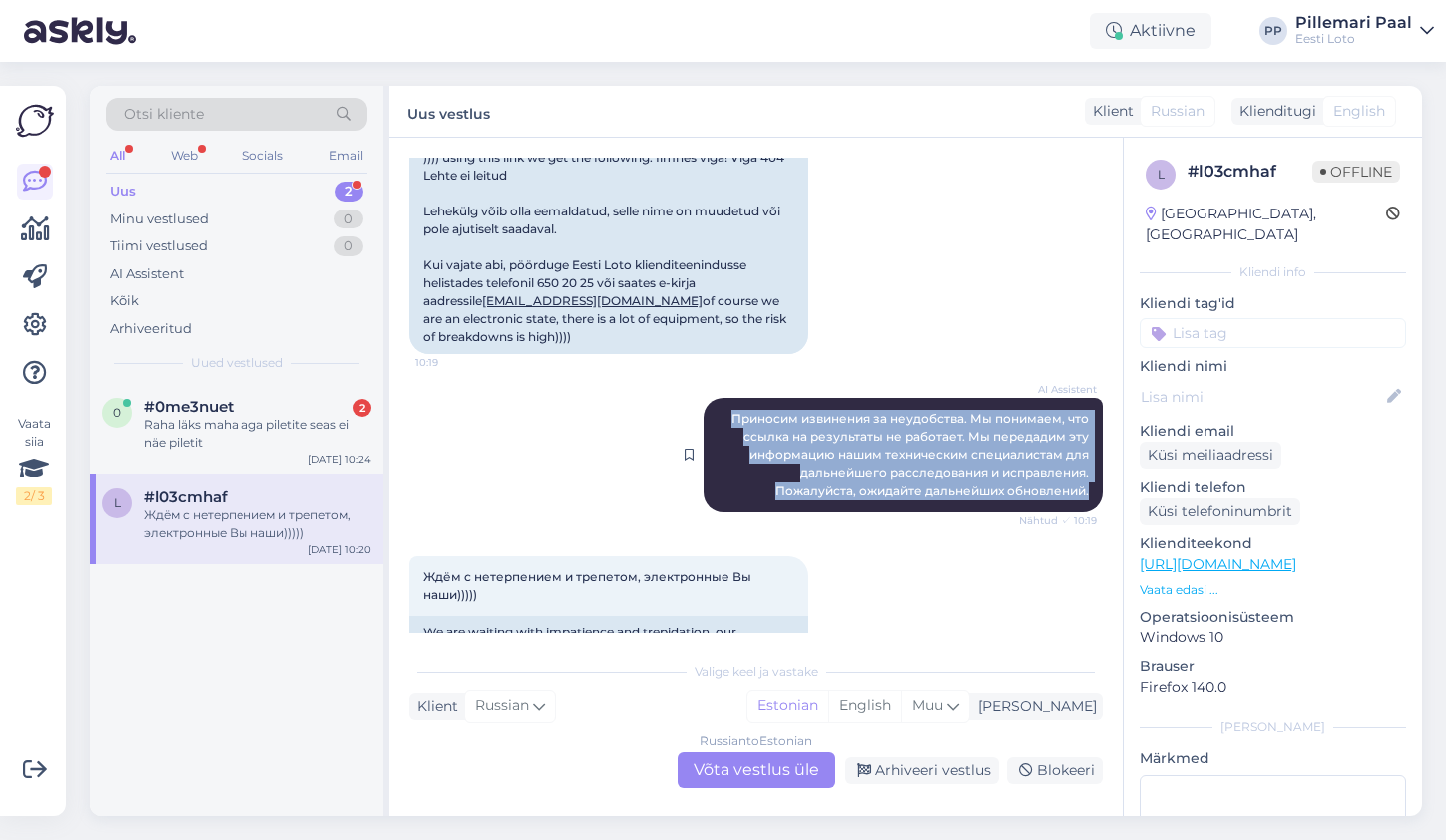 drag, startPoint x: 732, startPoint y: 436, endPoint x: 1094, endPoint y: 504, distance: 368.33137 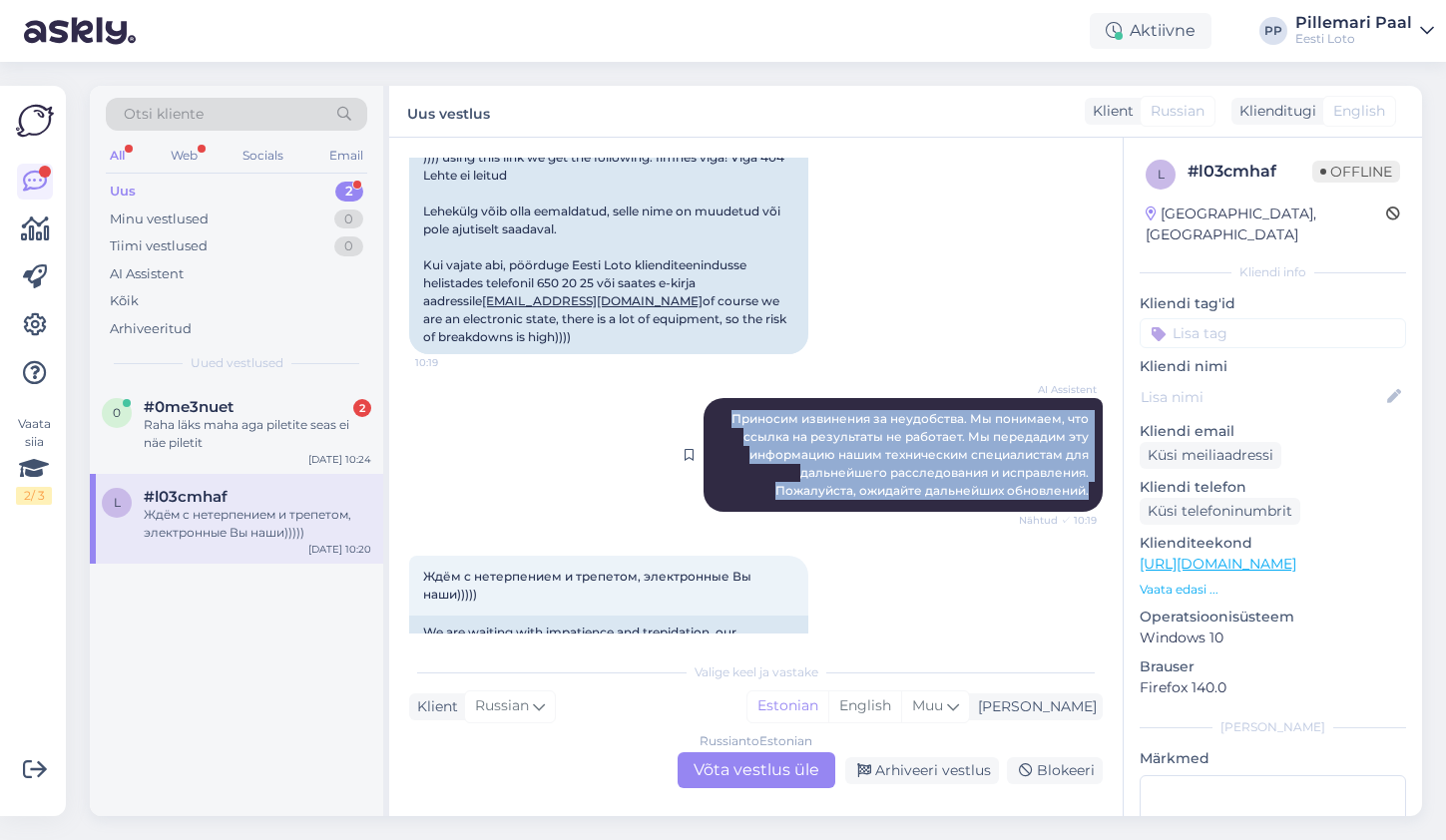 click on "AI Assistent Приносим извинения за неудобства. Мы понимаем, что ссылка на результаты не работает. Мы передадим эту информацию нашим техническим специалистам для дальнейшего расследования и исправления. Пожалуйста, ожидайте дальнейших обновлений. Nähtud ✓ 10:19" at bounding box center [903, 455] 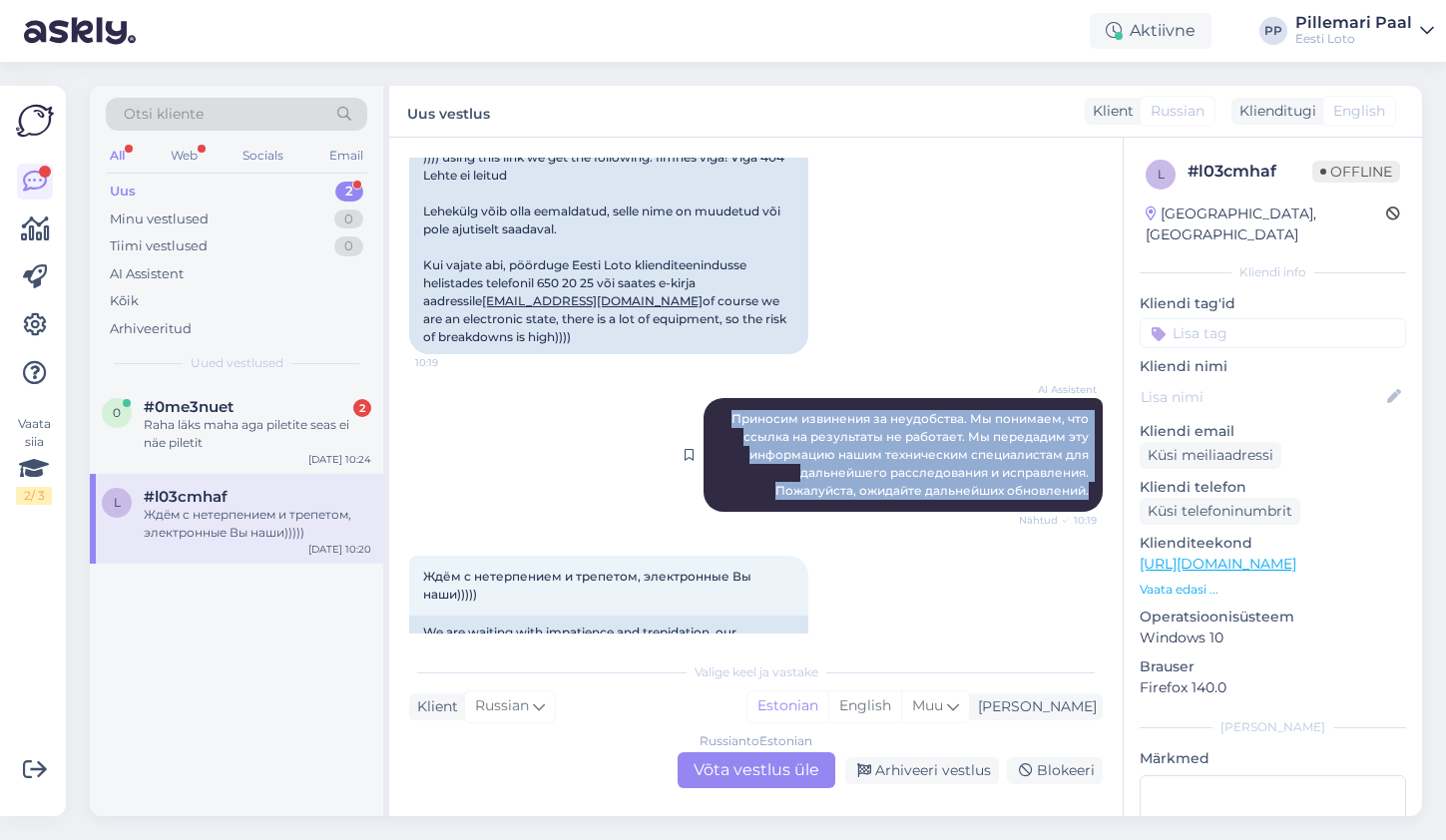 copy on "Приносим извинения за неудобства. Мы понимаем, что ссылка на результаты не работает. Мы передадим эту информацию нашим техническим специалистам для дальнейшего расследования и исправления. Пожалуйста, ожидайте дальнейших обновлений." 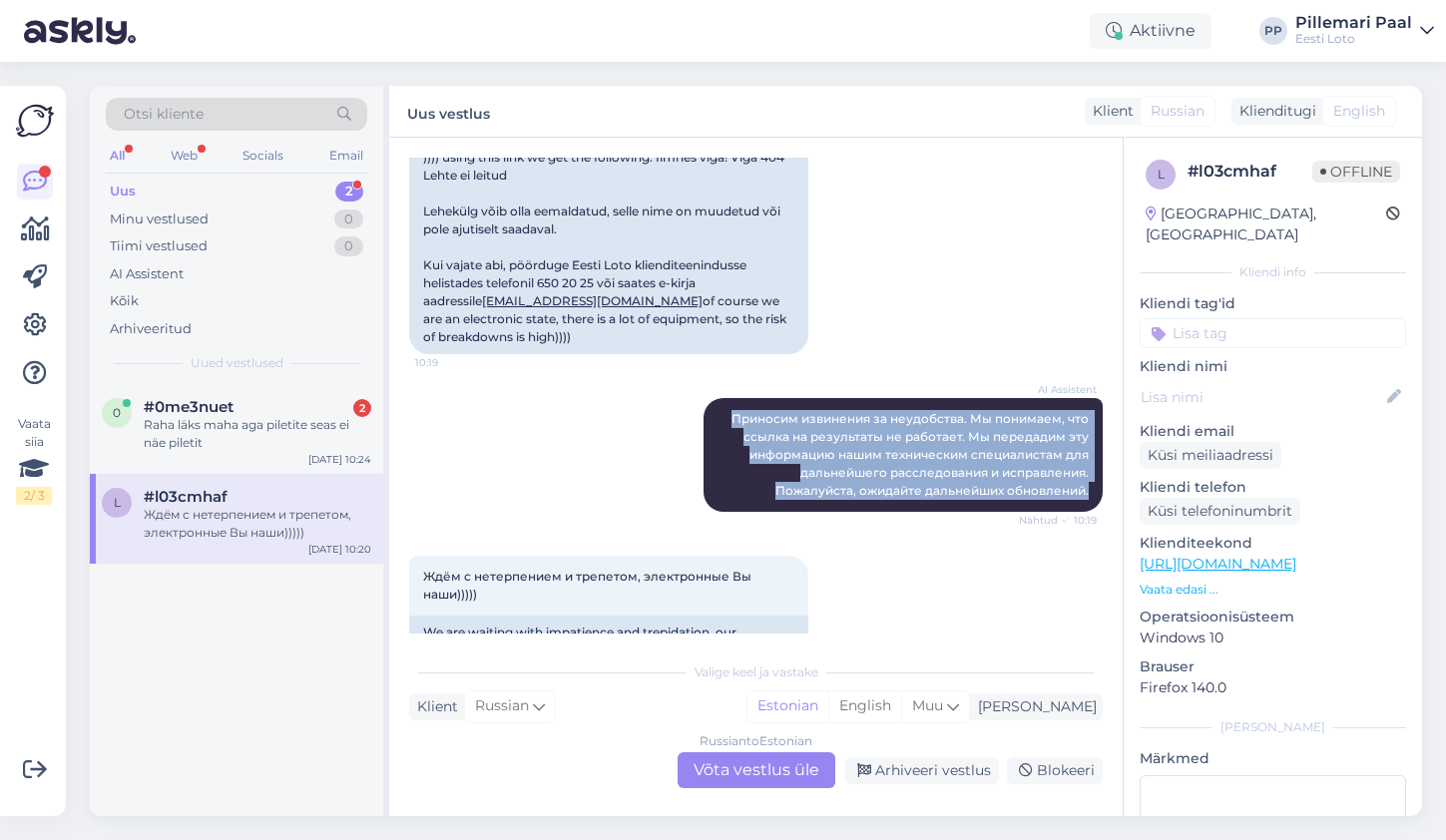 scroll, scrollTop: 839, scrollLeft: 0, axis: vertical 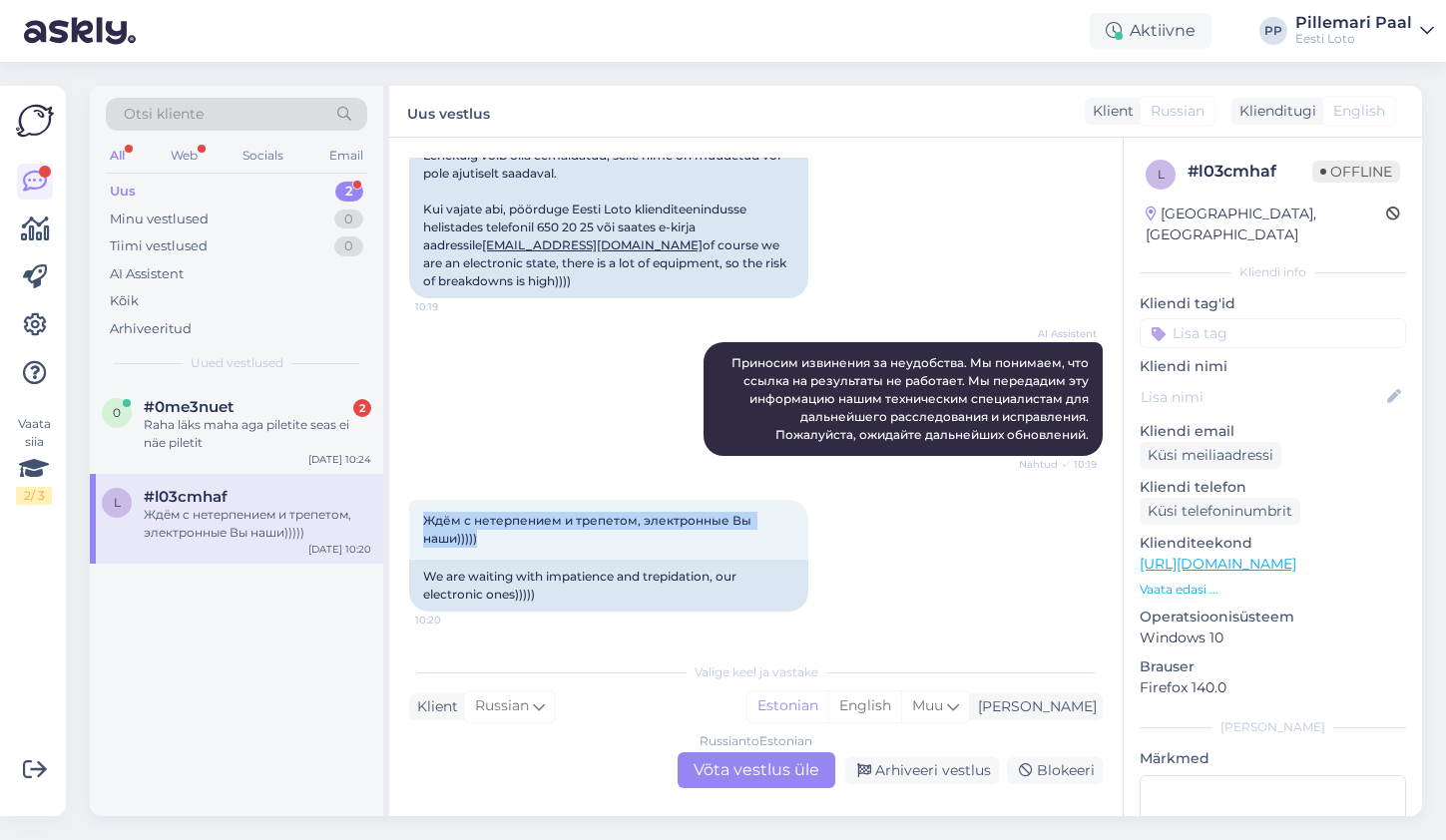 drag, startPoint x: 487, startPoint y: 541, endPoint x: 396, endPoint y: 518, distance: 93.8616 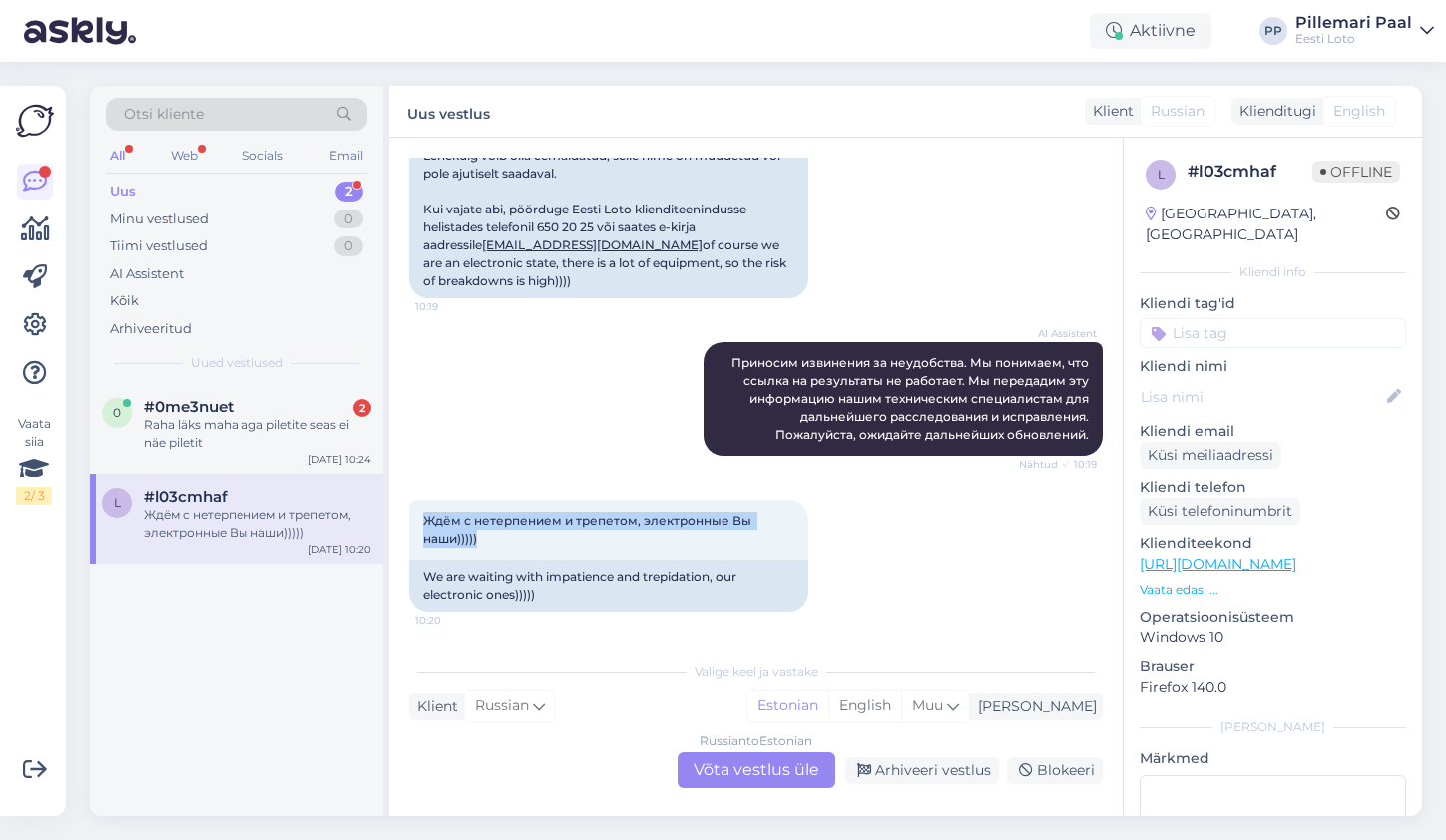 click on "Vestlus algas Jul 22 2025 Что-то не показан результат вчерашнего розыгрыша евроджекпот? наверное сложные подсчёты?))) обычно известно утром 10:16  Why is the result of yesterday's Eurojackpot draw not shown? Probably complicated calculations?))) Usually it is known in the morning AI Assistent Здравствуйте!
Страница результатов временно недоступна по техническим причинам. Мы работаем над решением проблемы и надеемся как можно скорее снова отобразить страницу для игроков. А пока вы можете просмотреть результаты розыгрышей здесь:  https://www.eestiloto.ee/et/info/news/Loosimiste-tulemused . Приносим извинения за неудобства. Nähtud ✓ 10:16  klienditugi@eestiloto.ee 10:19  AI Assistent" at bounding box center [755, 477] 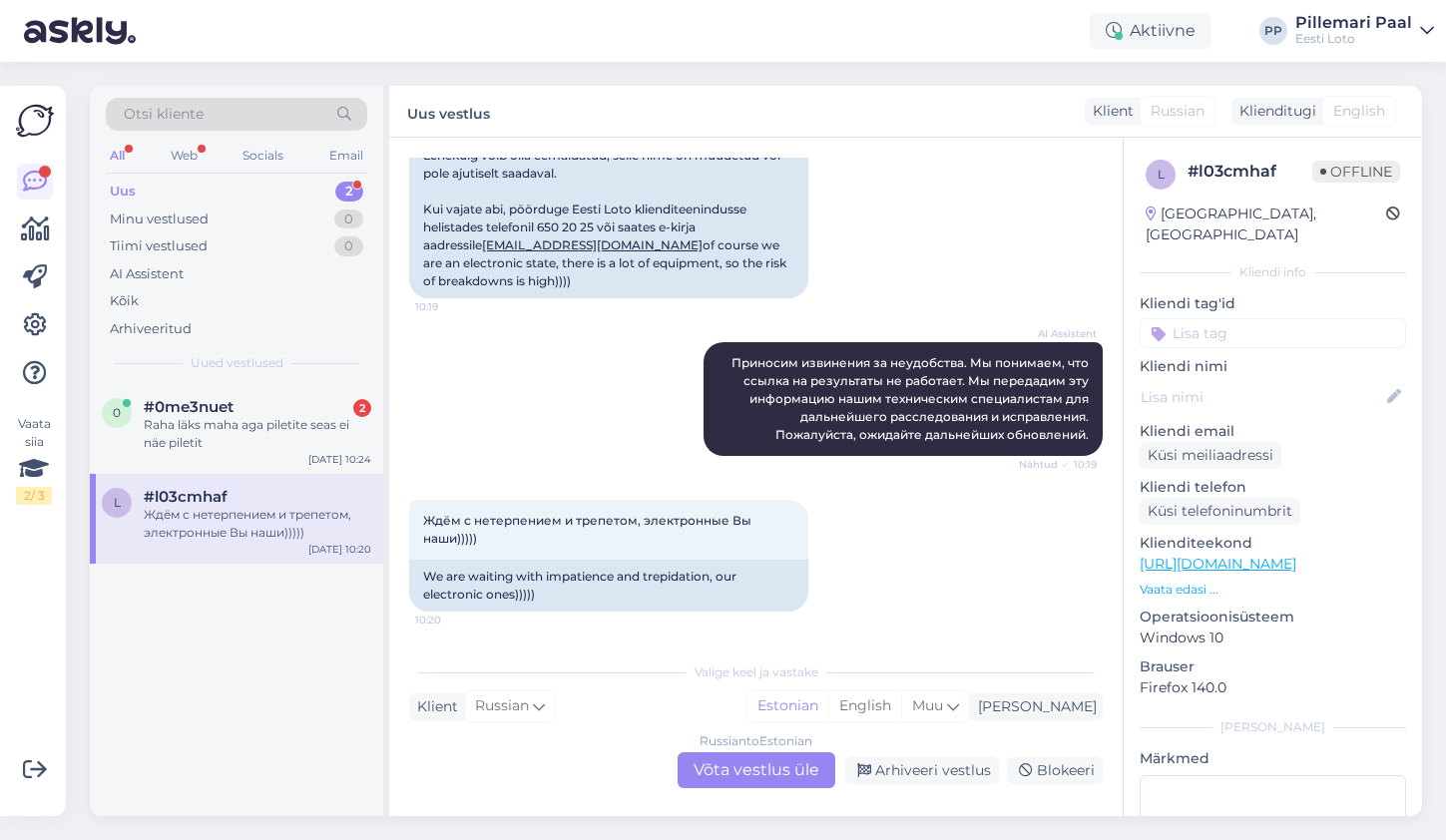click on "Russian  to  Estonian Võta vestlus üle" at bounding box center (756, 770) 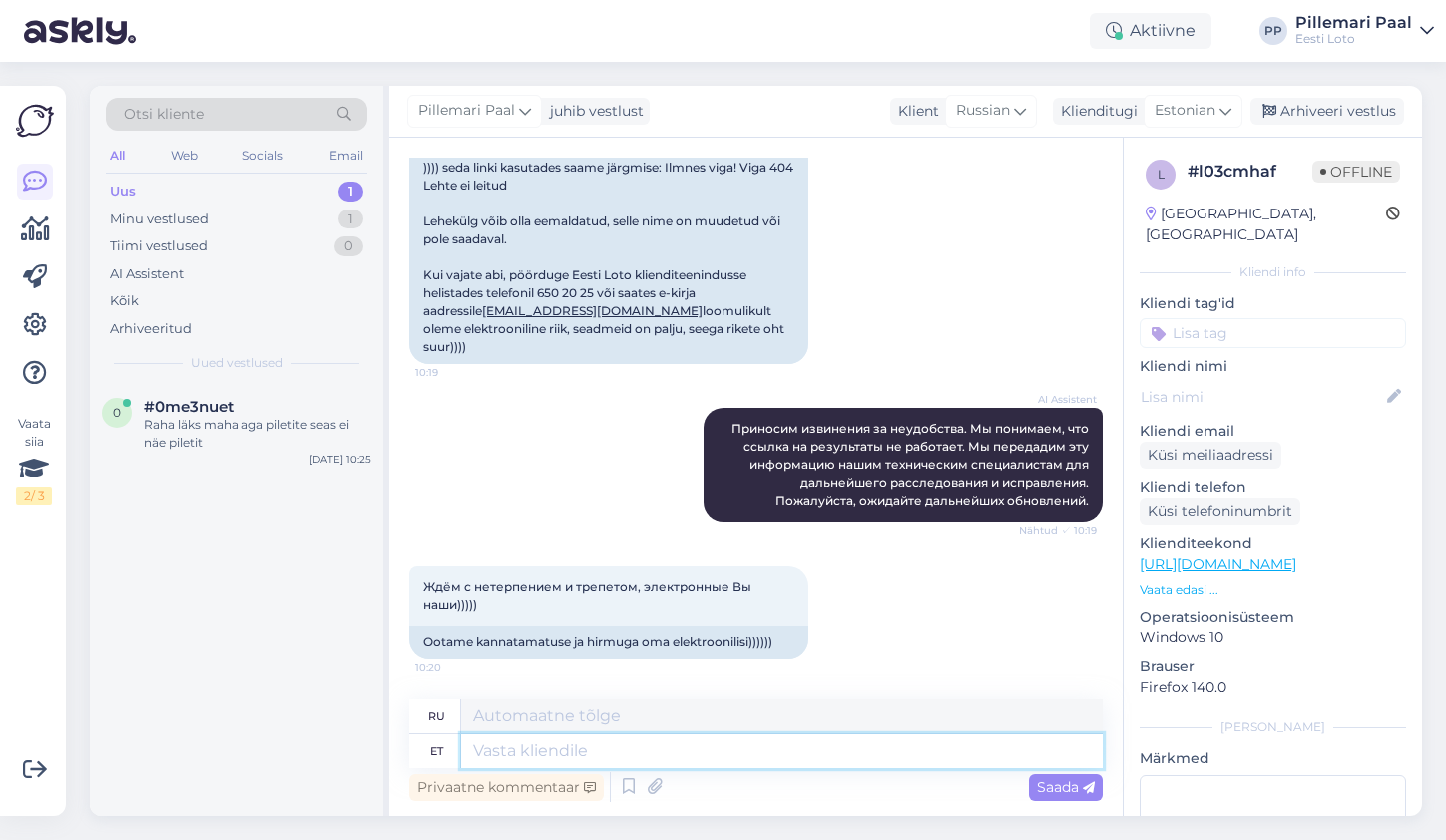click at bounding box center (781, 751) 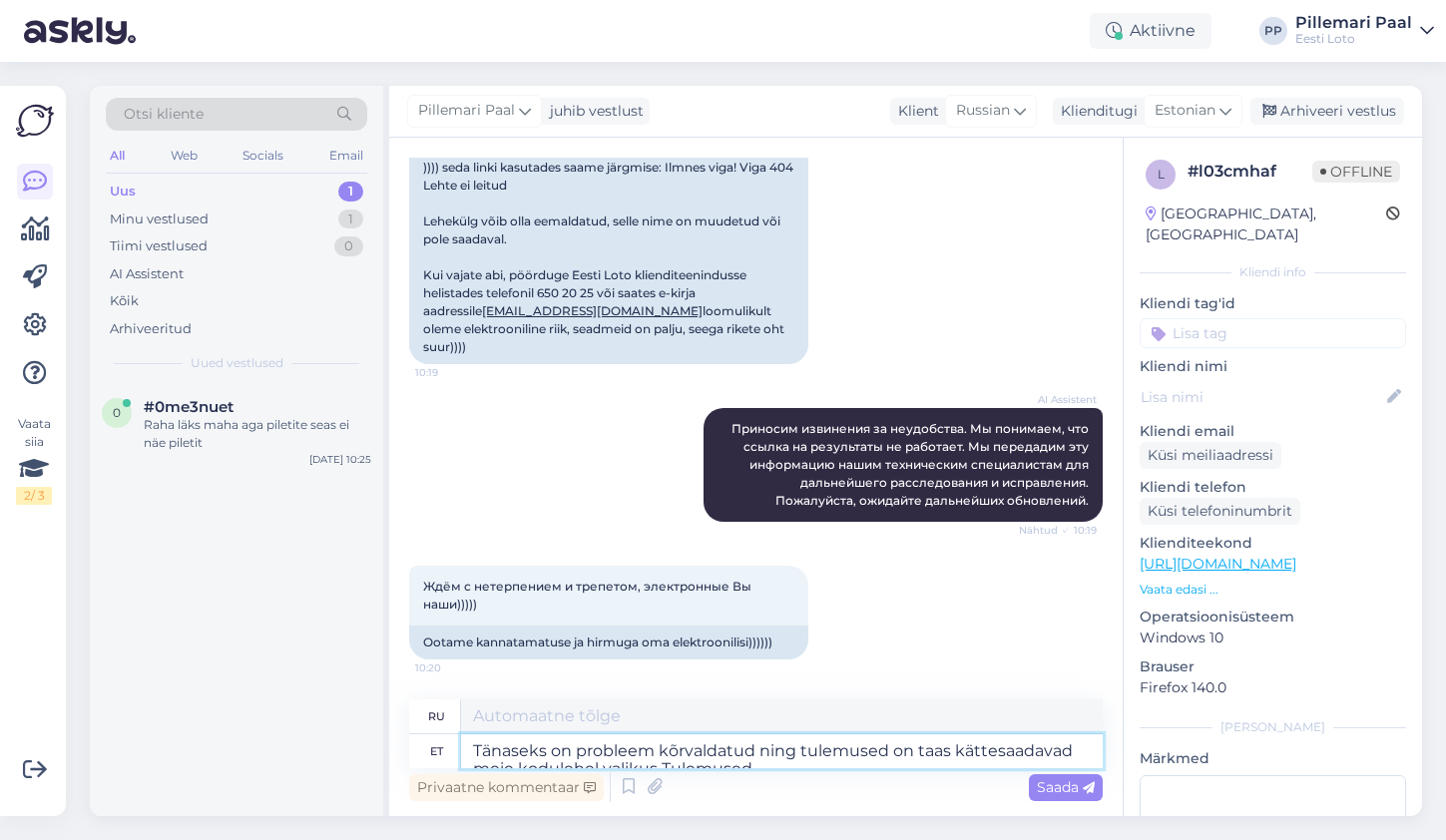 scroll, scrollTop: 791, scrollLeft: 0, axis: vertical 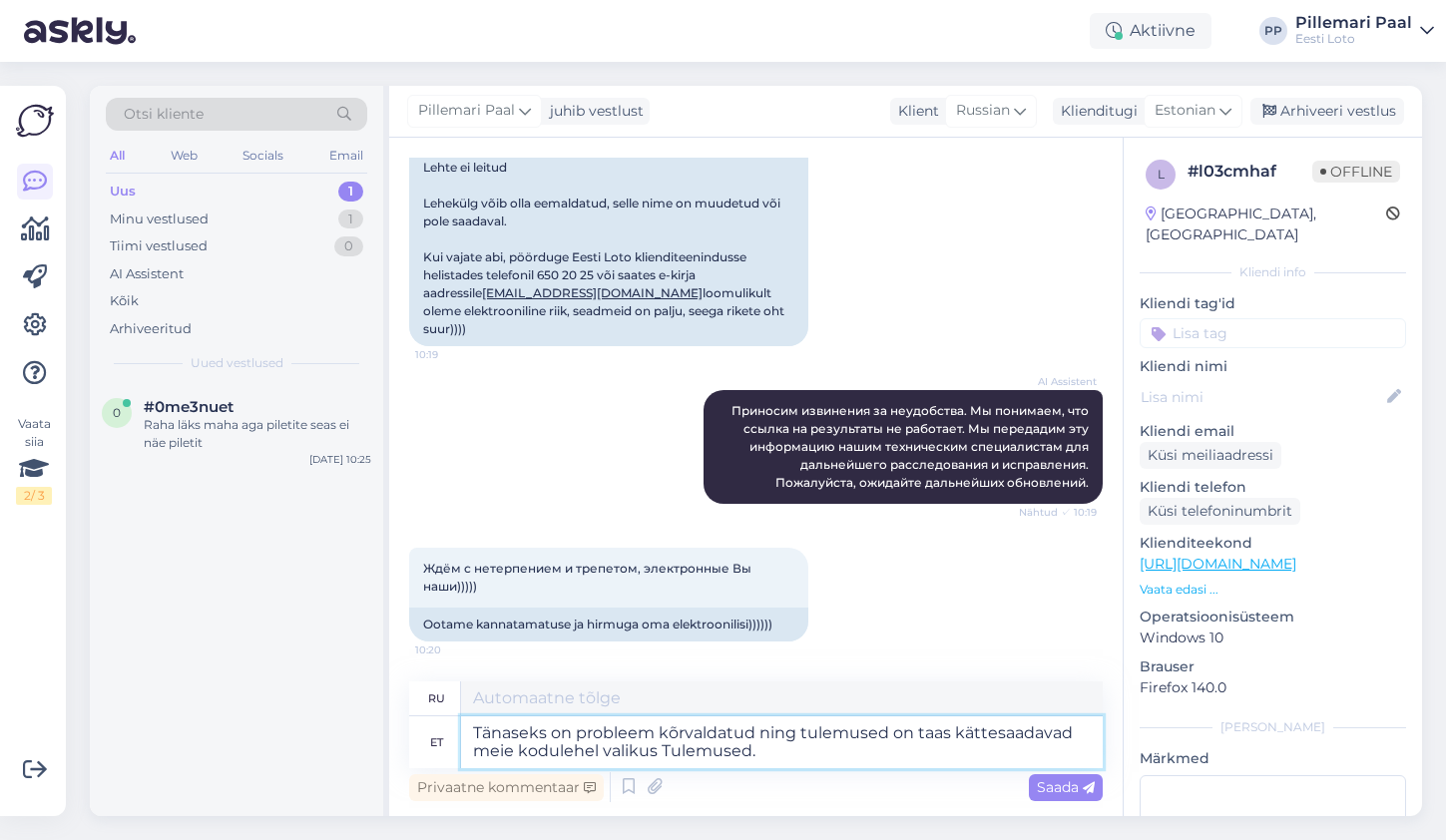 type on "На сегодняшний день проблема устранена, и результаты снова доступны на нашем сайте в разделе «Результаты»." 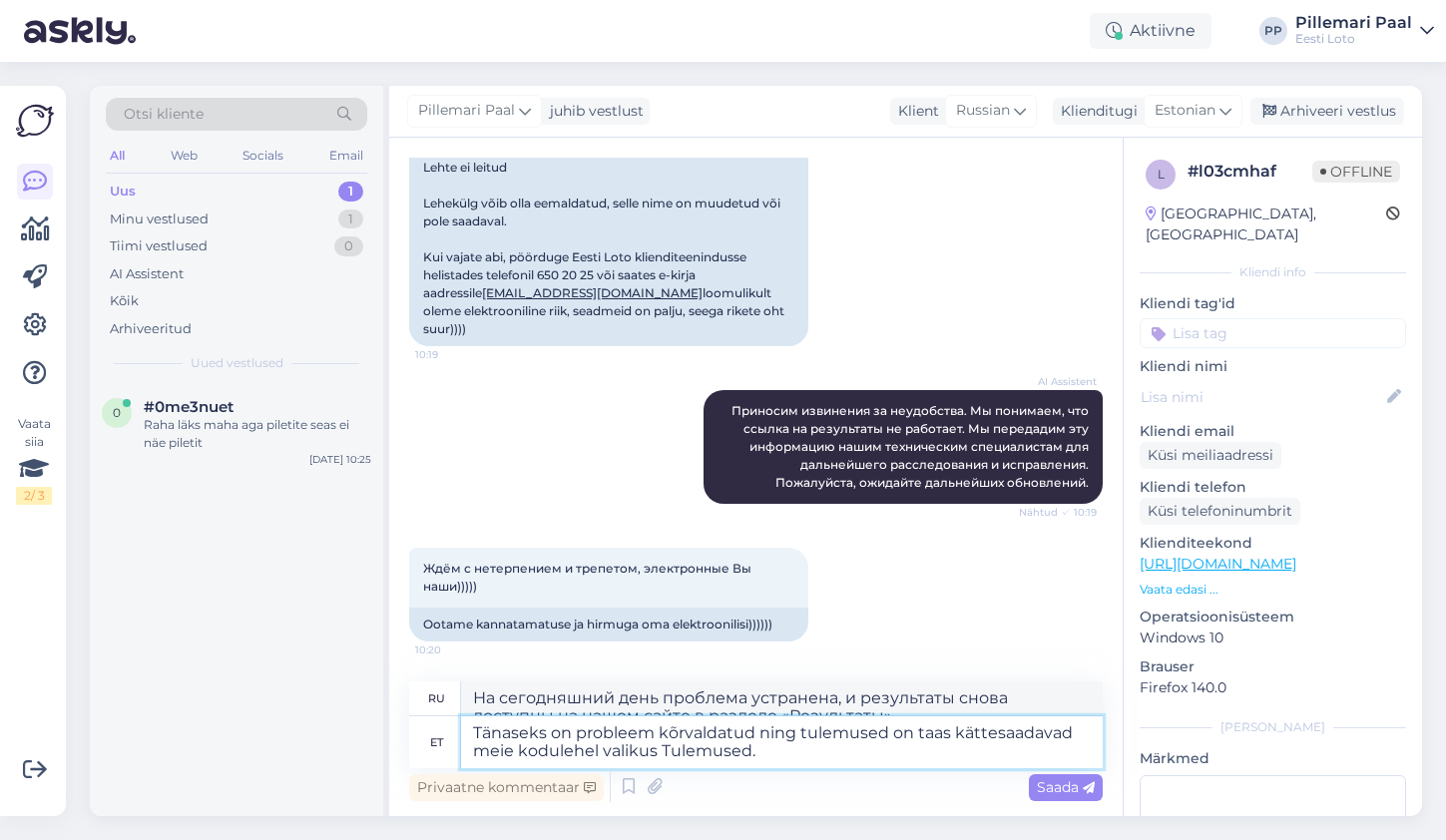 scroll, scrollTop: 809, scrollLeft: 0, axis: vertical 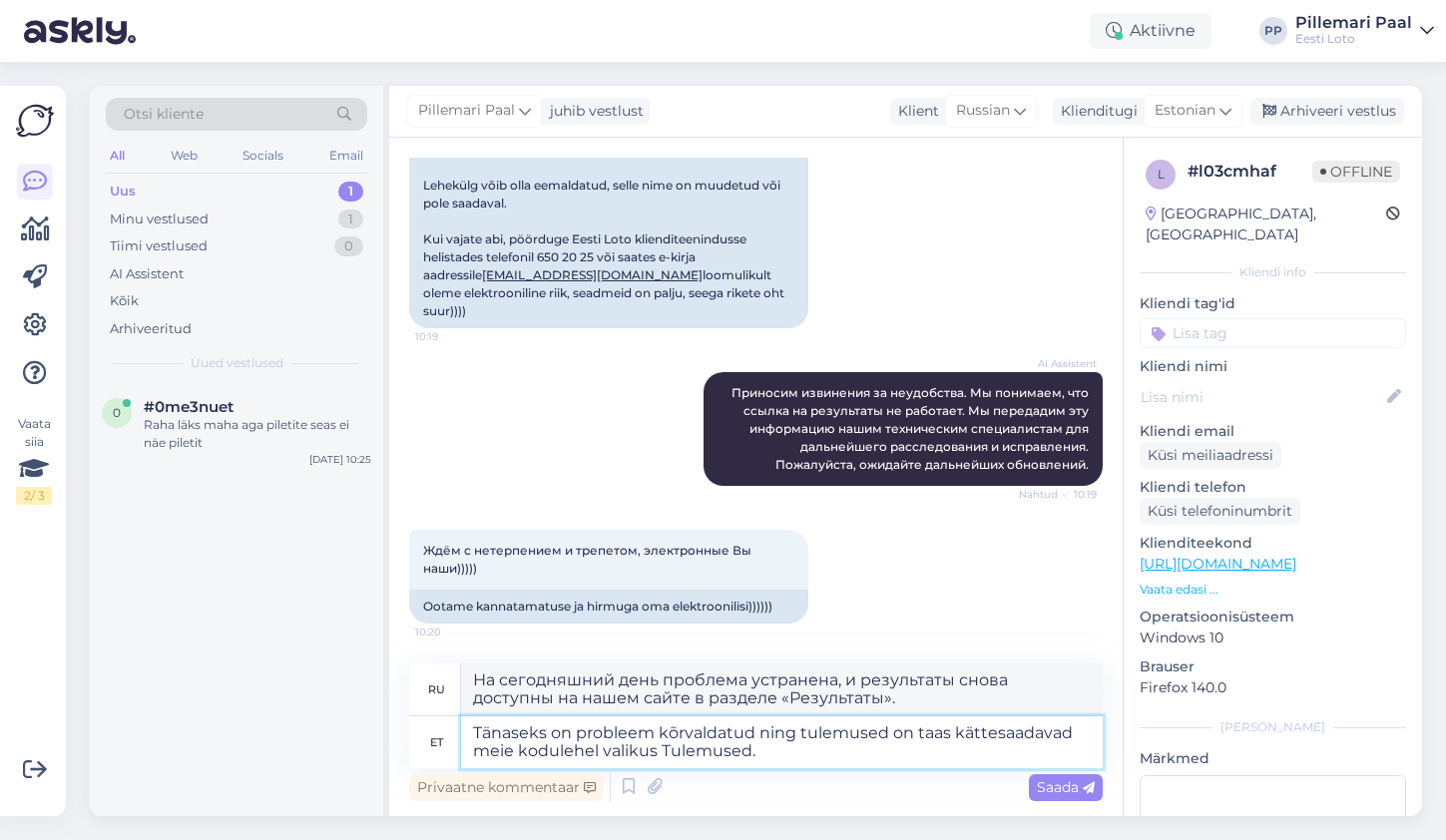 click on "Tänaseks on probleem kõrvaldatud ning tulemused on taas kättesaadavad meie kodulehel valikus Tulemused." at bounding box center (781, 742) 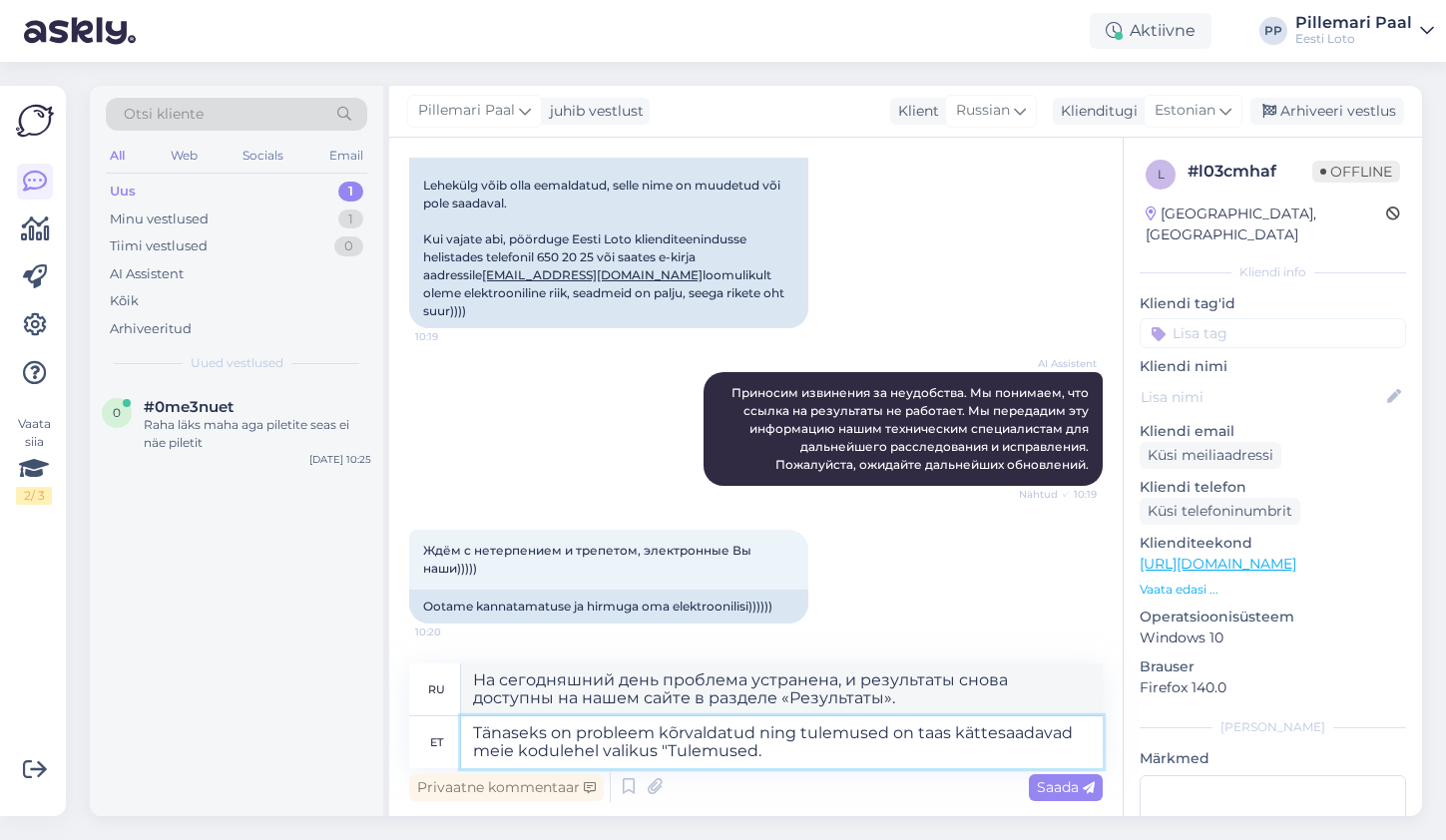 type on "Проблема была решена сегодня, и результаты снова доступны на нашем сайте в разделе «Результаты»." 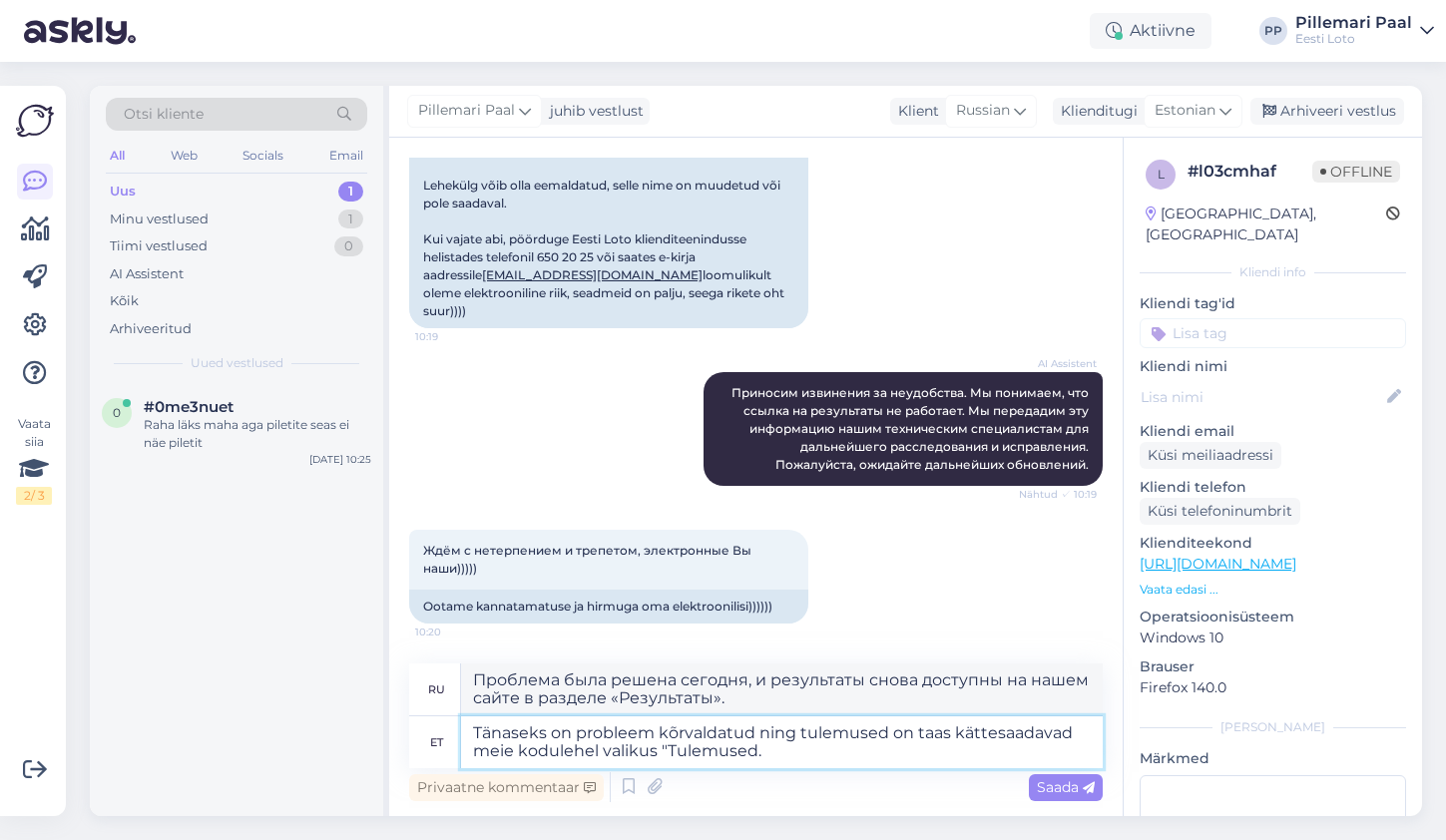 click on "Tänaseks on probleem kõrvaldatud ning tulemused on taas kättesaadavad meie kodulehel valikus "Tulemused." at bounding box center (781, 742) 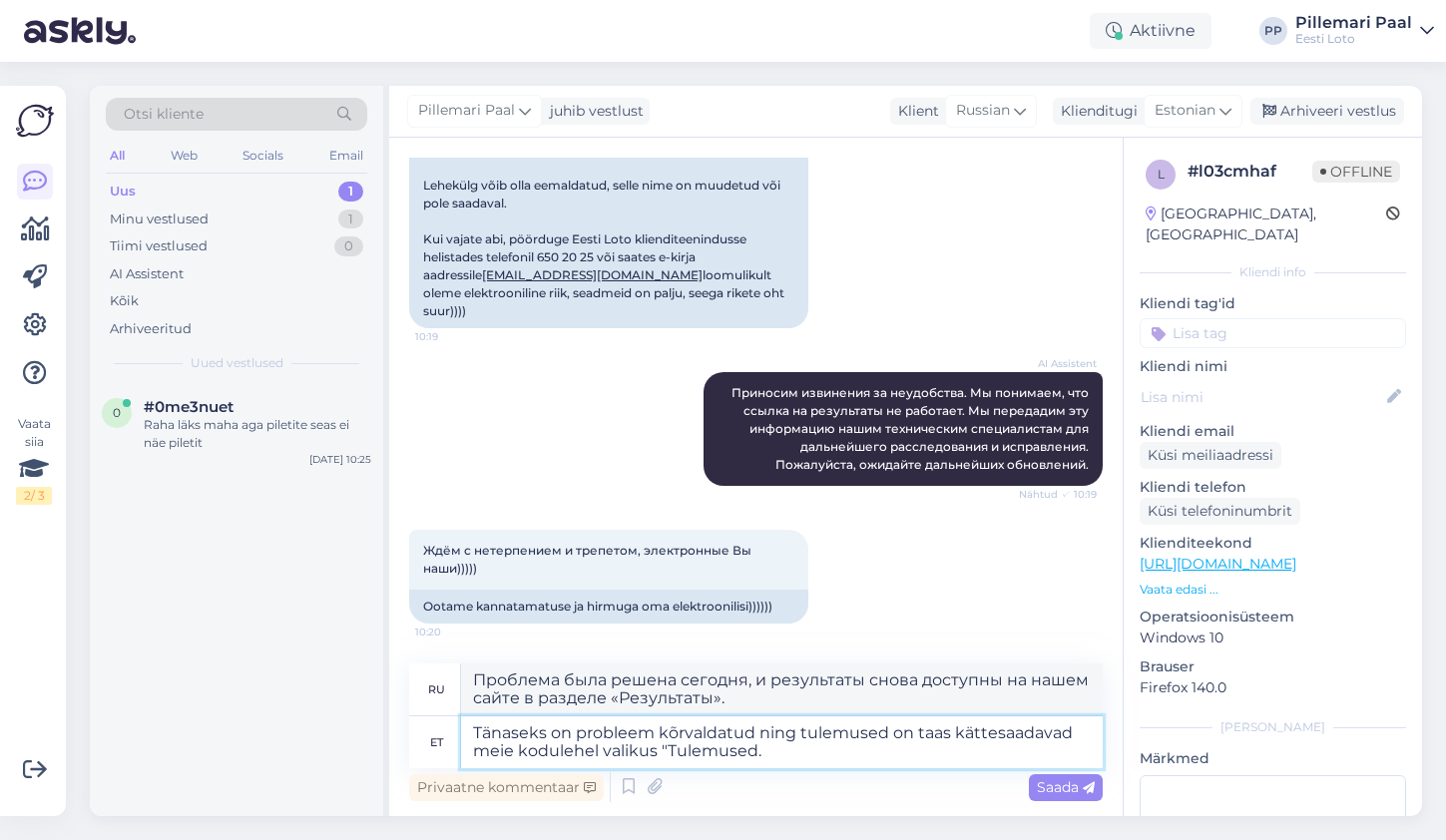 type on "Tänaseks on probleem kõrvaldatud ning tulemused on taas kättesaadavad meie kodulehel valikus "Tulemused"." 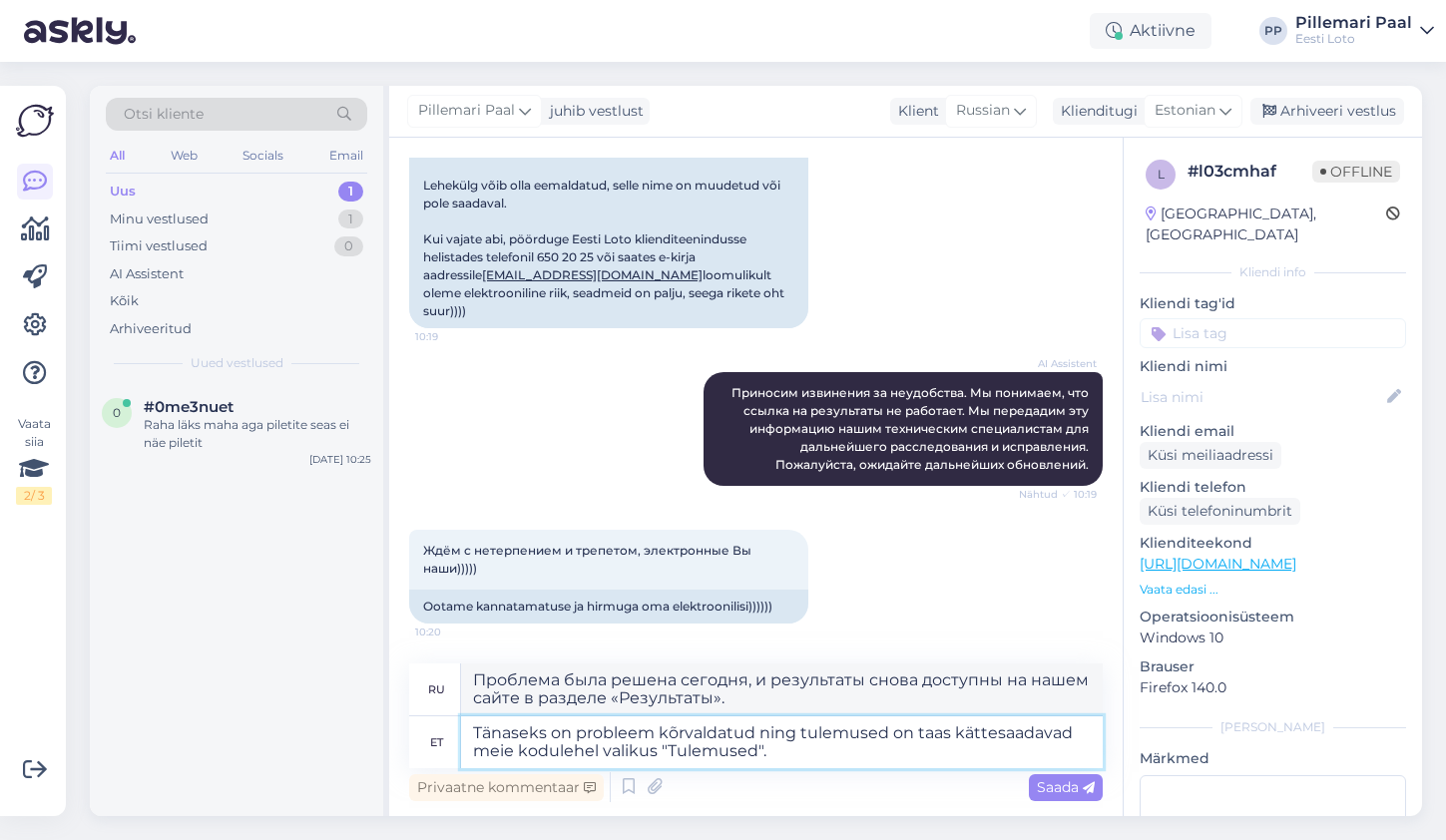 click on "Tänaseks on probleem kõrvaldatud ning tulemused on taas kättesaadavad meie kodulehel valikus "Tulemused"." at bounding box center (781, 742) 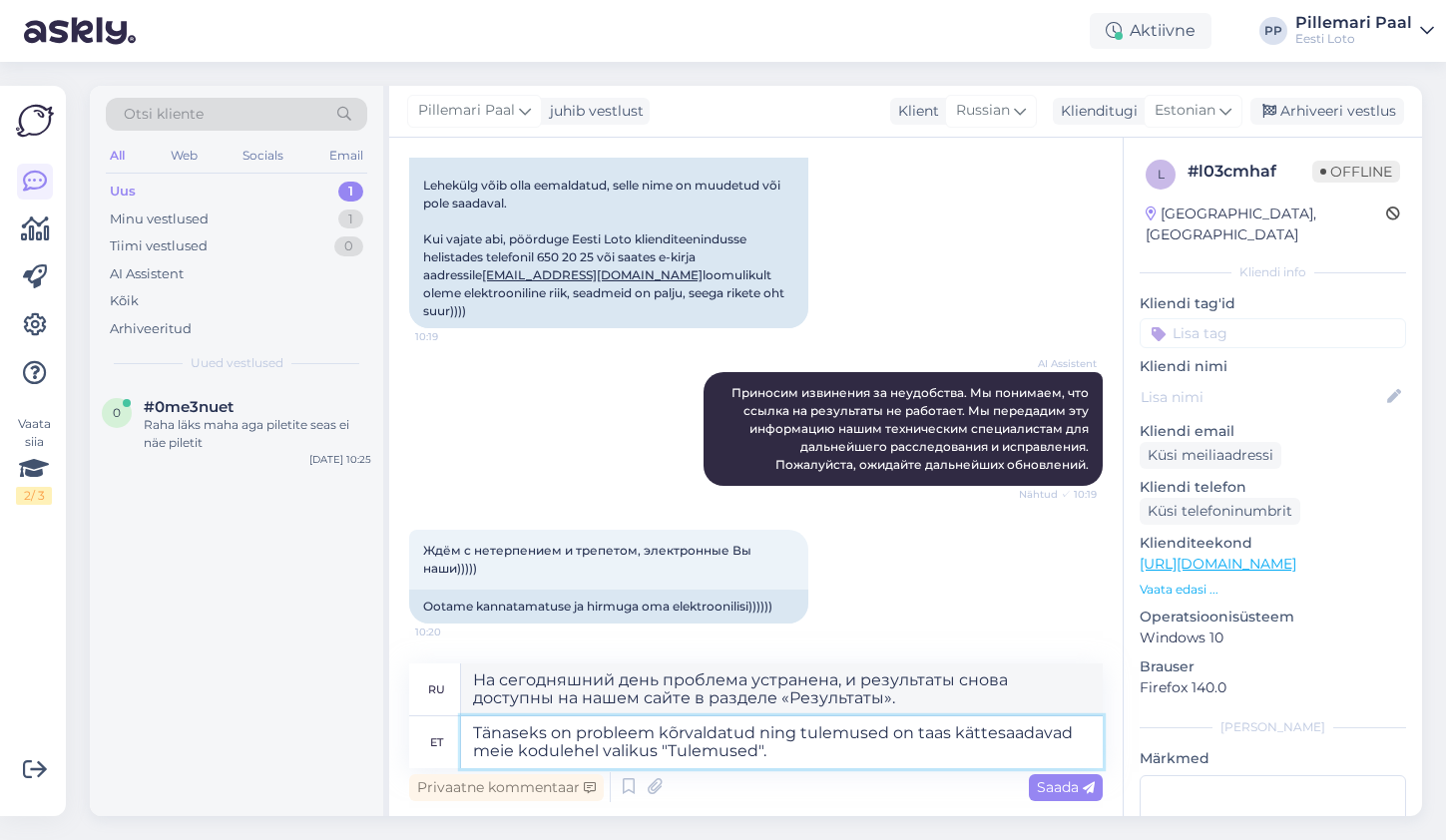 type 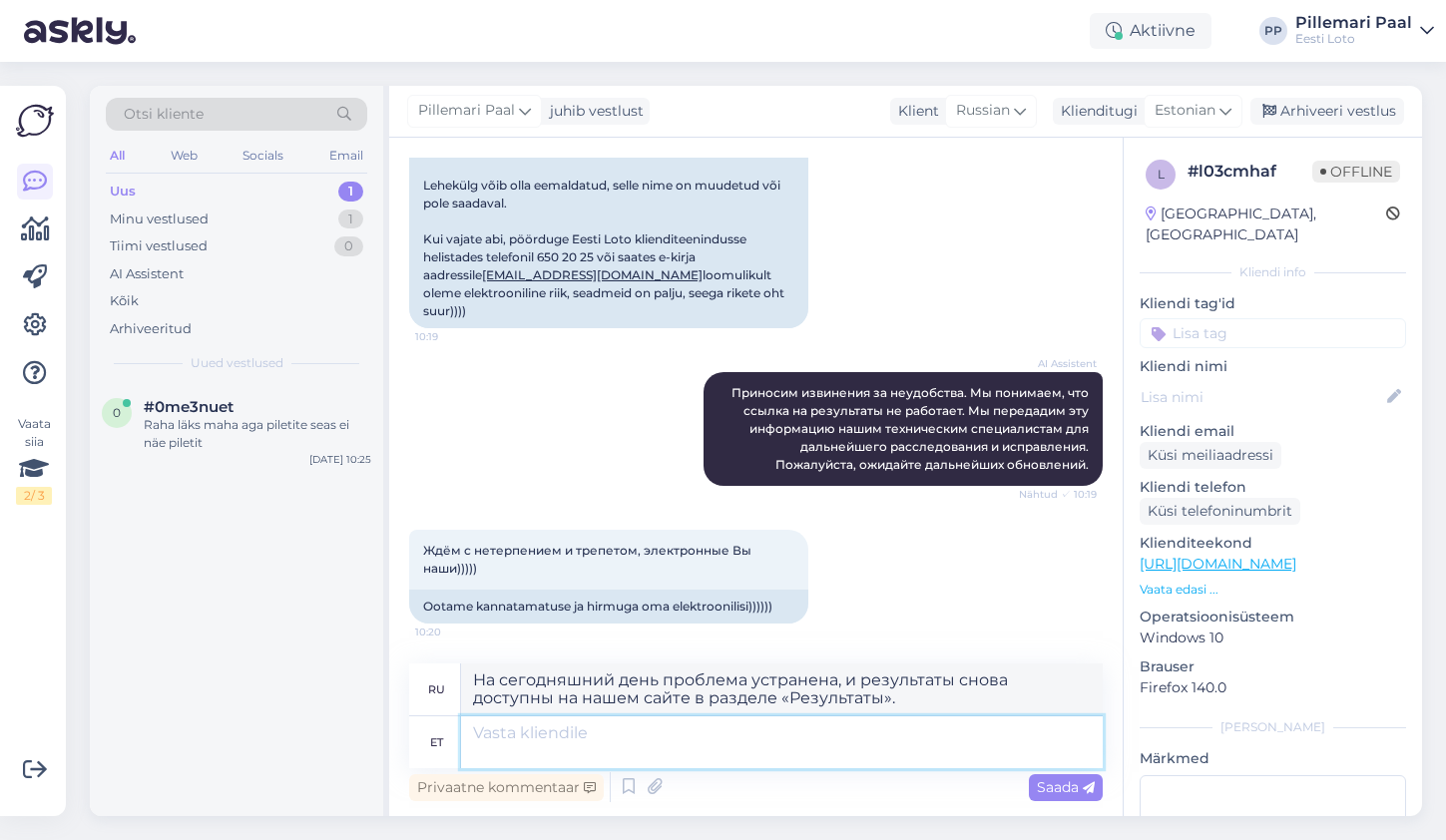 type 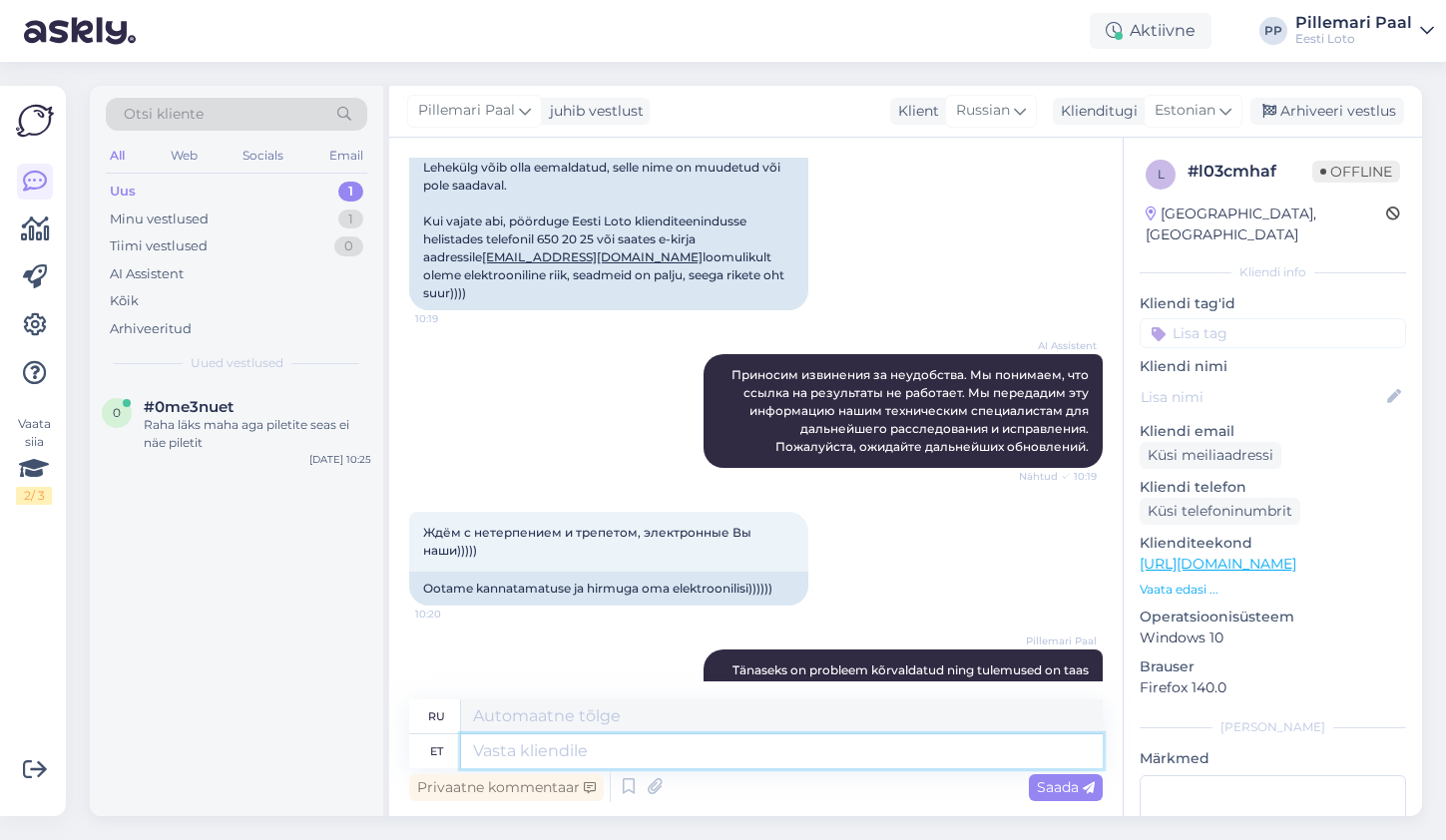 scroll, scrollTop: 929, scrollLeft: 0, axis: vertical 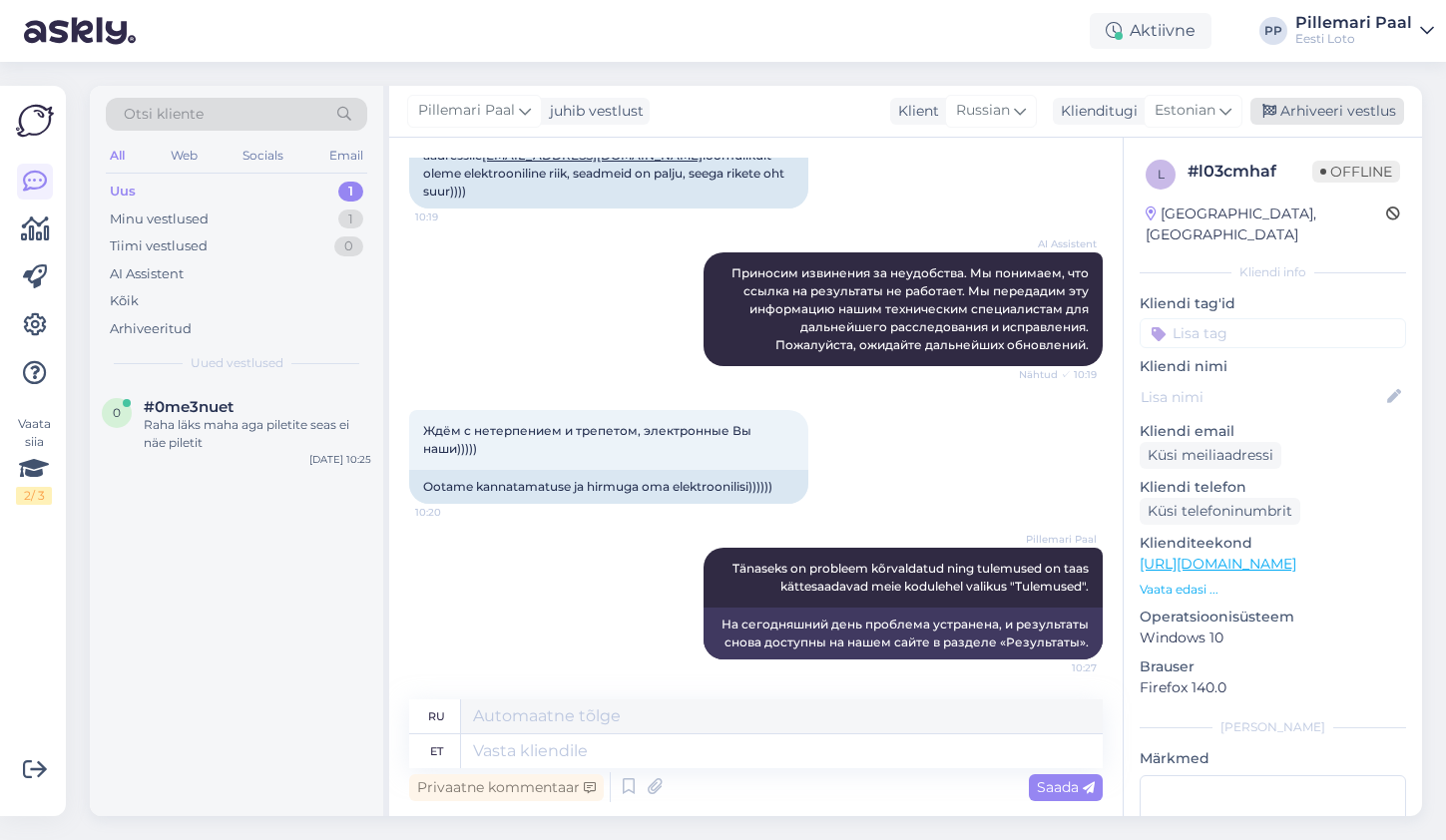 click on "Arhiveeri vestlus" at bounding box center (1327, 111) 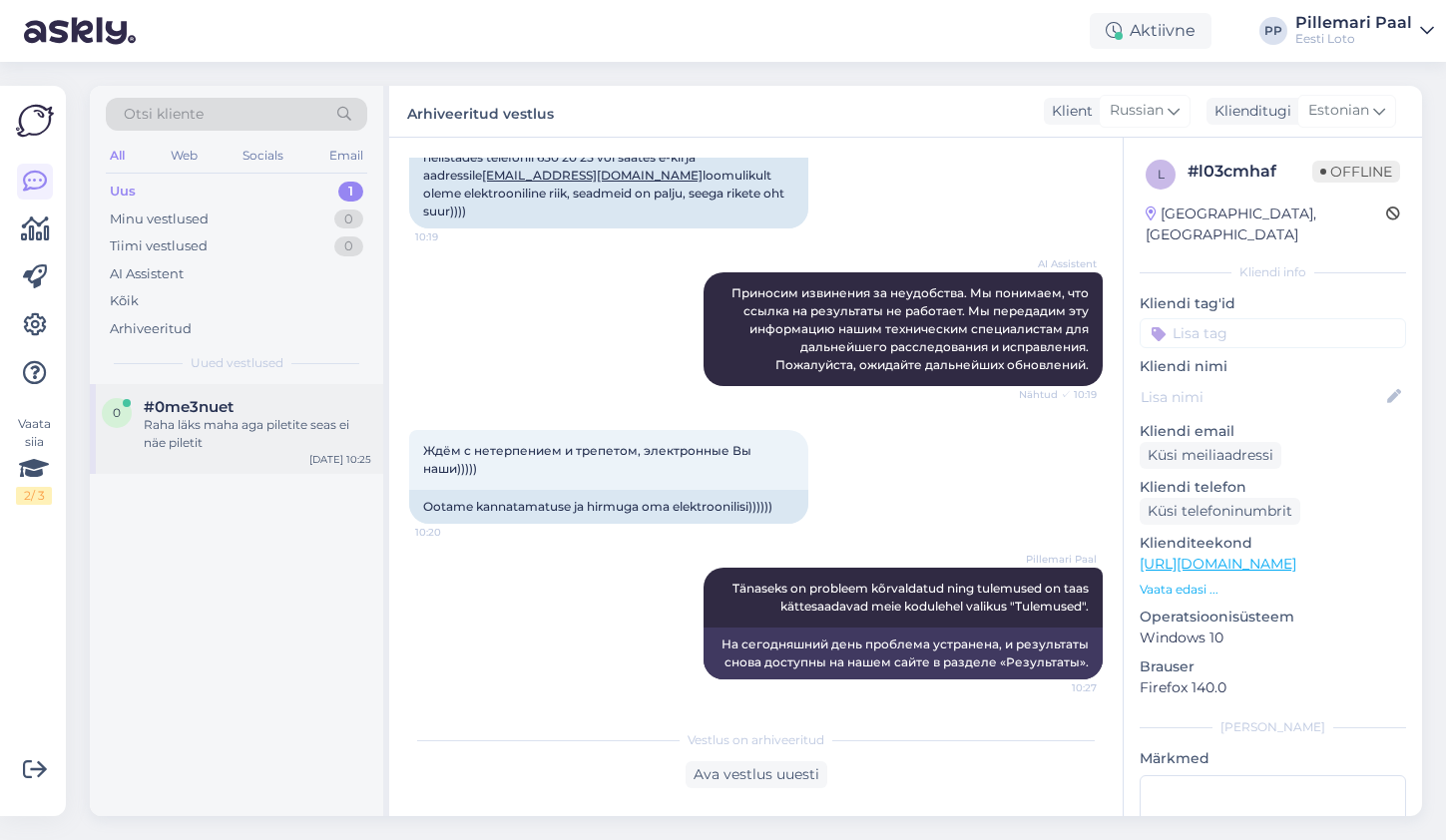 click on "Raha läks maha aga piletite seas ei näe piletit" at bounding box center (257, 434) 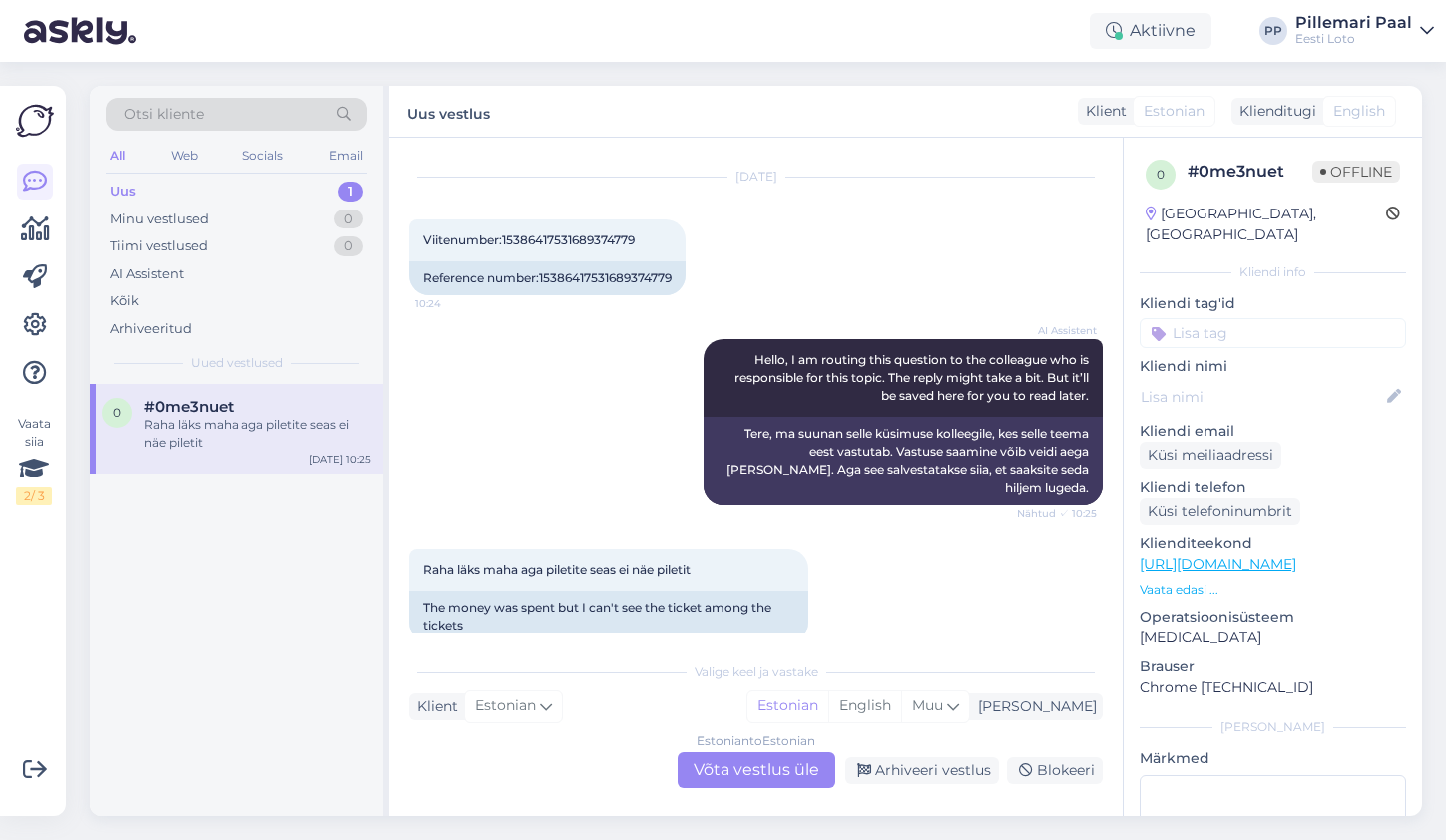 scroll, scrollTop: 57, scrollLeft: 0, axis: vertical 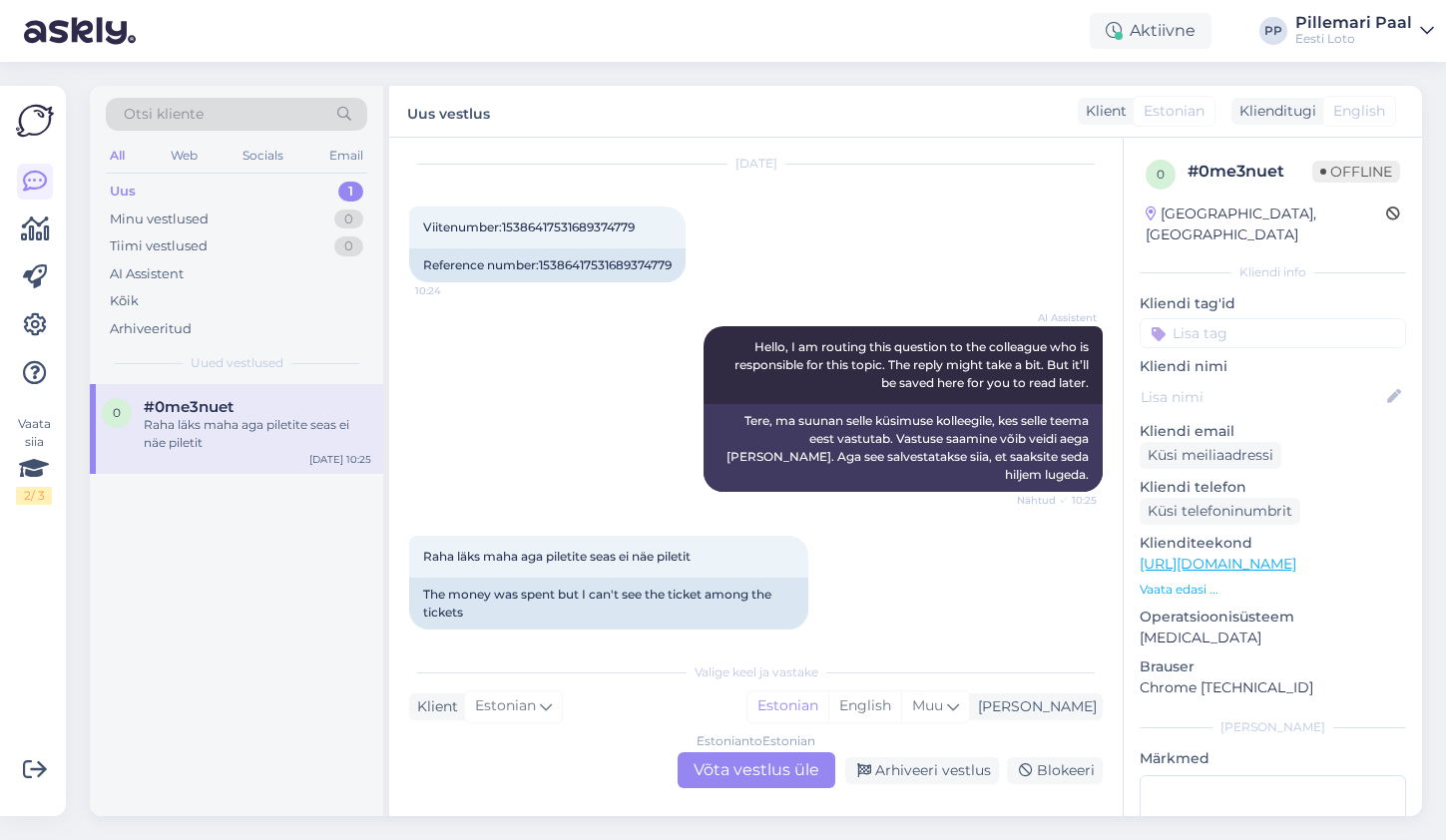 click on "Estonian  to  Estonian Võta vestlus üle" at bounding box center (756, 770) 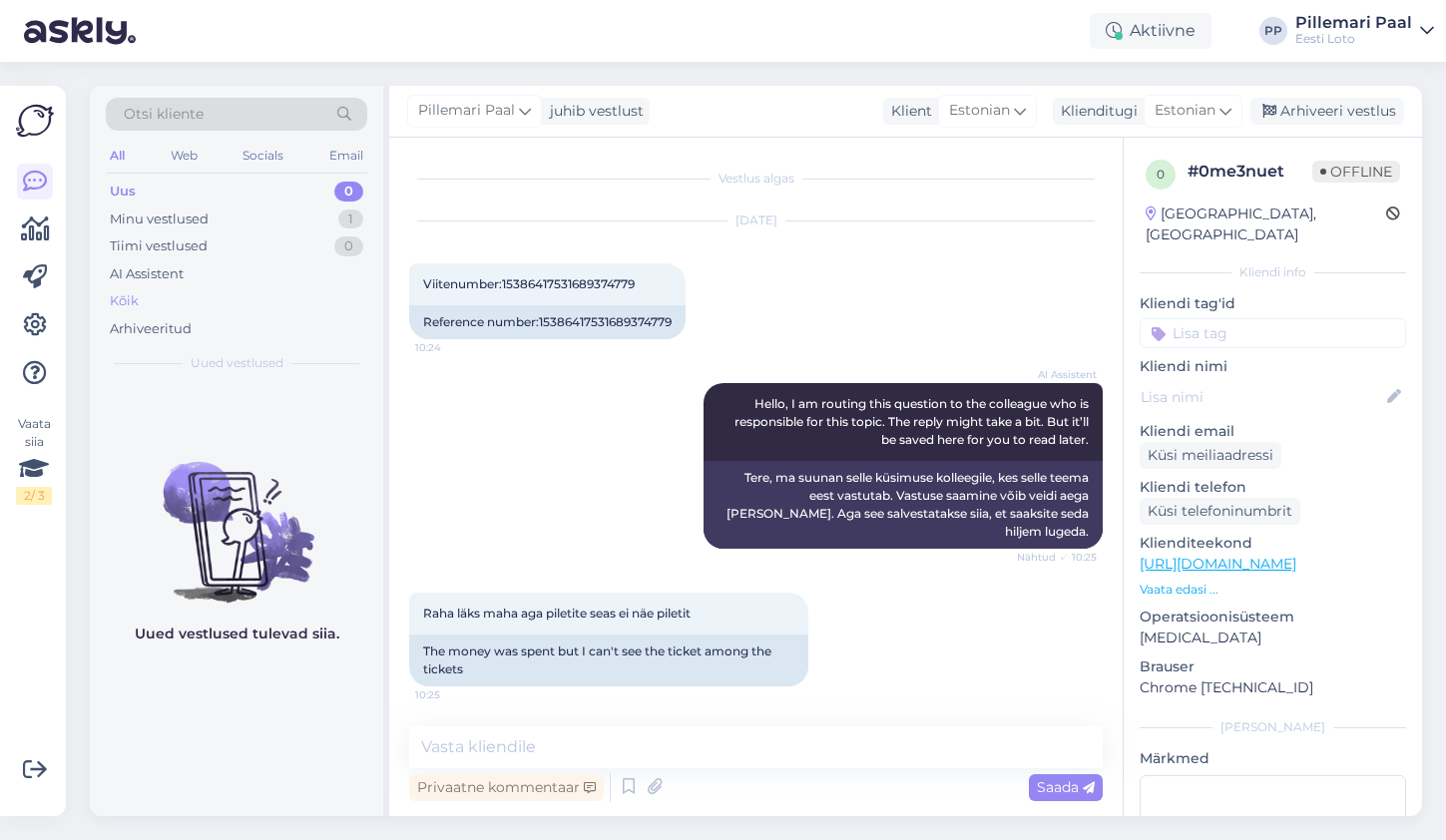 click on "Kõik" at bounding box center (237, 301) 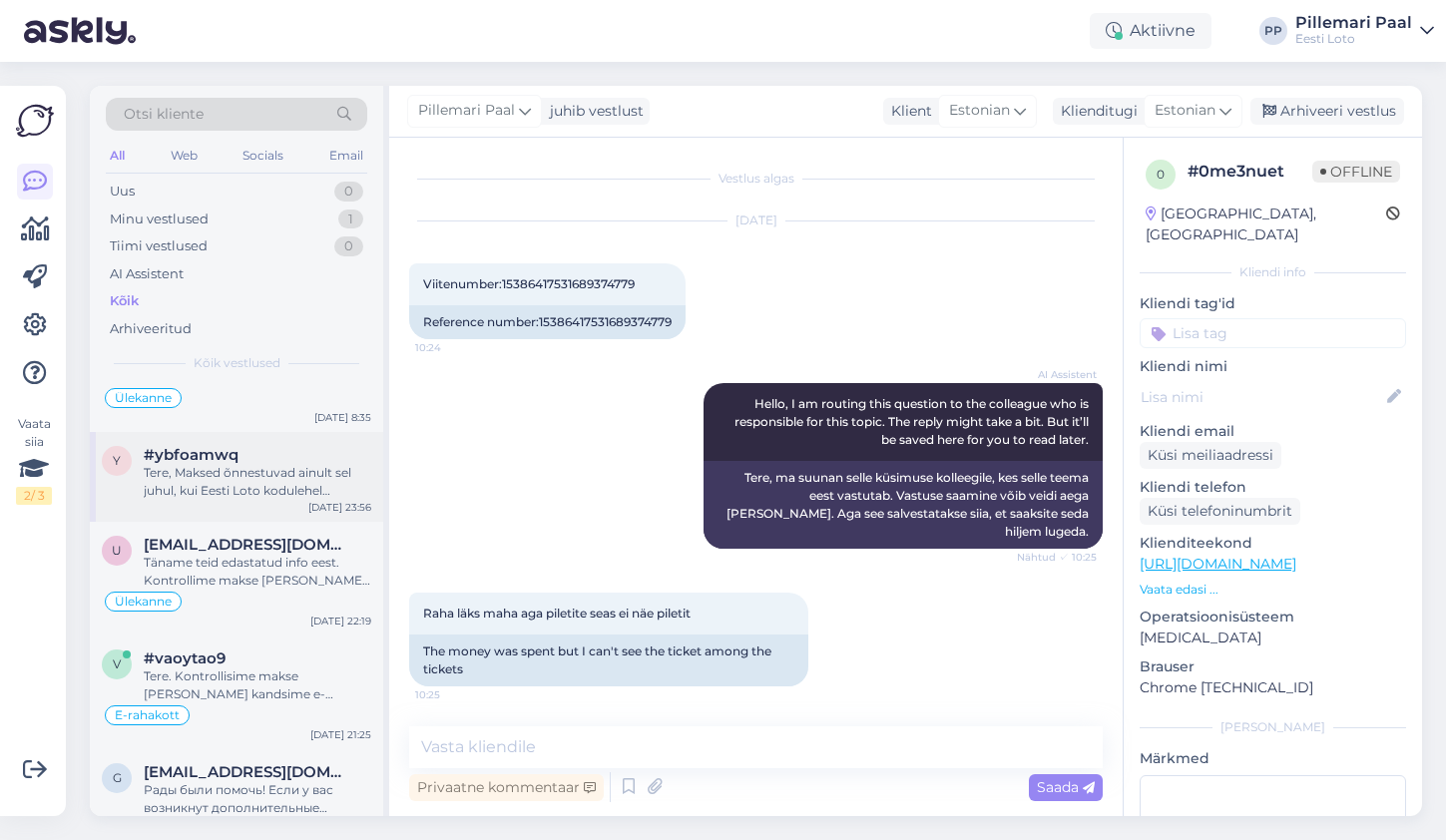 scroll, scrollTop: 791, scrollLeft: 0, axis: vertical 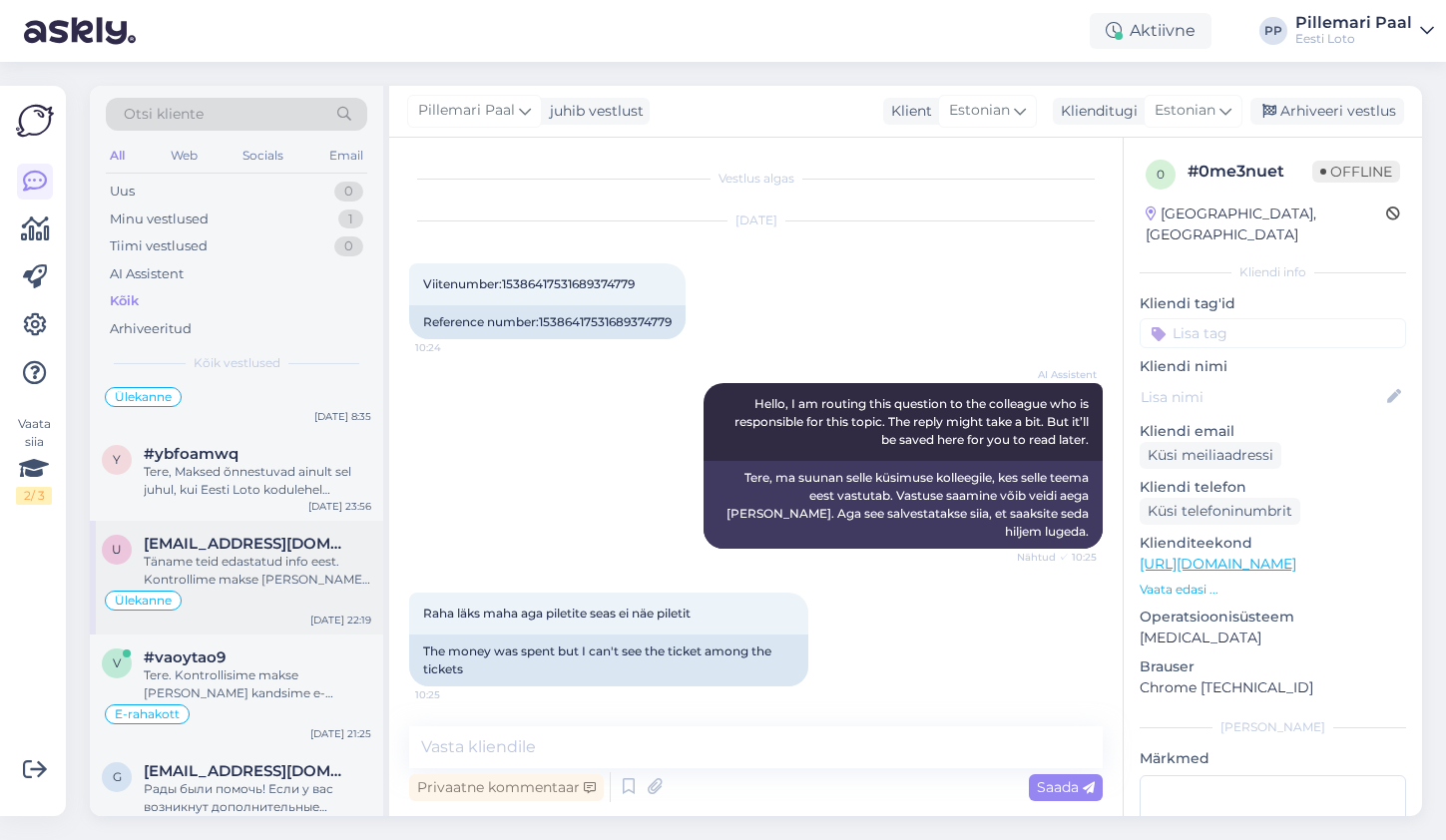 click on "Täname teid edastatud info eest. Kontrollime makse üle ja suuname selle teie e-rahakotti." at bounding box center (257, 571) 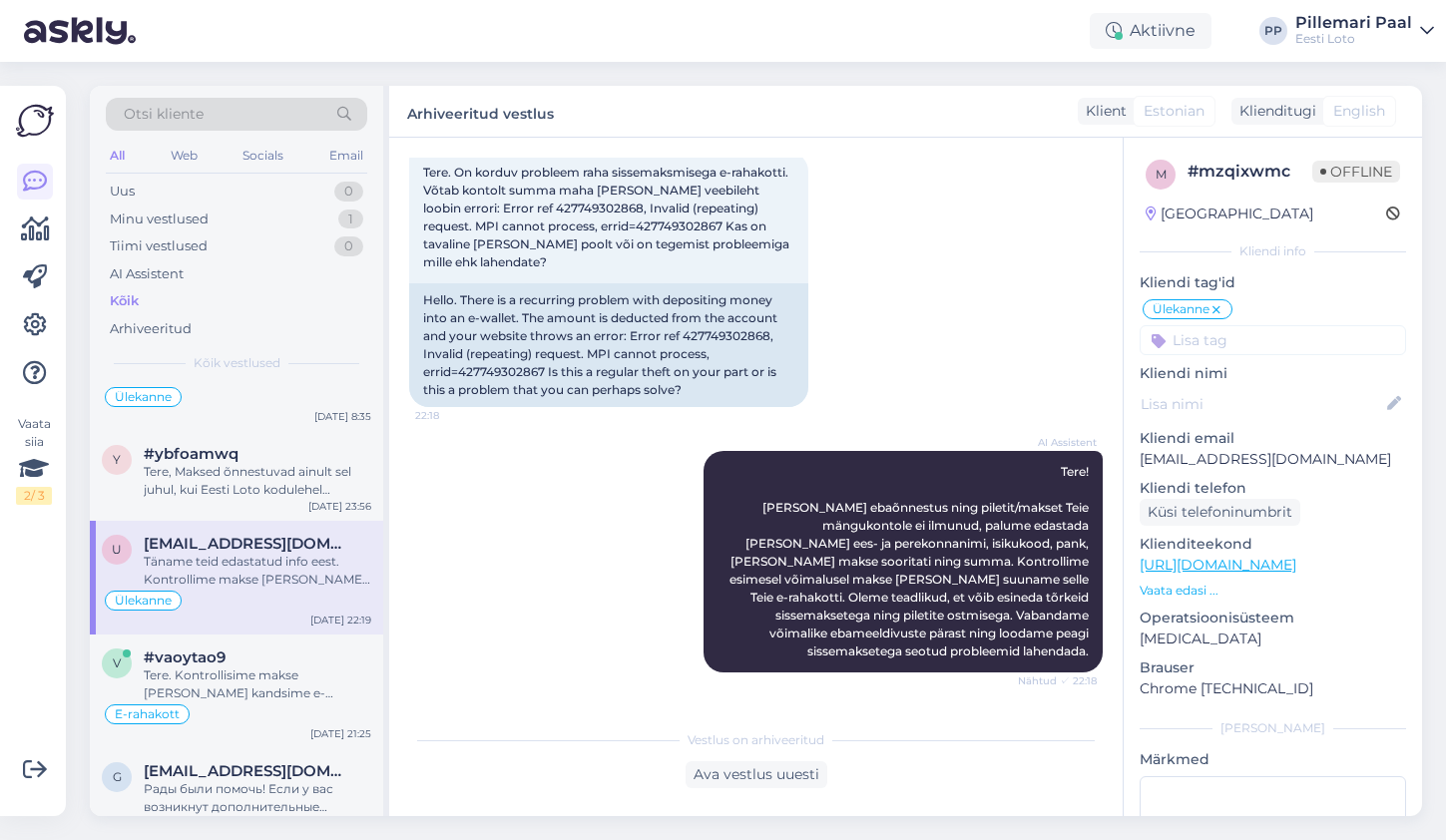 scroll, scrollTop: 114, scrollLeft: 0, axis: vertical 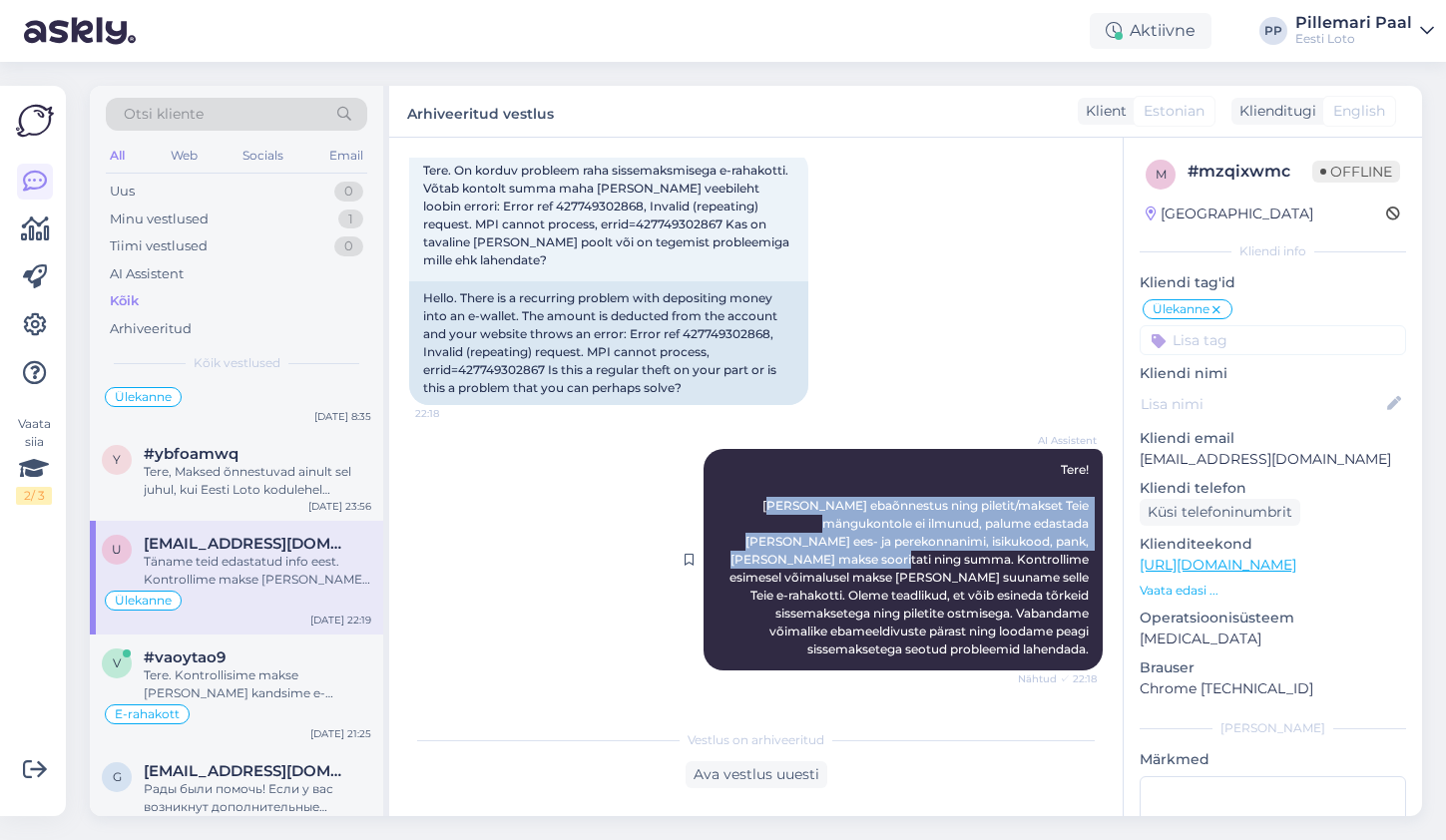 drag, startPoint x: 802, startPoint y: 487, endPoint x: 811, endPoint y: 542, distance: 55.7315 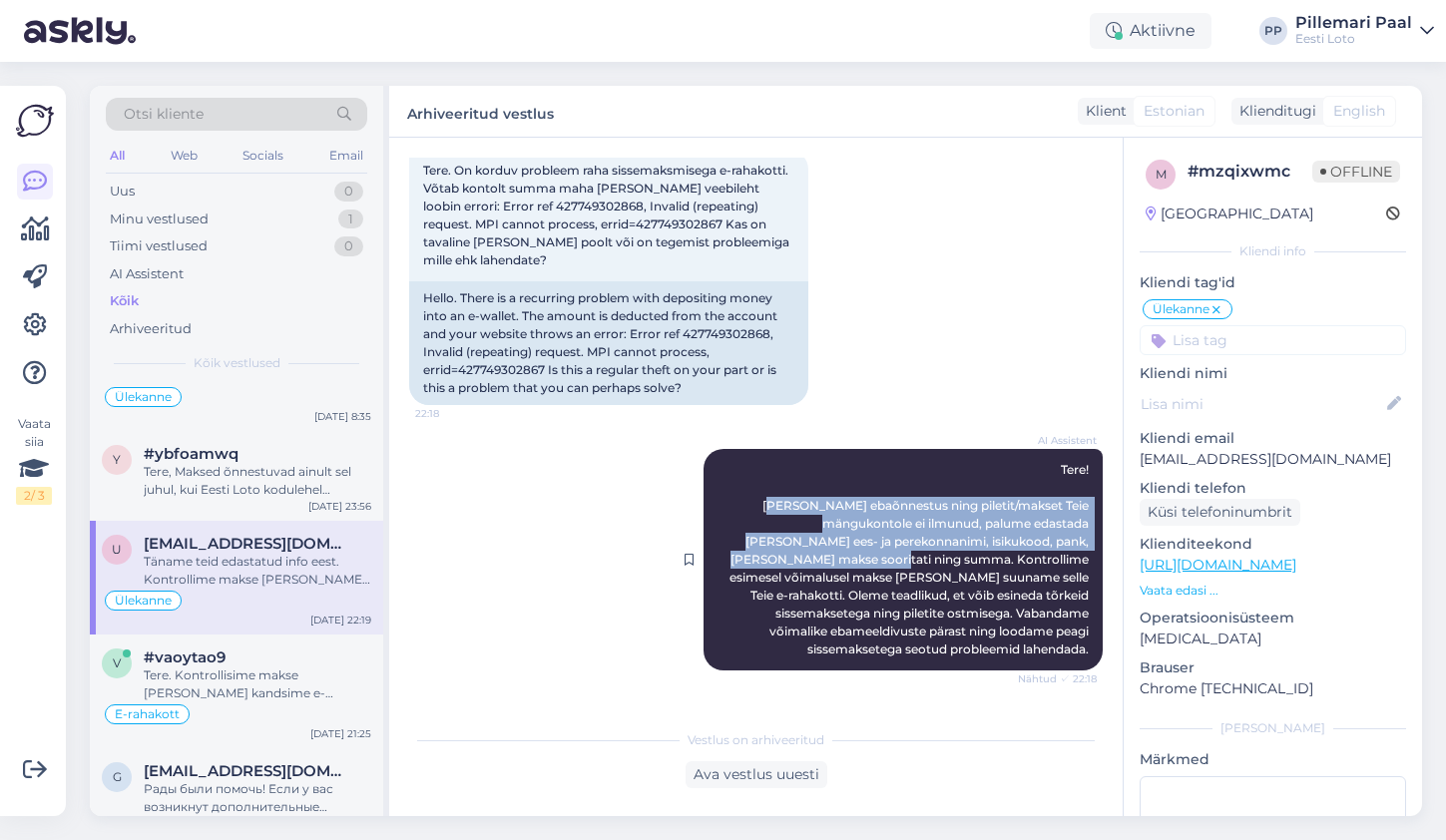 click on "Tere!
Kui makse ebaõnnestus ning piletit/makset Teie mängukontole ei ilmunud, palume edastada meile oma ees- ja perekonnanimi, isikukood, pank, kust makse sooritati ning summa. Kontrollime esimesel võimalusel makse üle ja suuname selle Teie e-rahakotti. Oleme teadlikud, et võib esineda tõrkeid sissemaksetega ning piletite ostmisega. Vabandame võimalike ebameeldivuste pärast ning loodame peagi sissemaksetega seotud probleemid lahendada." at bounding box center [910, 559] 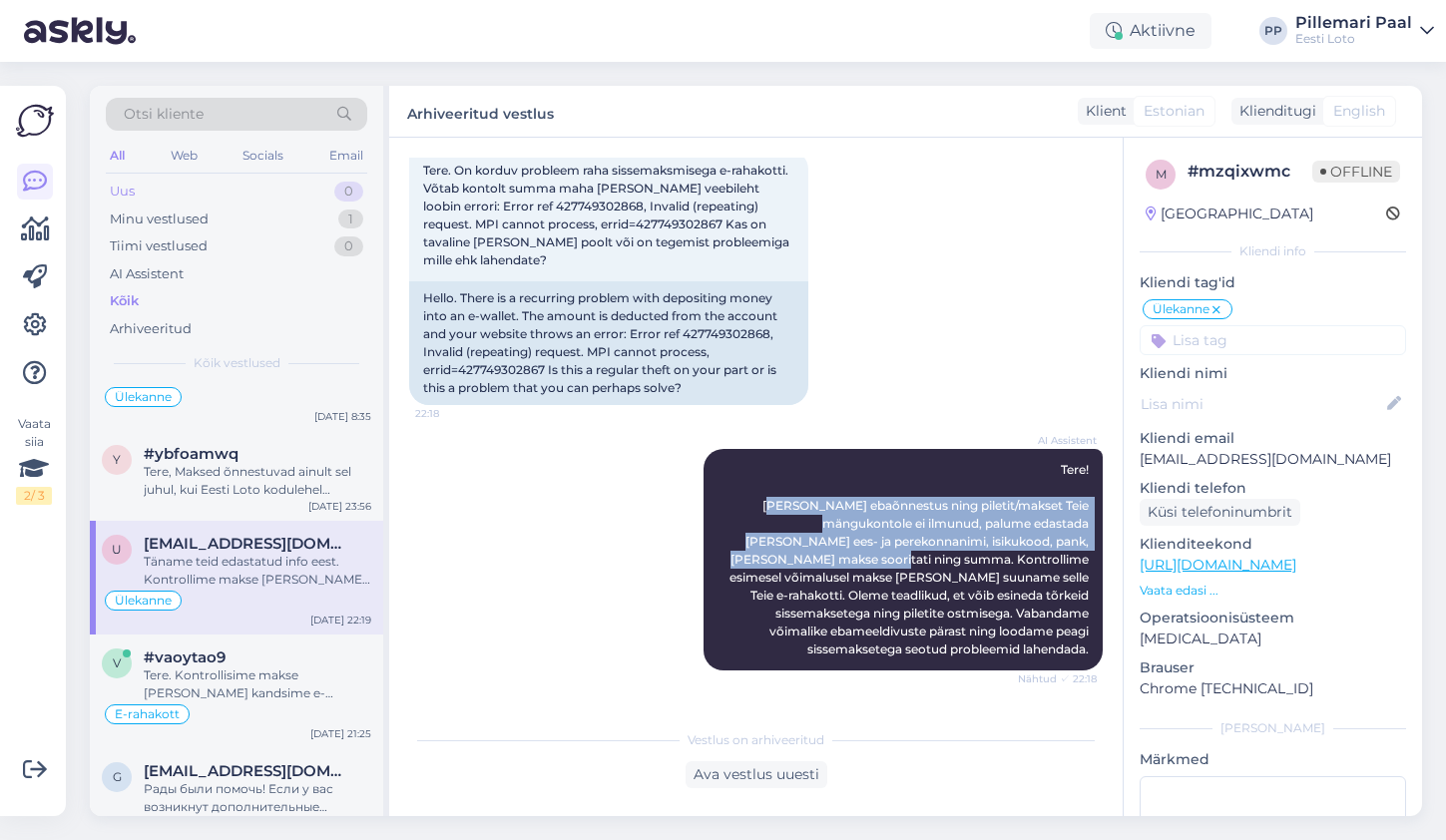 click on "Uus 0" at bounding box center [237, 192] 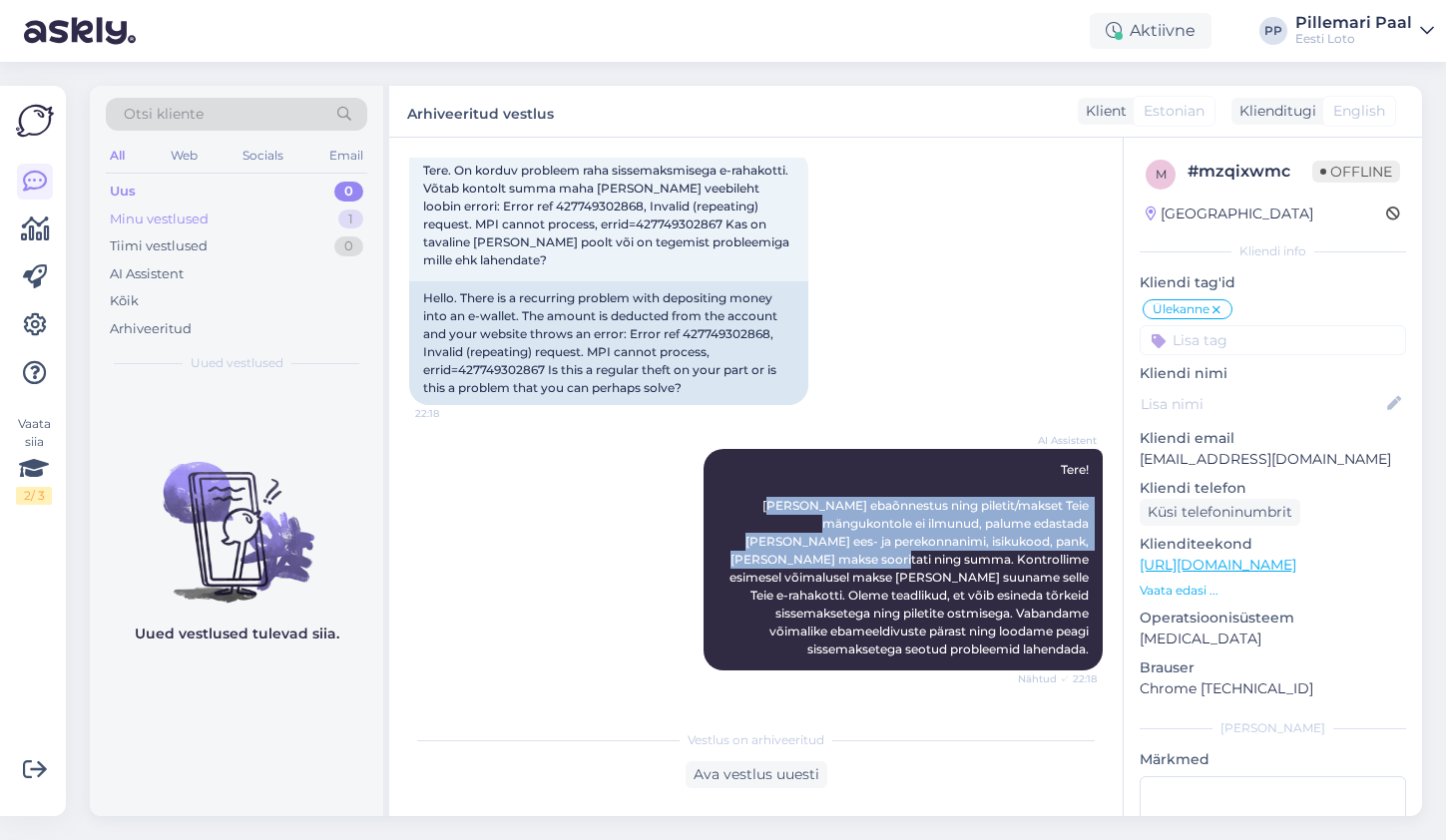click on "Minu vestlused" at bounding box center [159, 219] 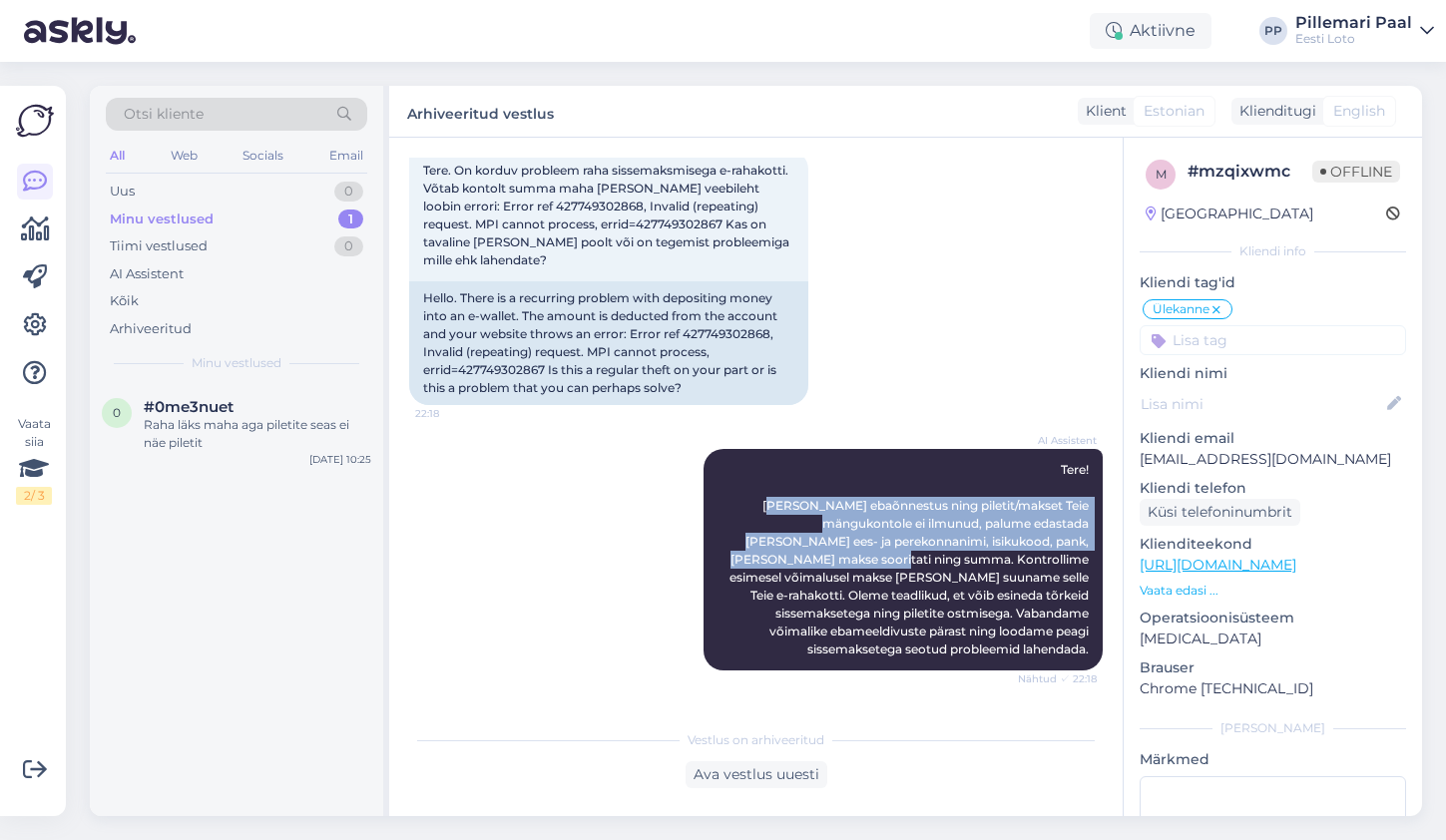 scroll, scrollTop: 292, scrollLeft: 0, axis: vertical 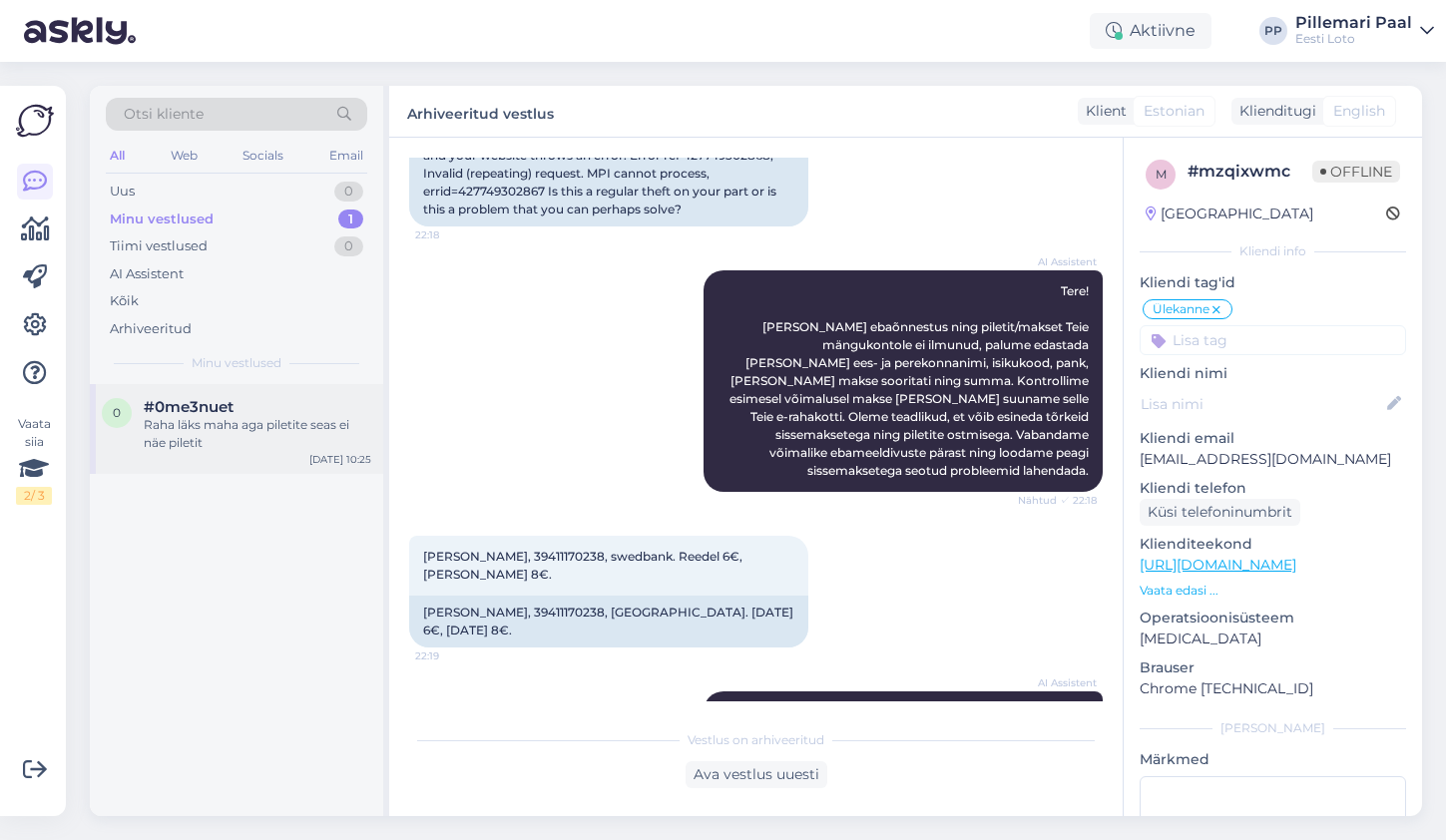 click on "Raha läks maha aga piletite seas ei näe piletit" at bounding box center (257, 434) 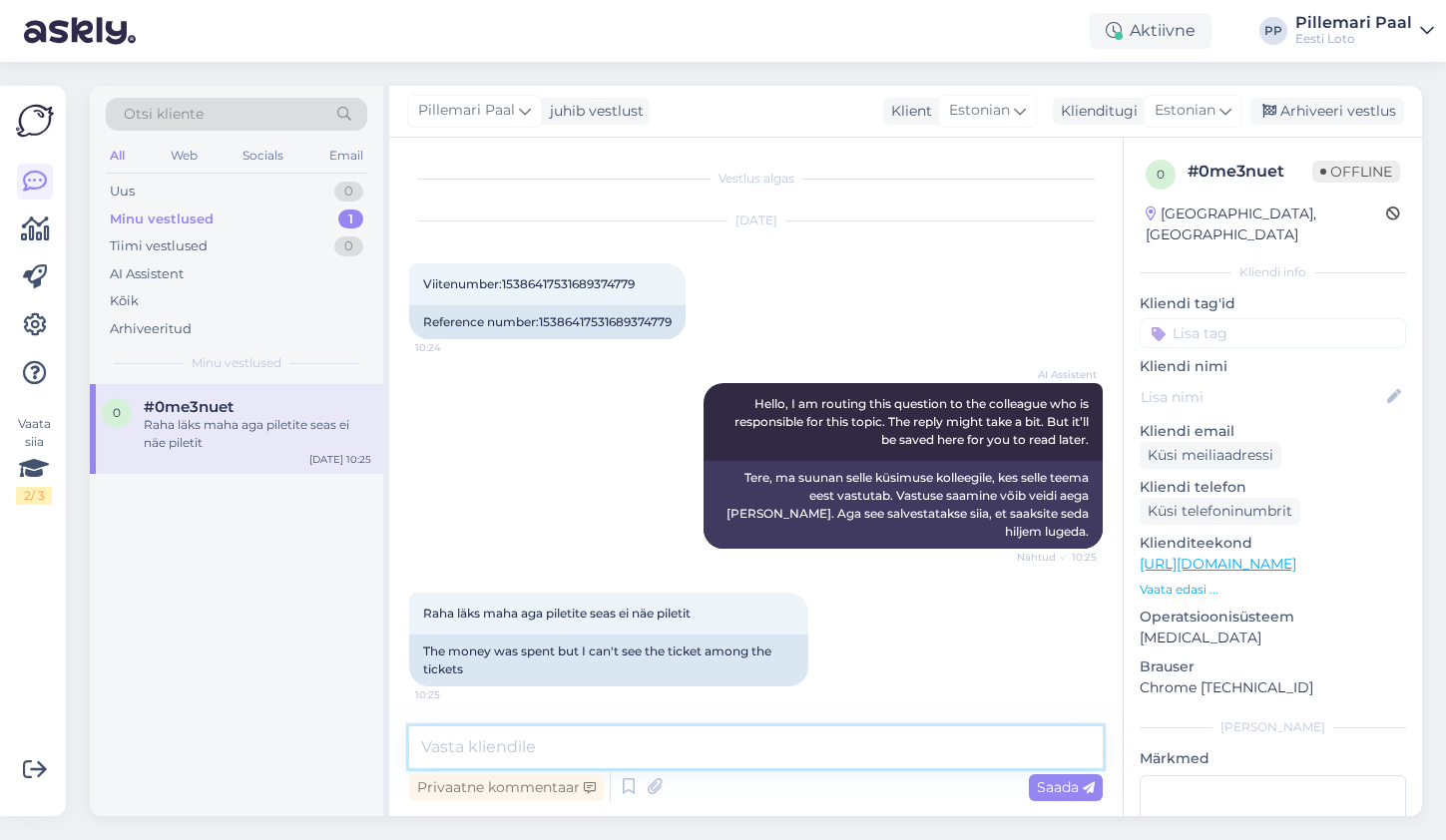 click at bounding box center [755, 747] 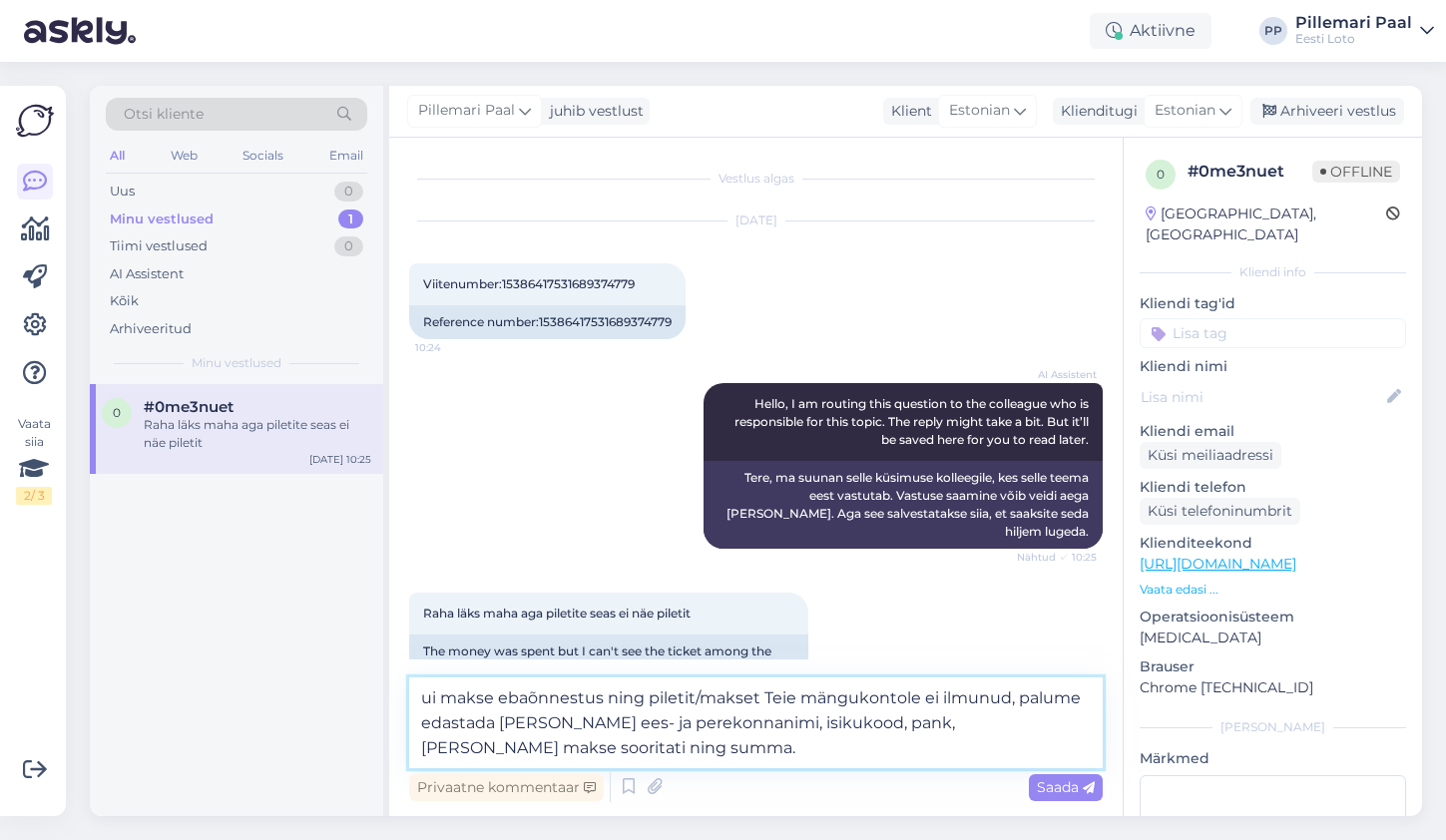 click on "ui makse ebaõnnestus ning piletit/makset Teie mängukontole ei ilmunud, palume edastada meile oma ees- ja perekonnanimi, isikukood, pank, kust makse sooritati ning summa." at bounding box center (755, 722) 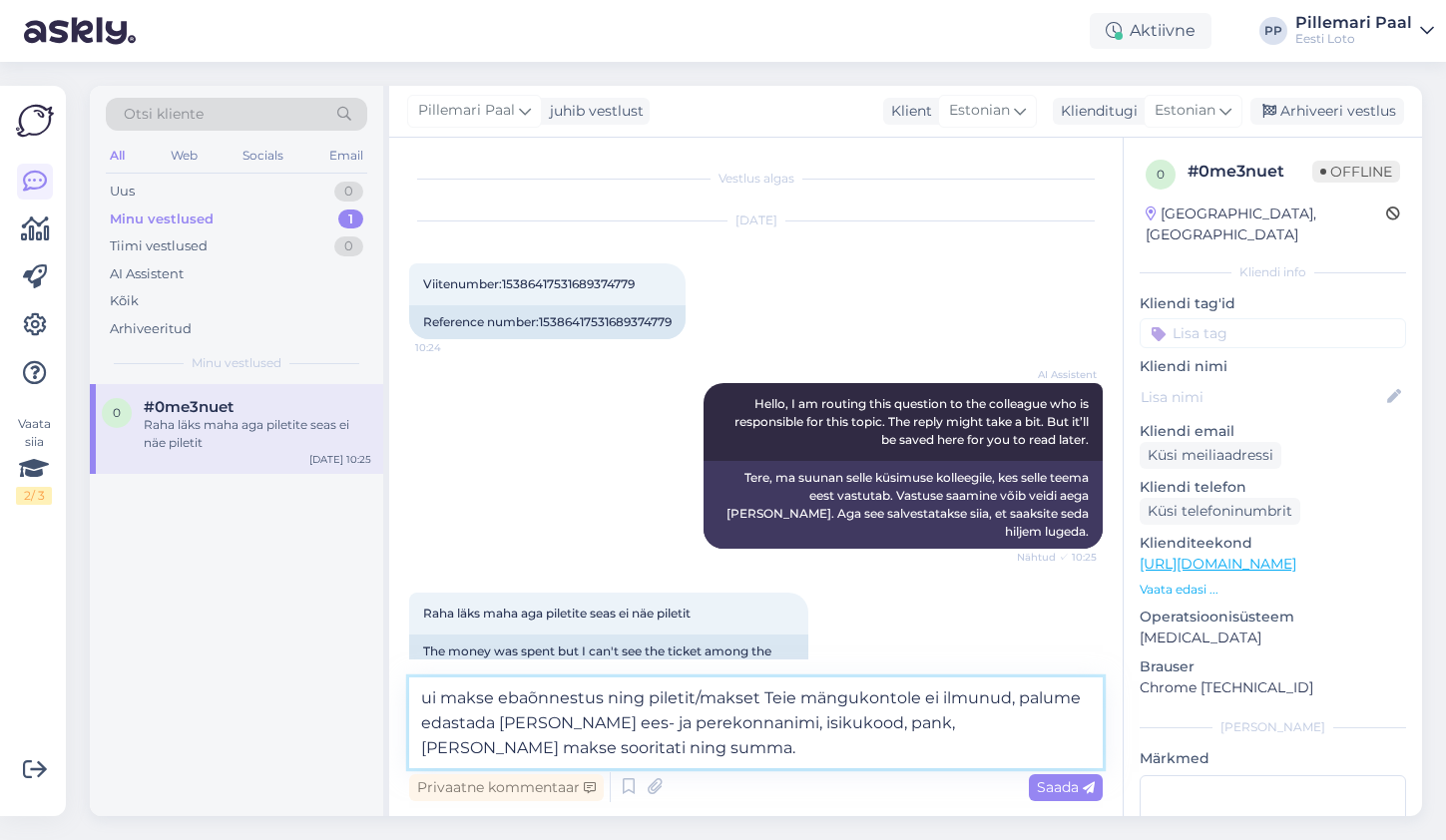 drag, startPoint x: 1016, startPoint y: 699, endPoint x: 418, endPoint y: 690, distance: 598.0677 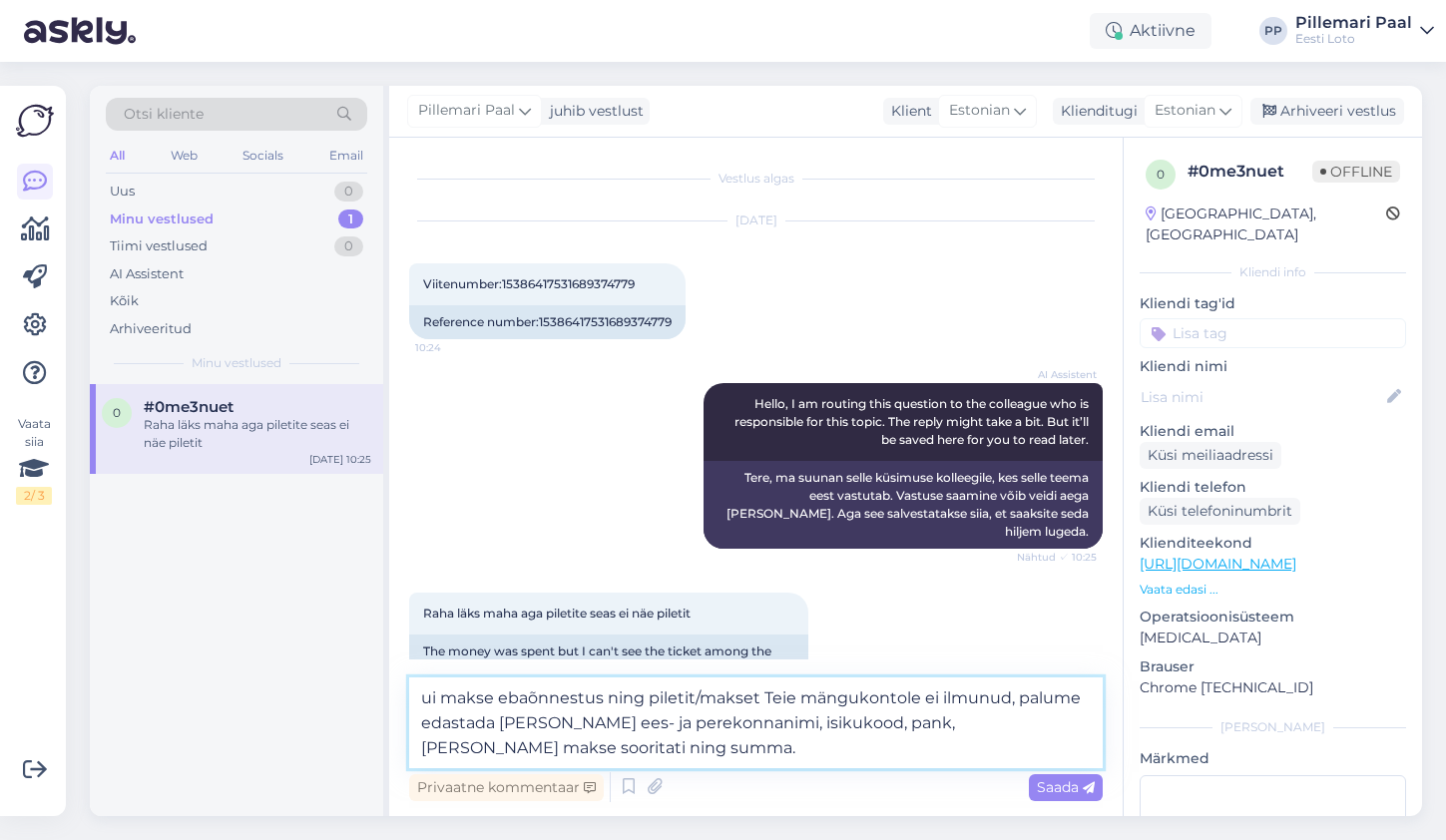 click on "ui makse ebaõnnestus ning piletit/makset Teie mängukontole ei ilmunud, palume edastada meile oma ees- ja perekonnanimi, isikukood, pank, kust makse sooritati ning summa." at bounding box center [755, 722] 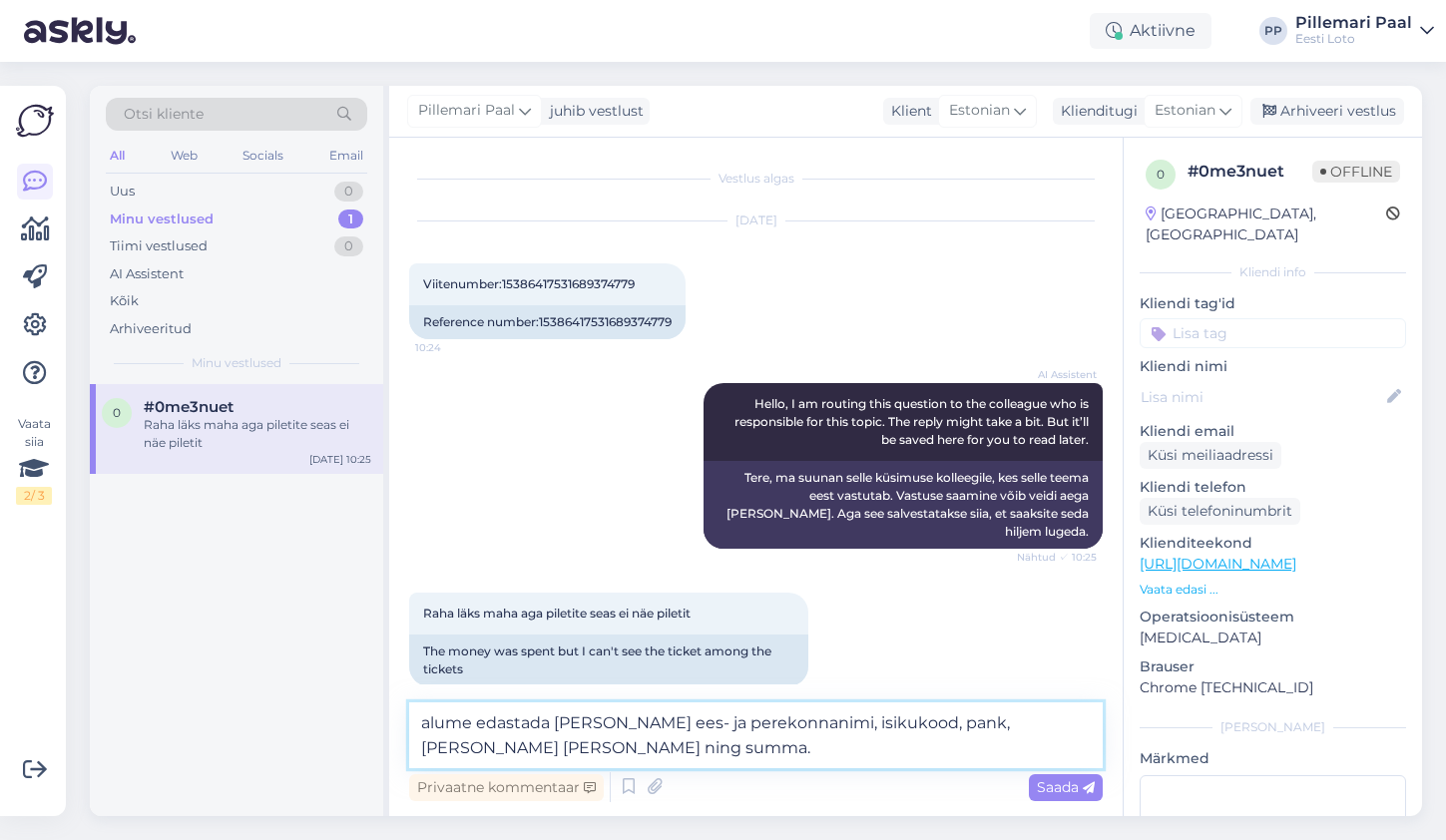type on "Palume edastada meile oma ees- ja perekonnanimi, isikukood, pank, kust makse sooritati ning summa." 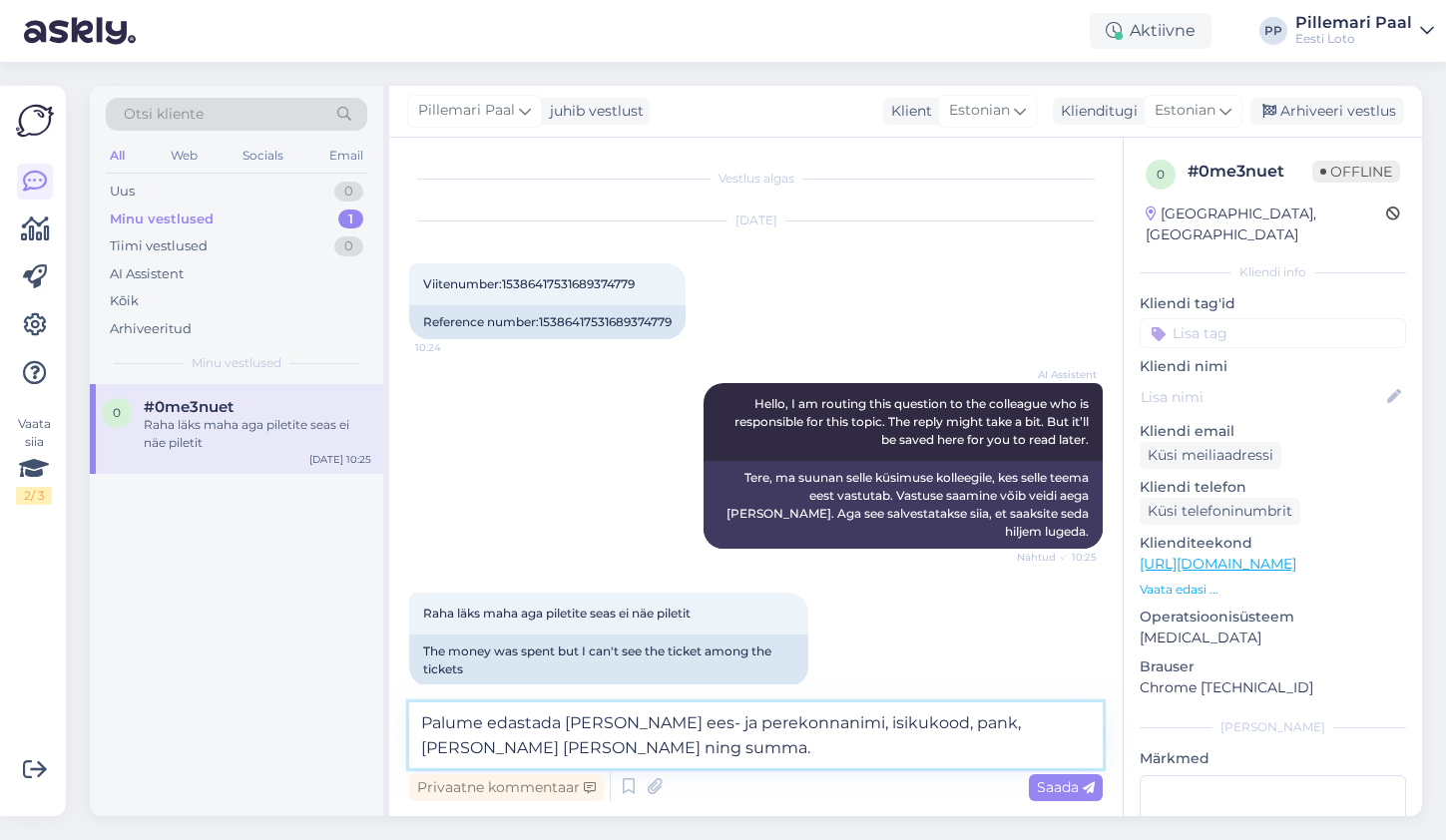 click on "Palume edastada meile oma ees- ja perekonnanimi, isikukood, pank, kust makse sooritati ning summa." at bounding box center (755, 735) 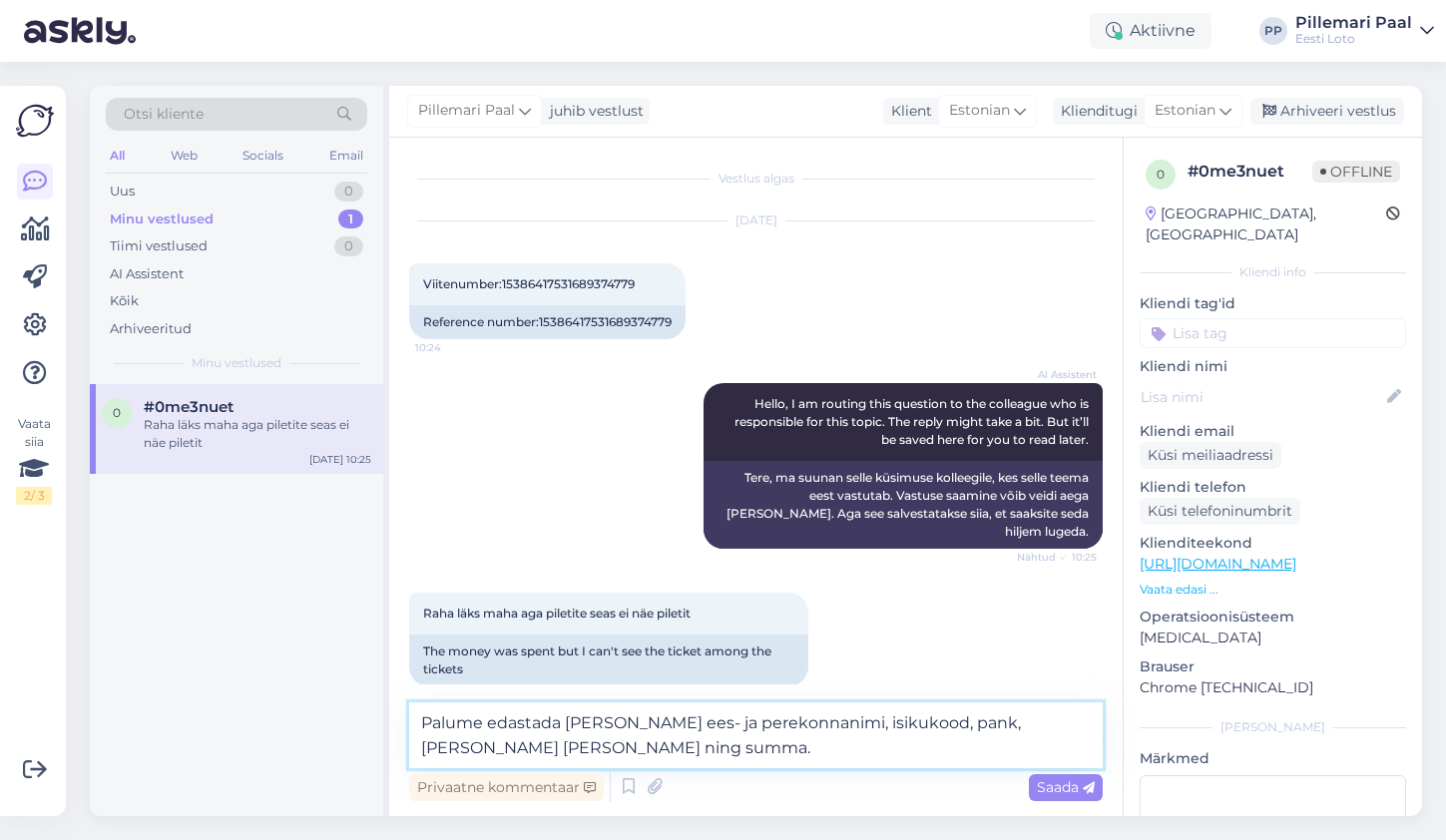 type 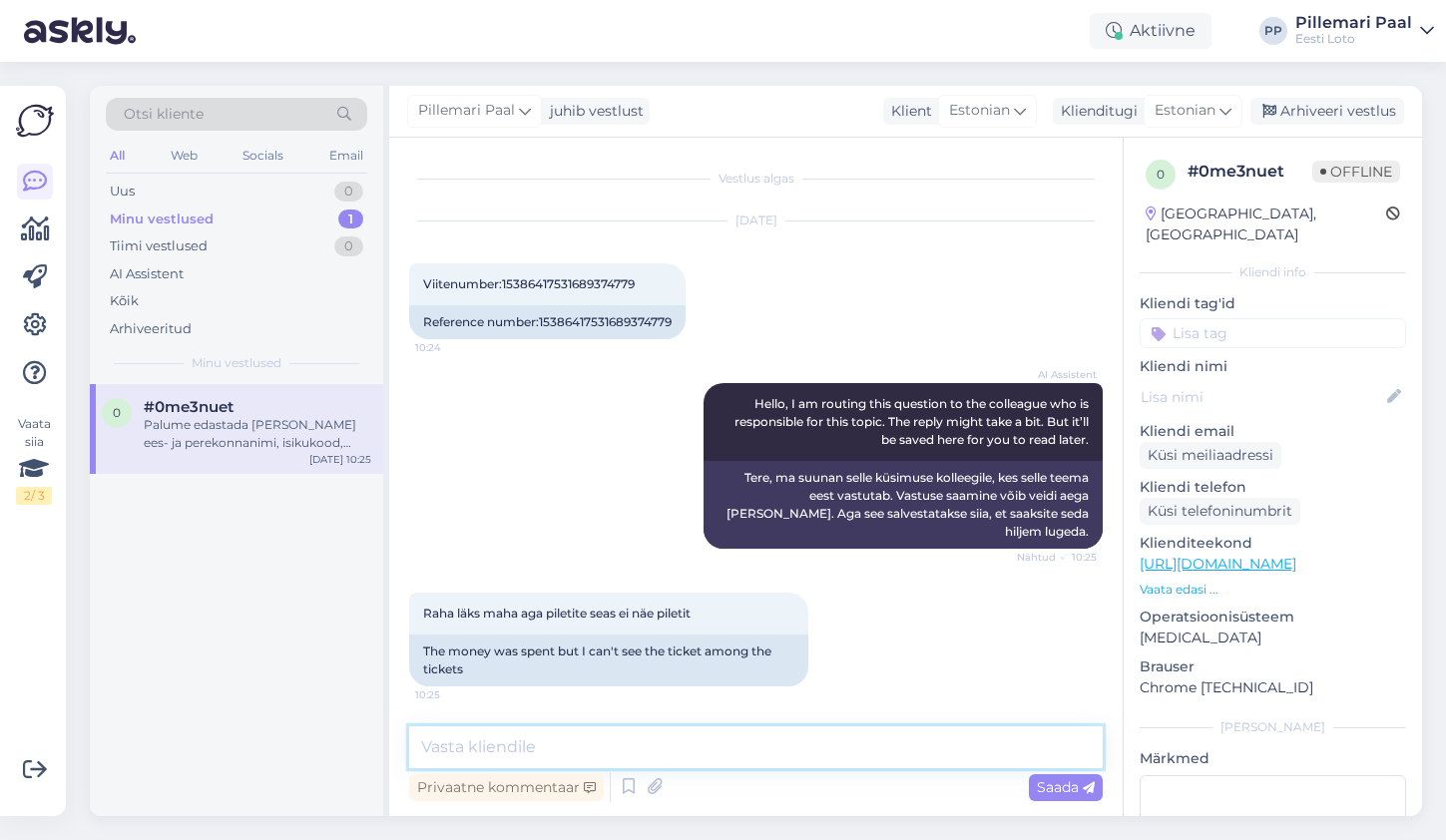 scroll, scrollTop: 86, scrollLeft: 0, axis: vertical 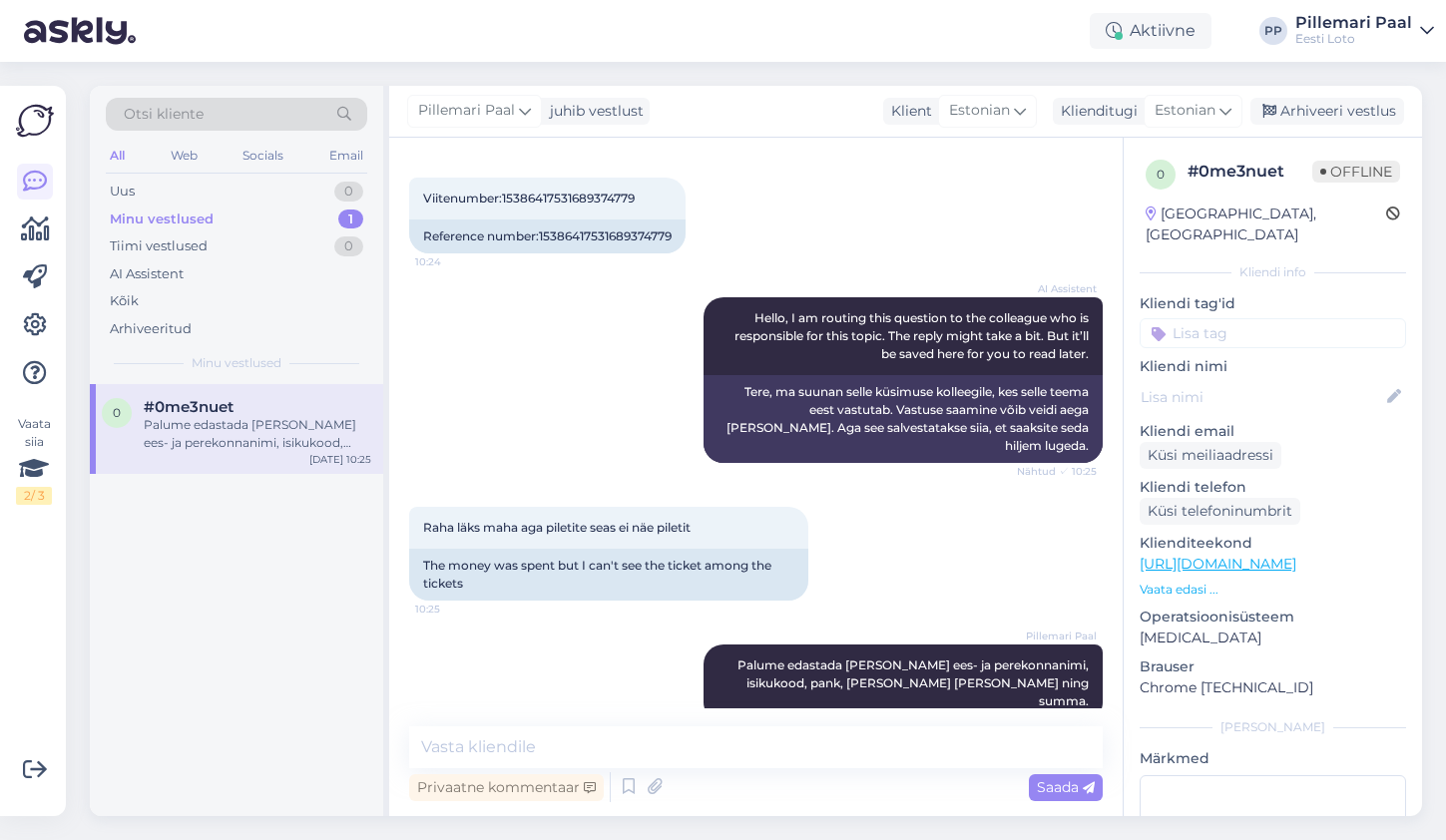 click at bounding box center (1272, 333) 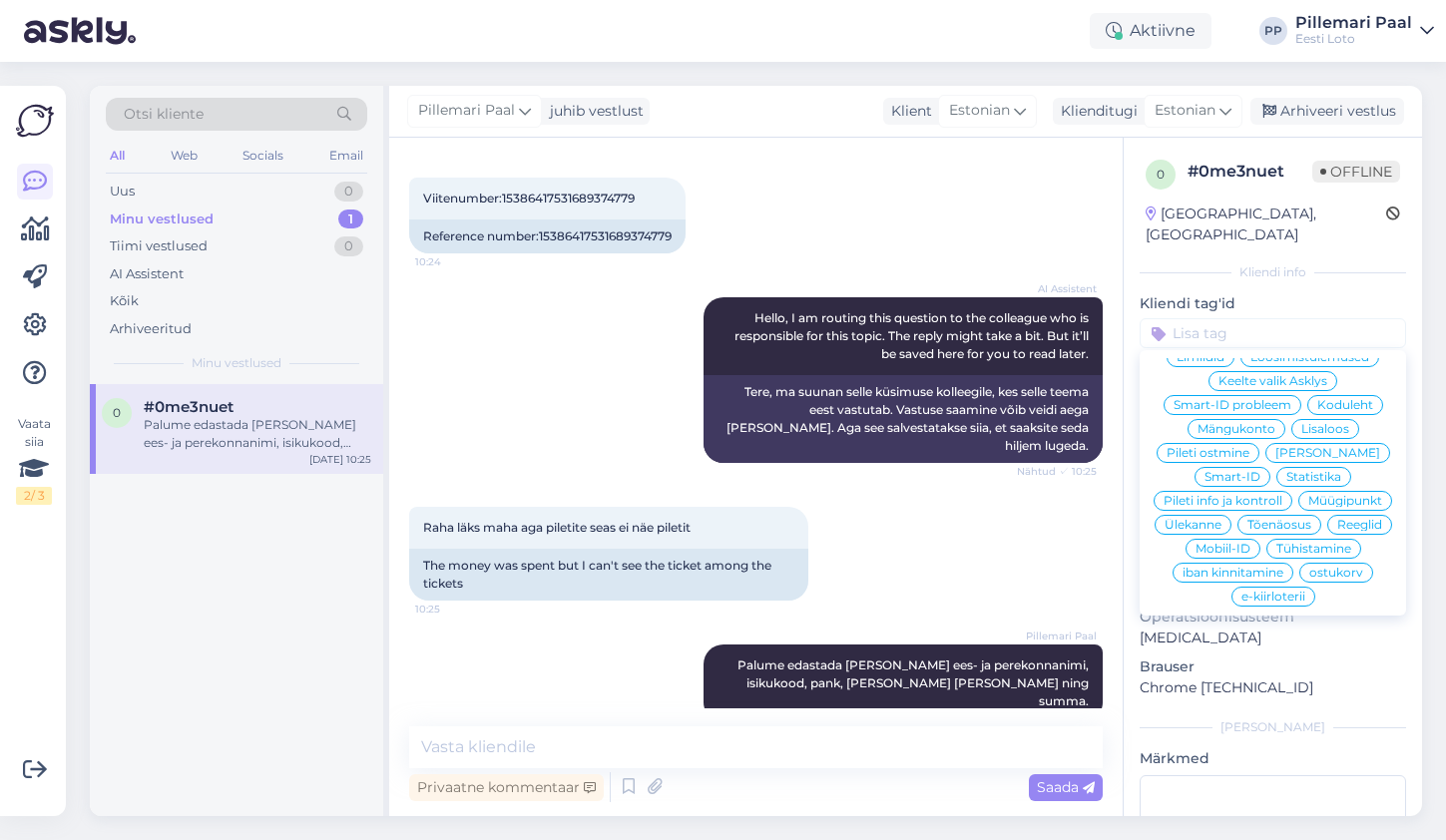 scroll, scrollTop: 0, scrollLeft: 0, axis: both 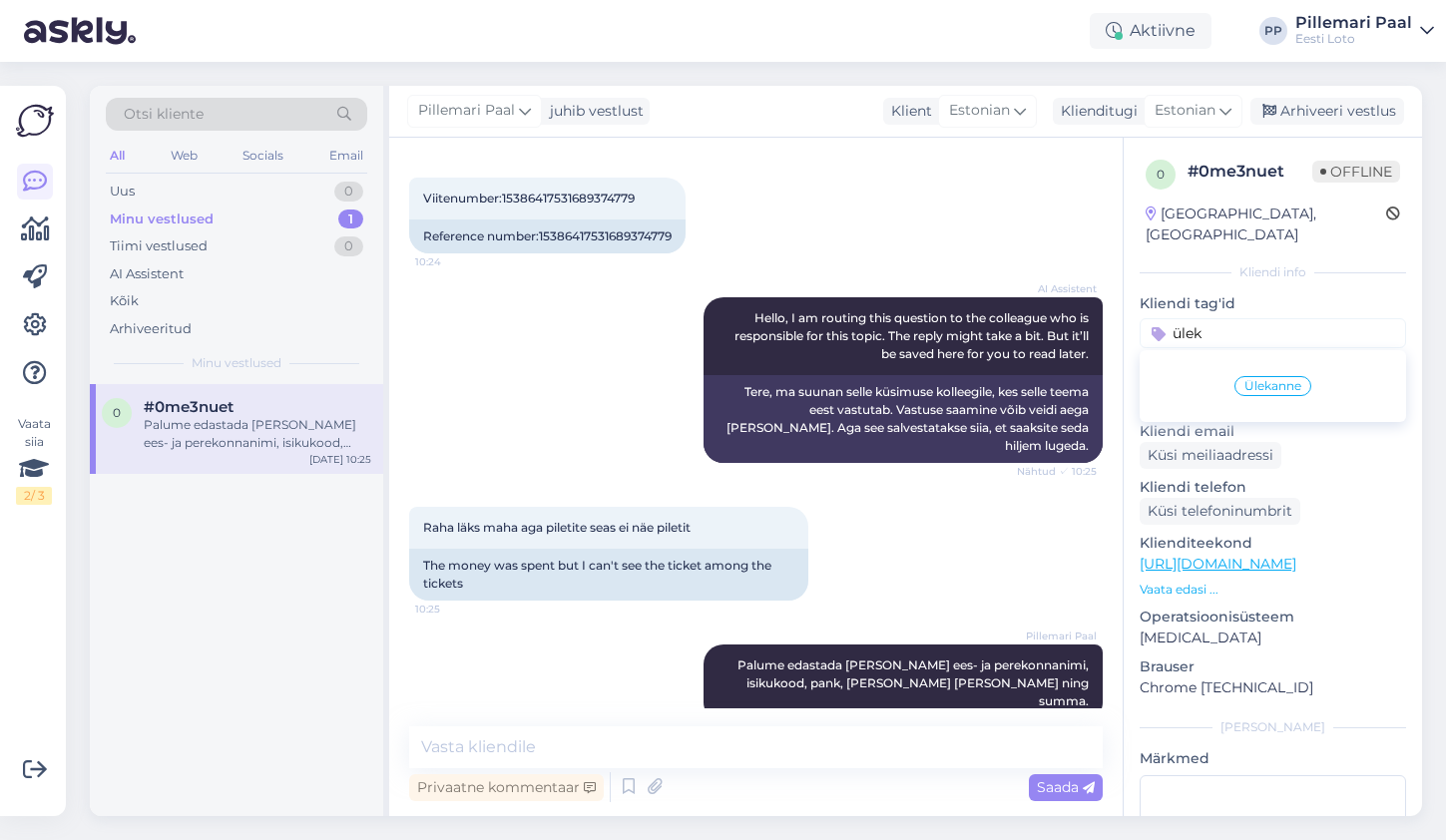 type on "ülek" 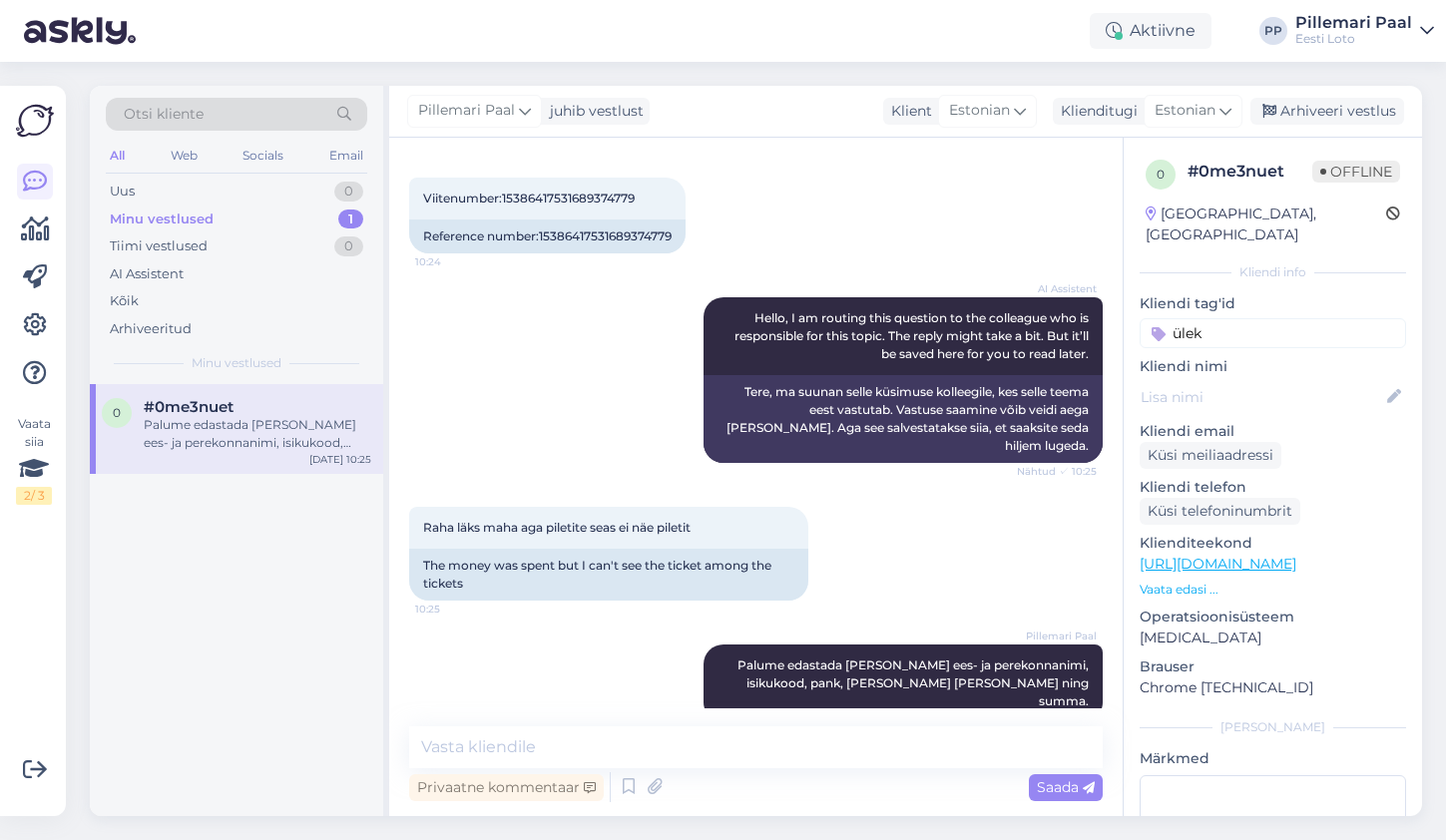 type 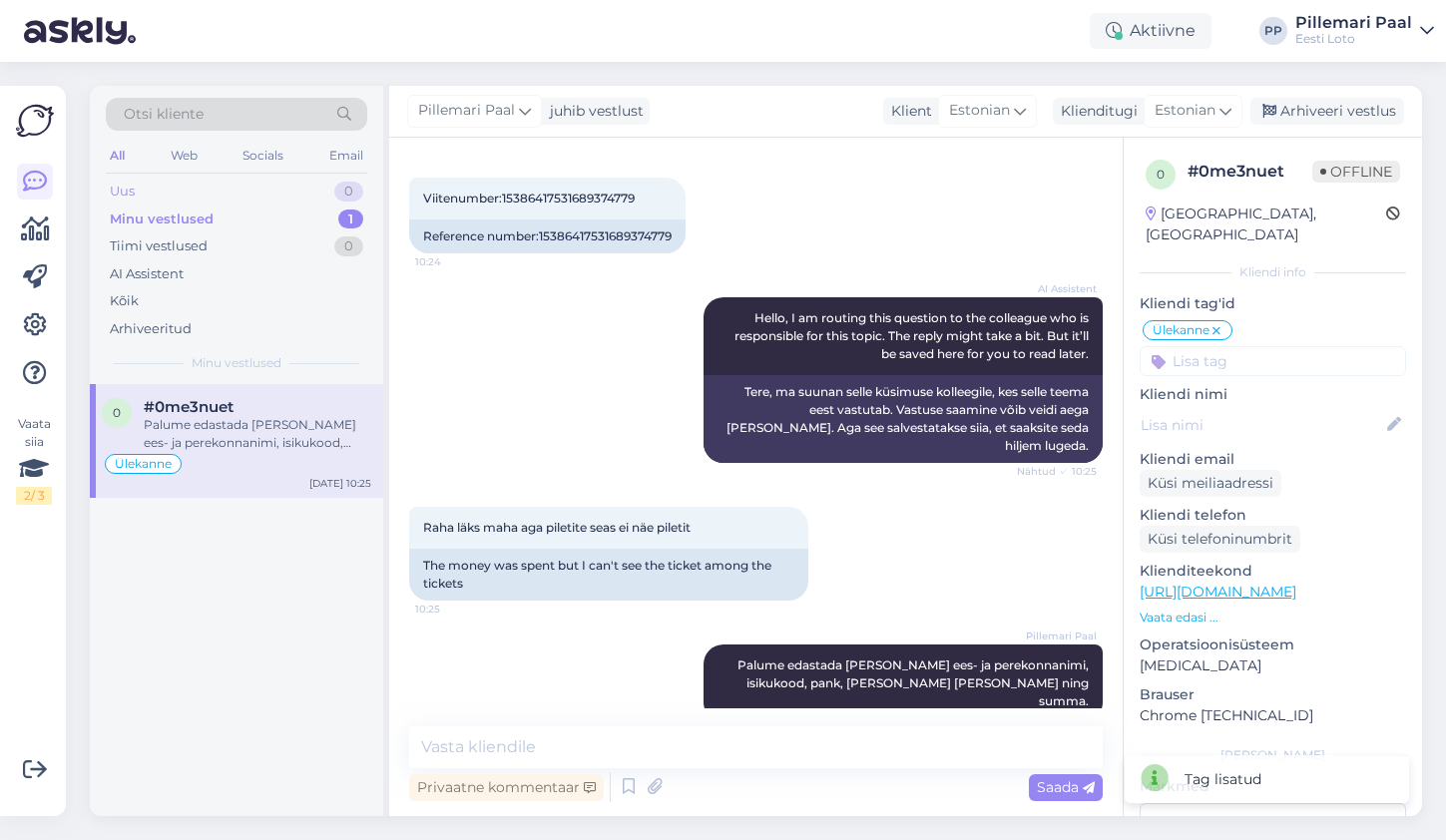 click on "Uus" at bounding box center [122, 192] 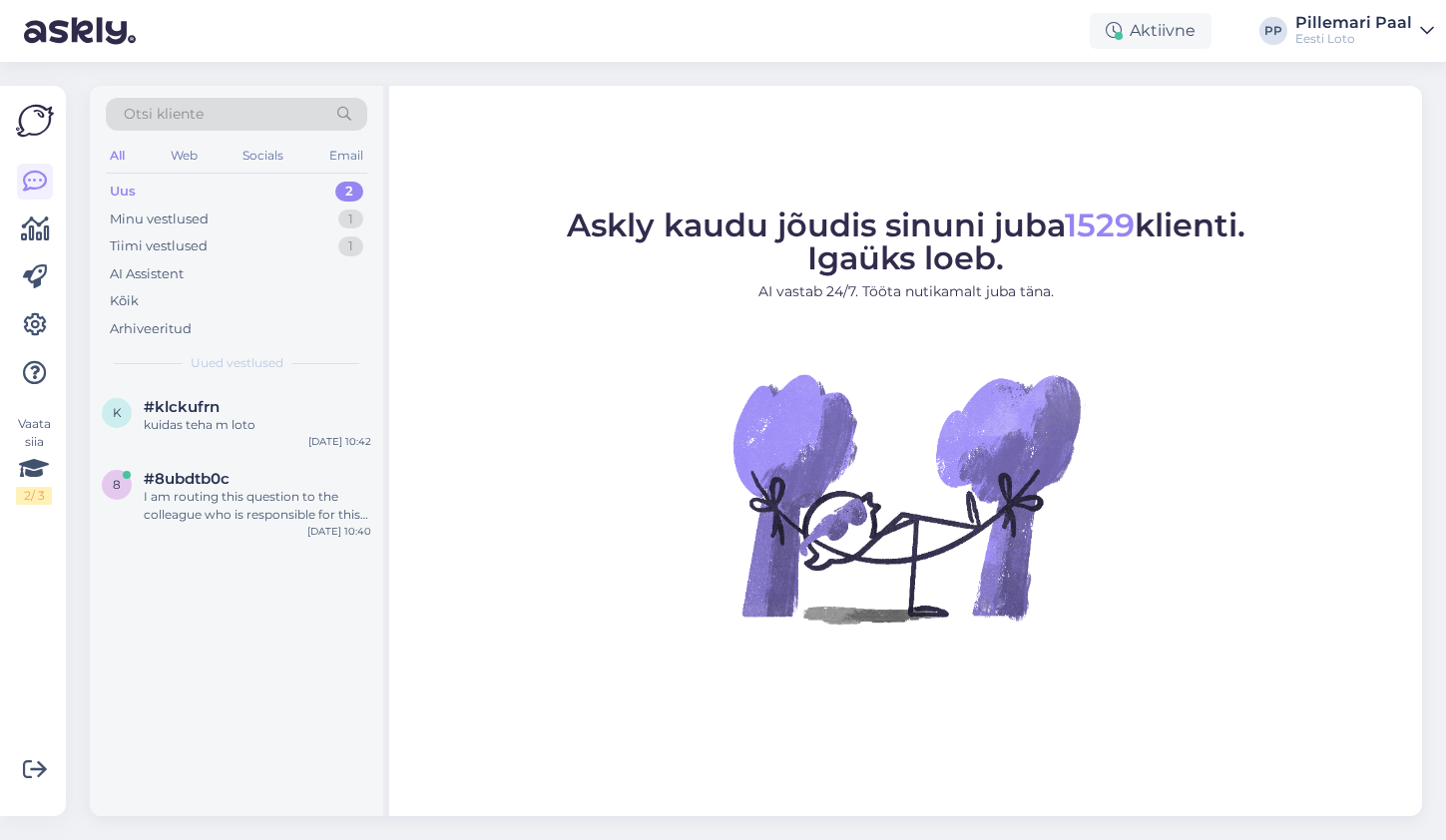 scroll, scrollTop: 0, scrollLeft: 0, axis: both 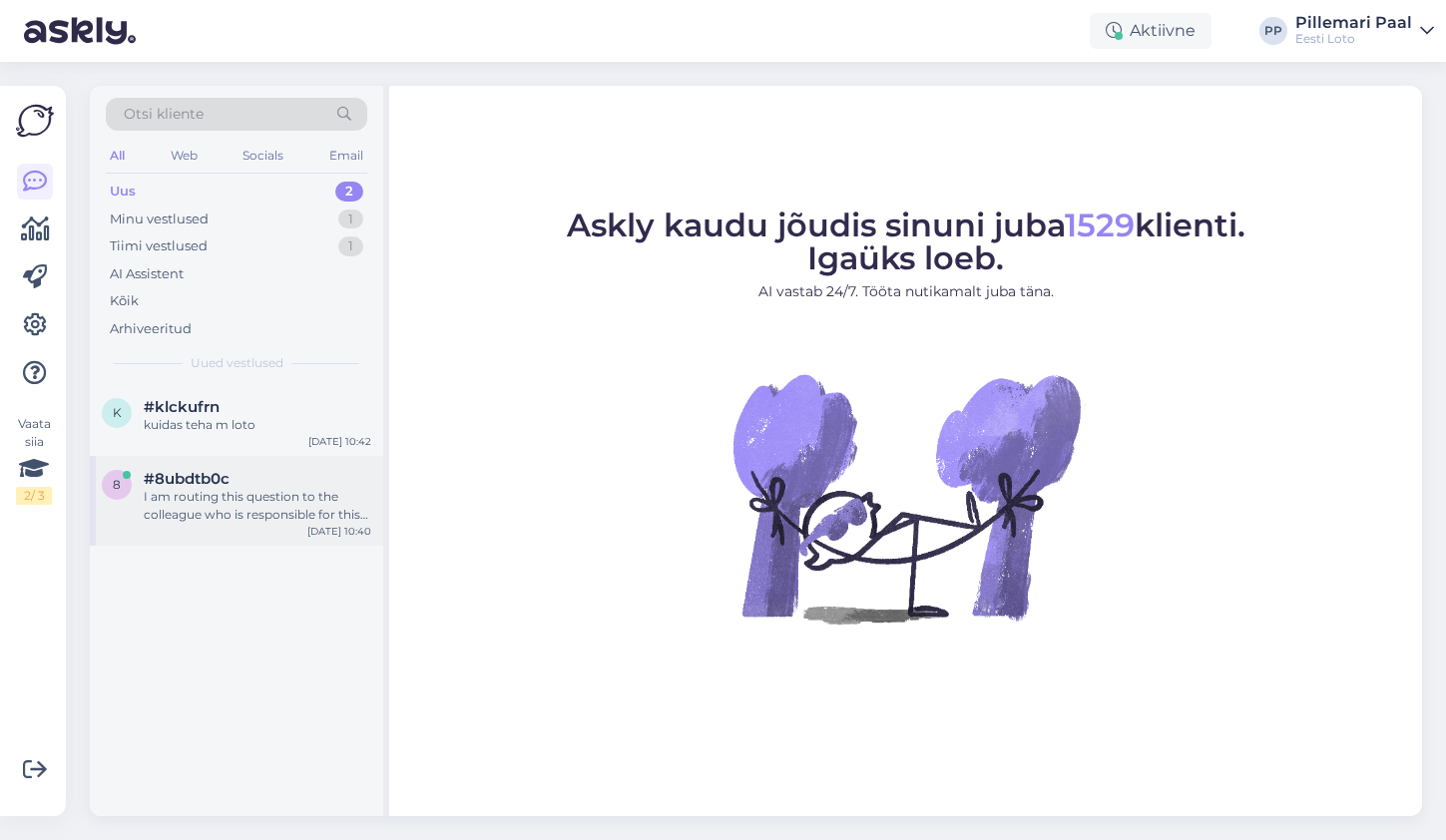 click on "I am routing this question to the colleague who is responsible for this topic. The reply might take a bit. But it’ll be saved here for you to read later." at bounding box center (257, 506) 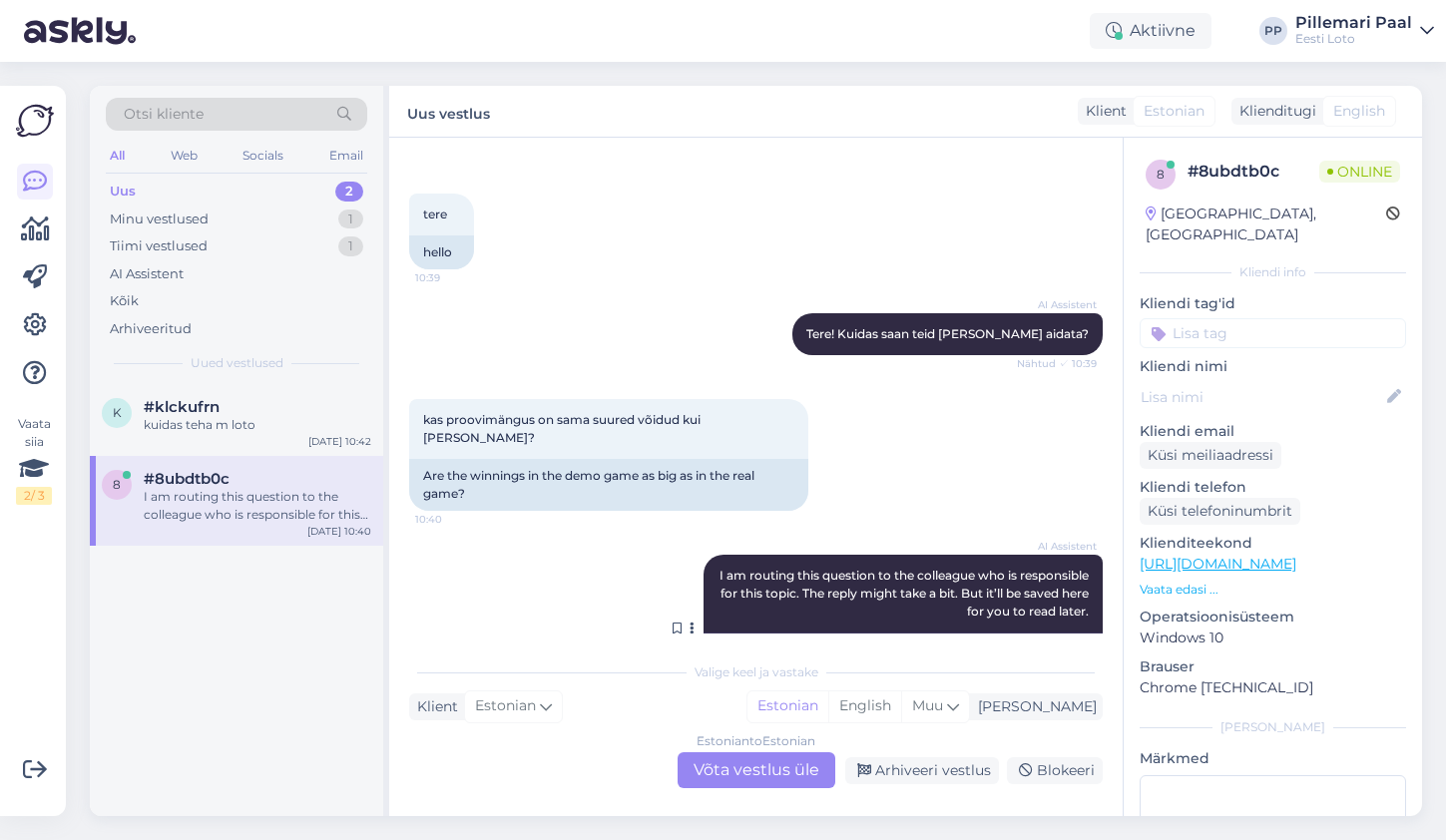 scroll, scrollTop: 161, scrollLeft: 0, axis: vertical 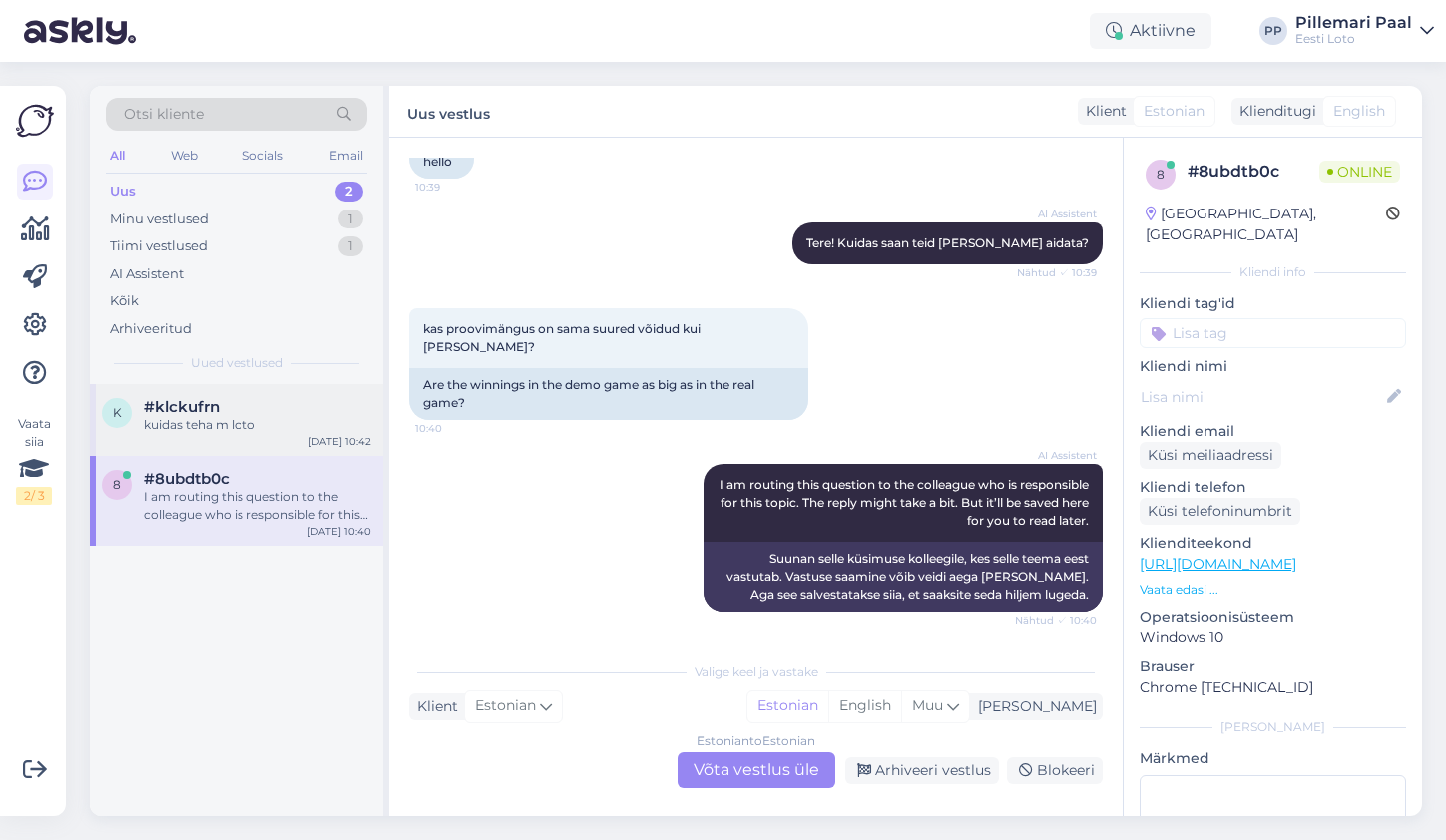 click on "kuidas teha m loto" at bounding box center [257, 425] 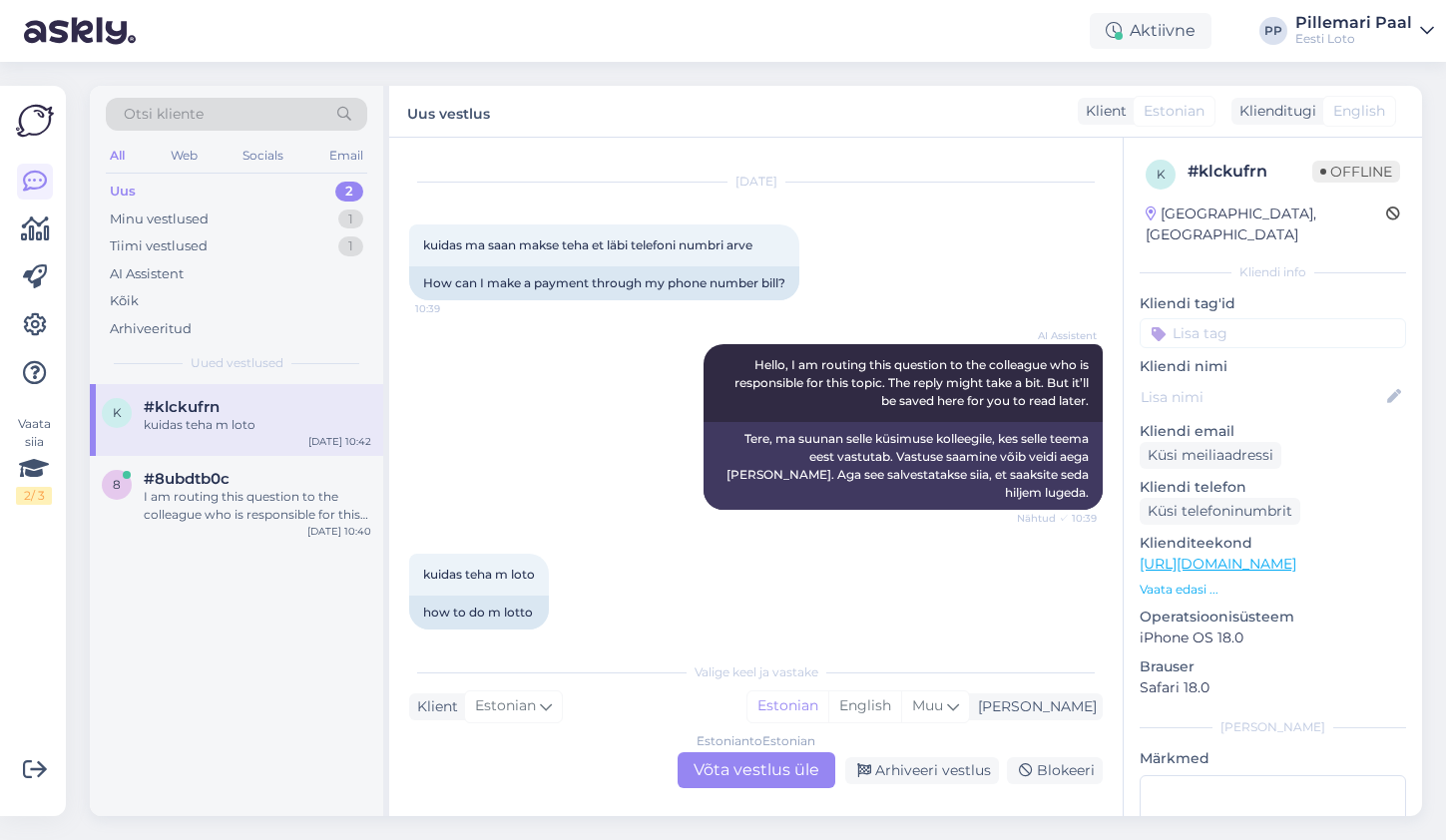 click on "Estonian  to  Estonian Võta vestlus üle" at bounding box center (756, 770) 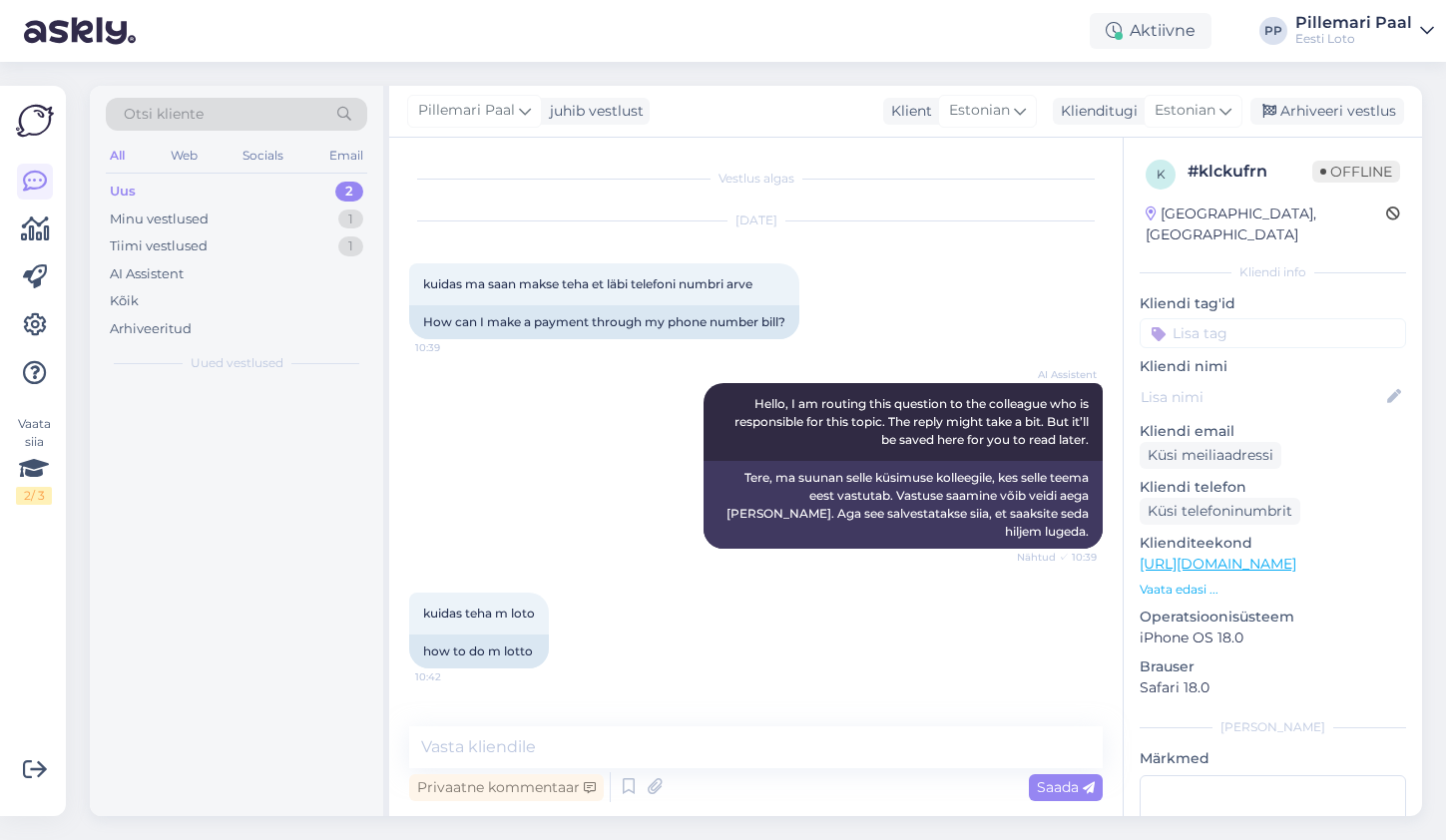 scroll, scrollTop: 0, scrollLeft: 0, axis: both 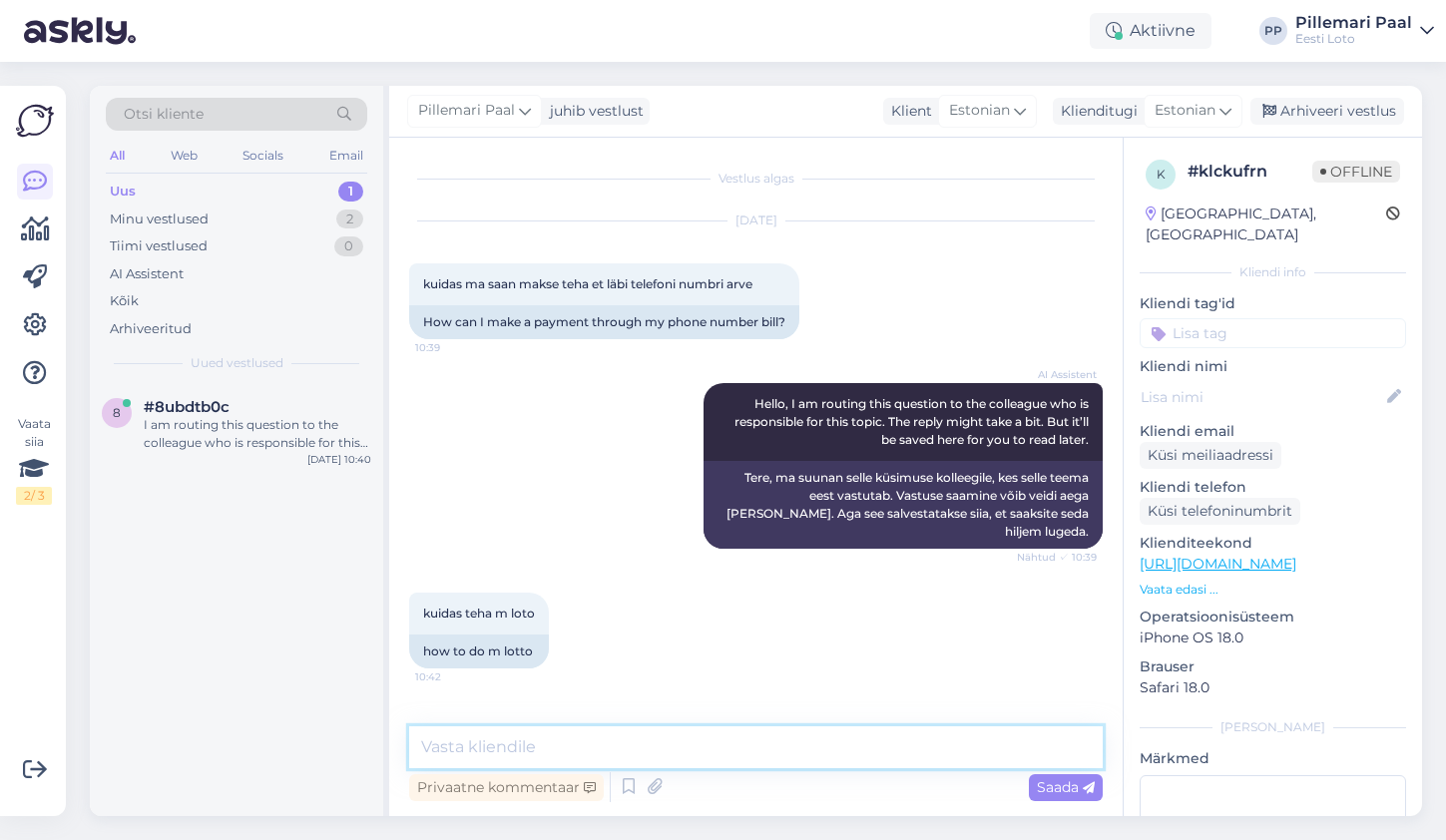 click at bounding box center [755, 747] 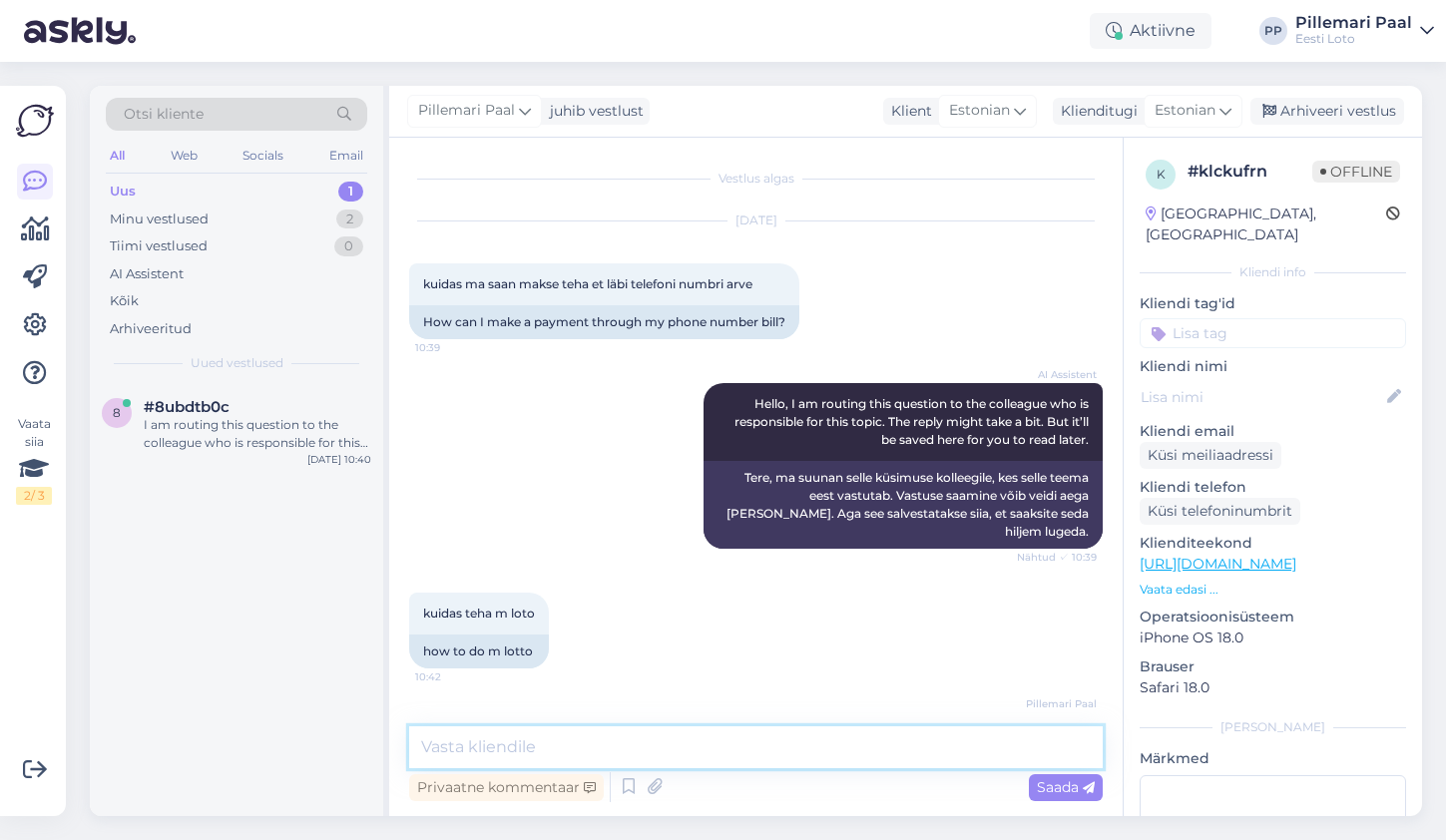 scroll, scrollTop: 176, scrollLeft: 0, axis: vertical 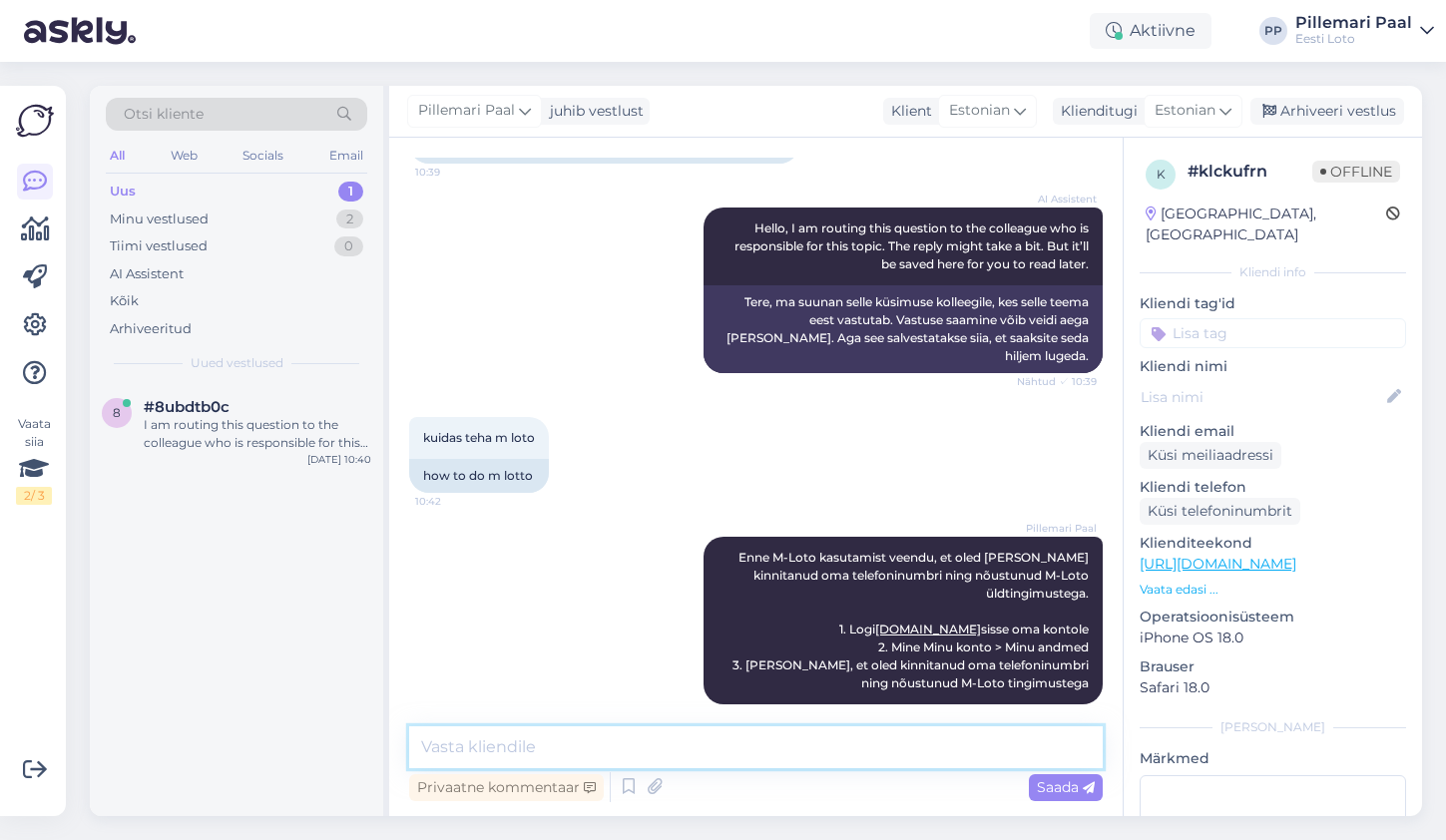 type on "r" 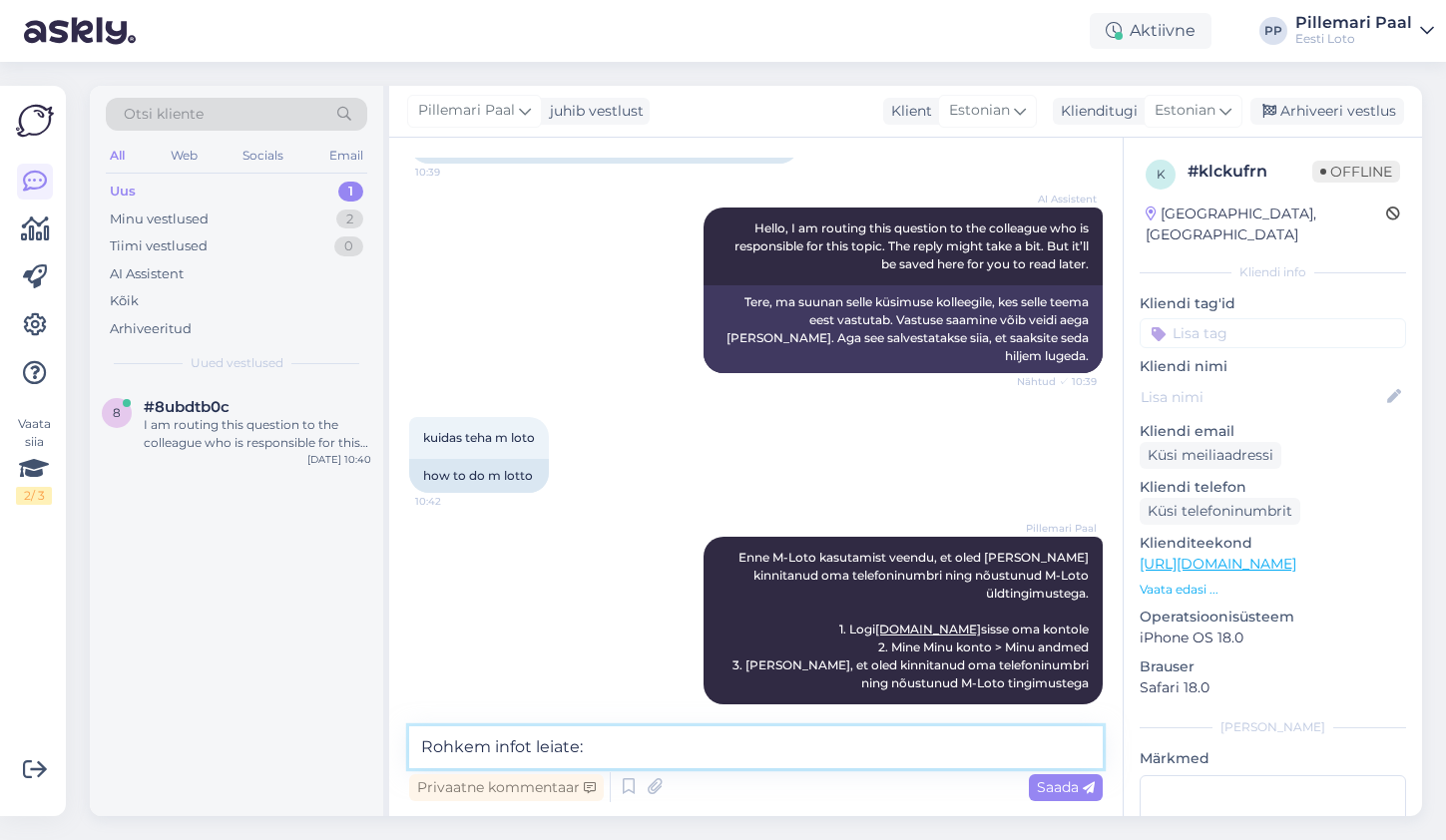 paste on "[URL][DOMAIN_NAME]" 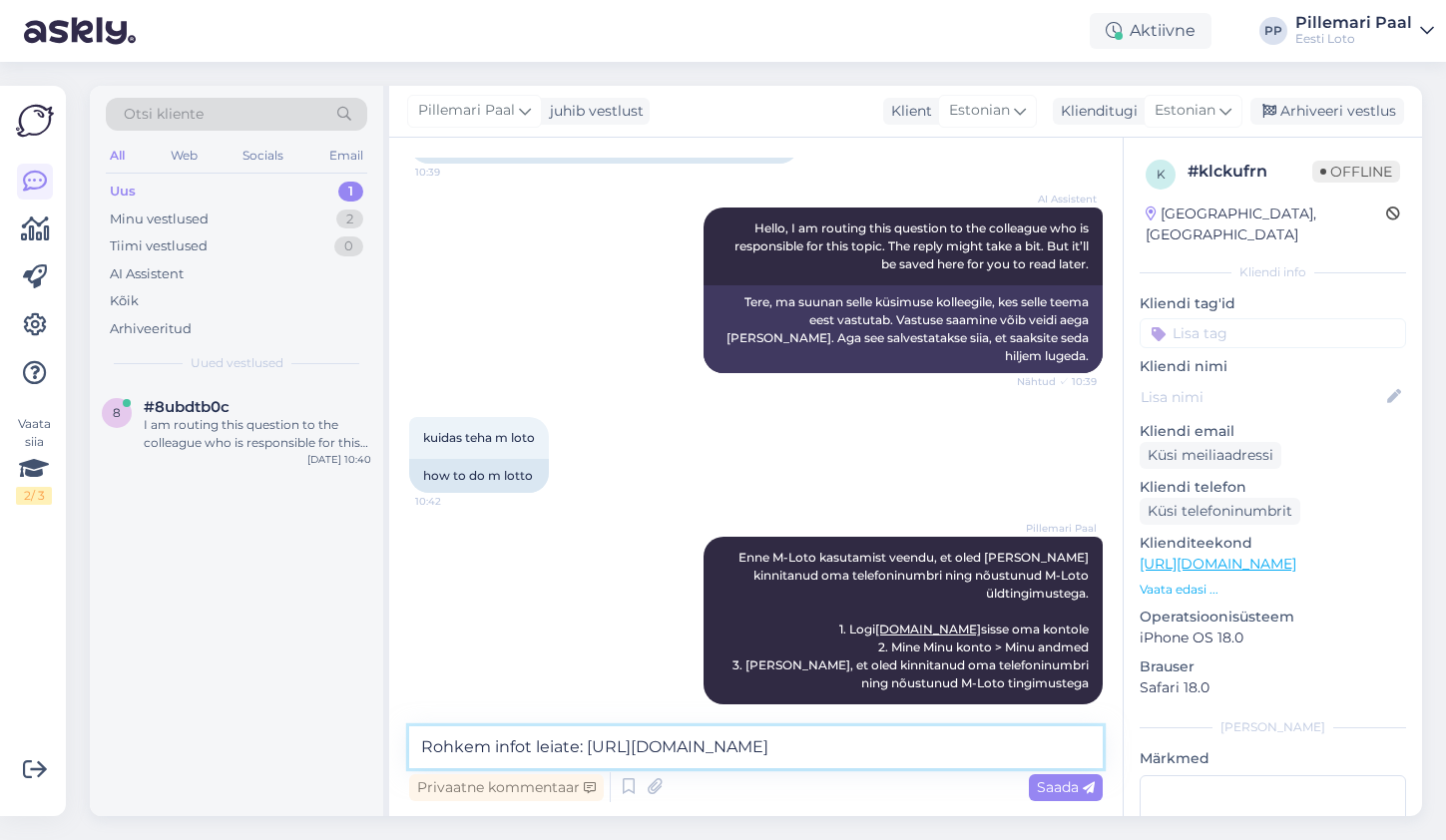 scroll, scrollTop: 200, scrollLeft: 0, axis: vertical 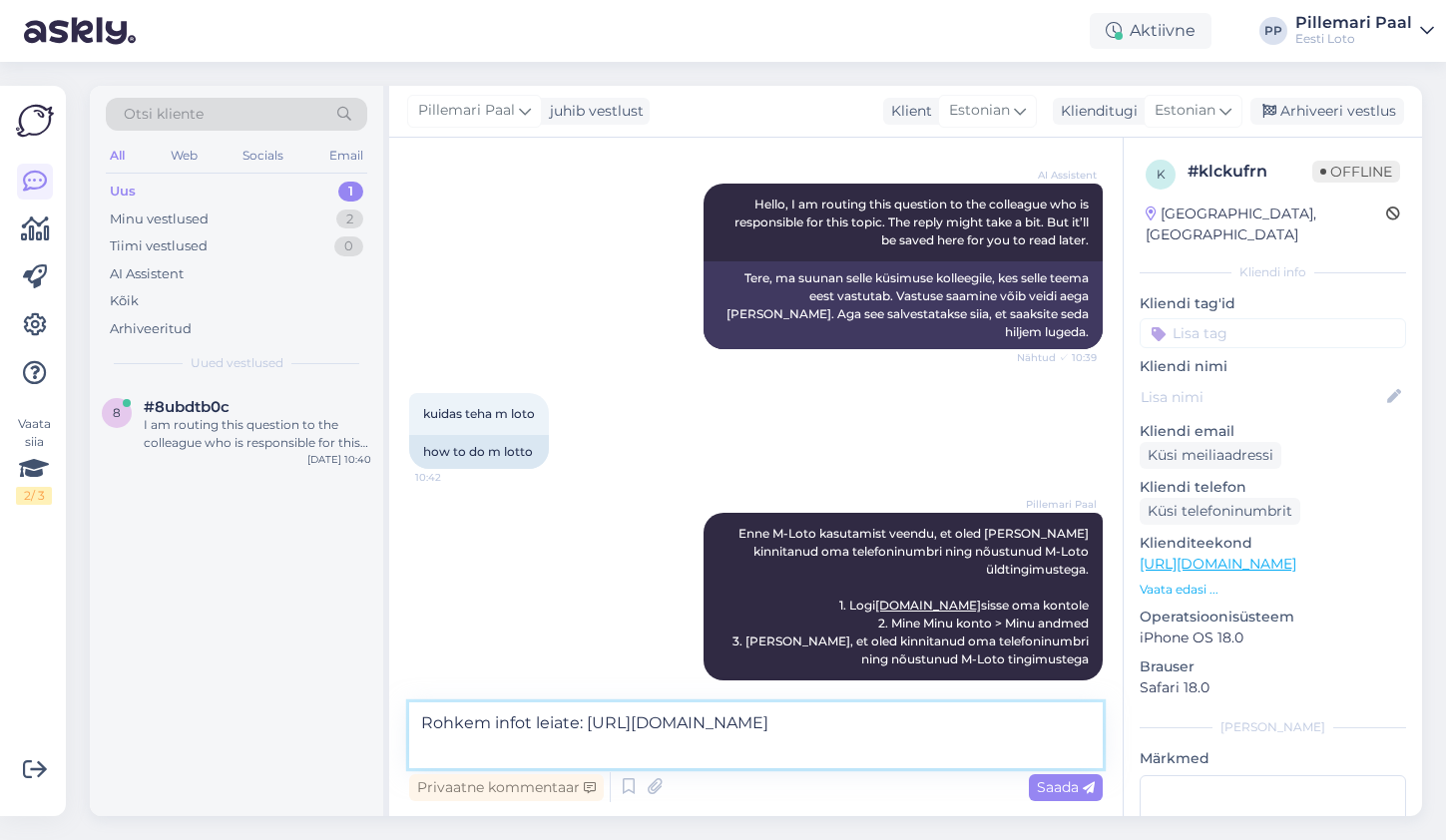 click on "Rohkem infot leiate: [URL][DOMAIN_NAME]" at bounding box center [755, 735] 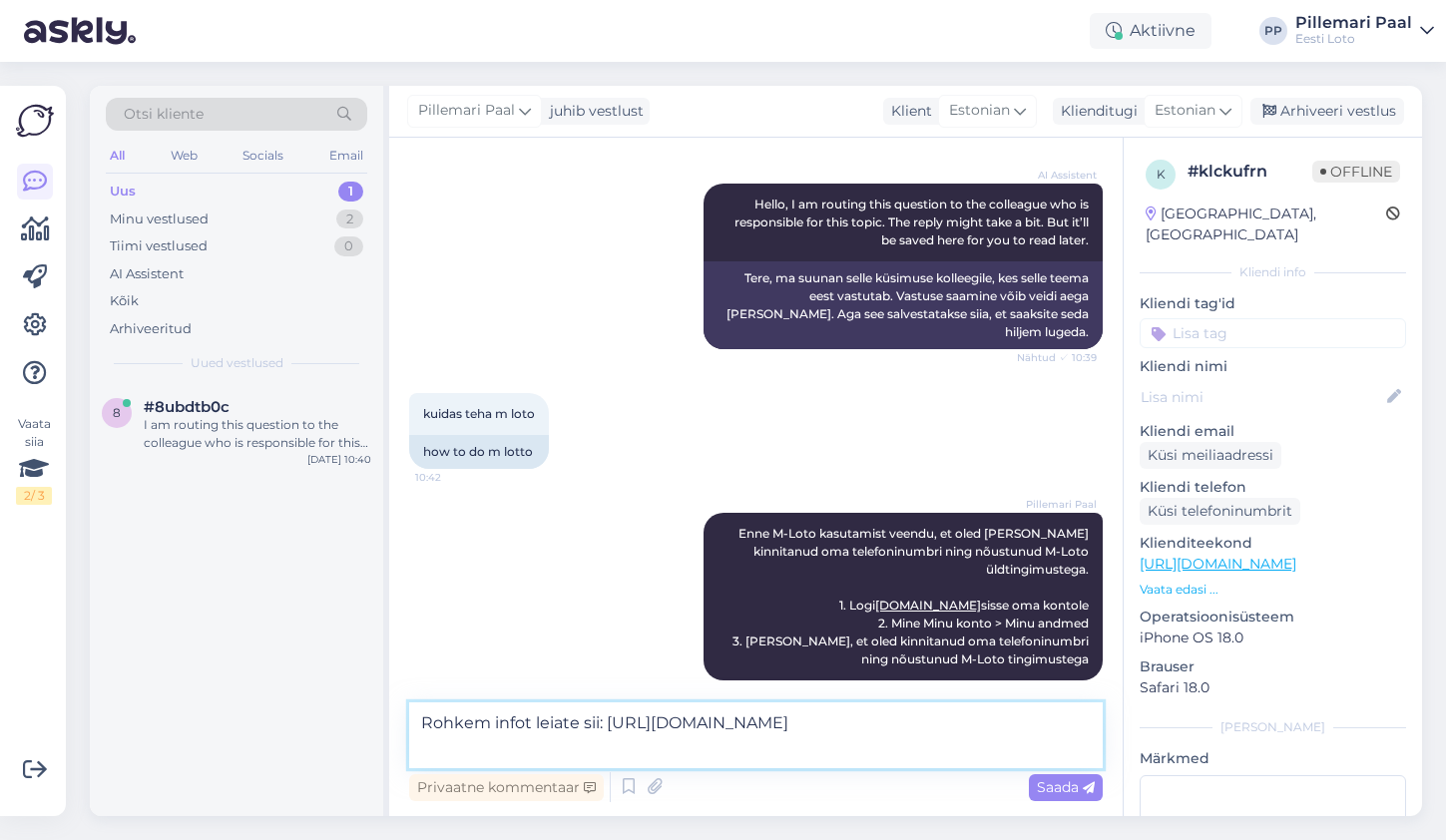 type on "Rohkem infot leiate siit: [URL][DOMAIN_NAME]" 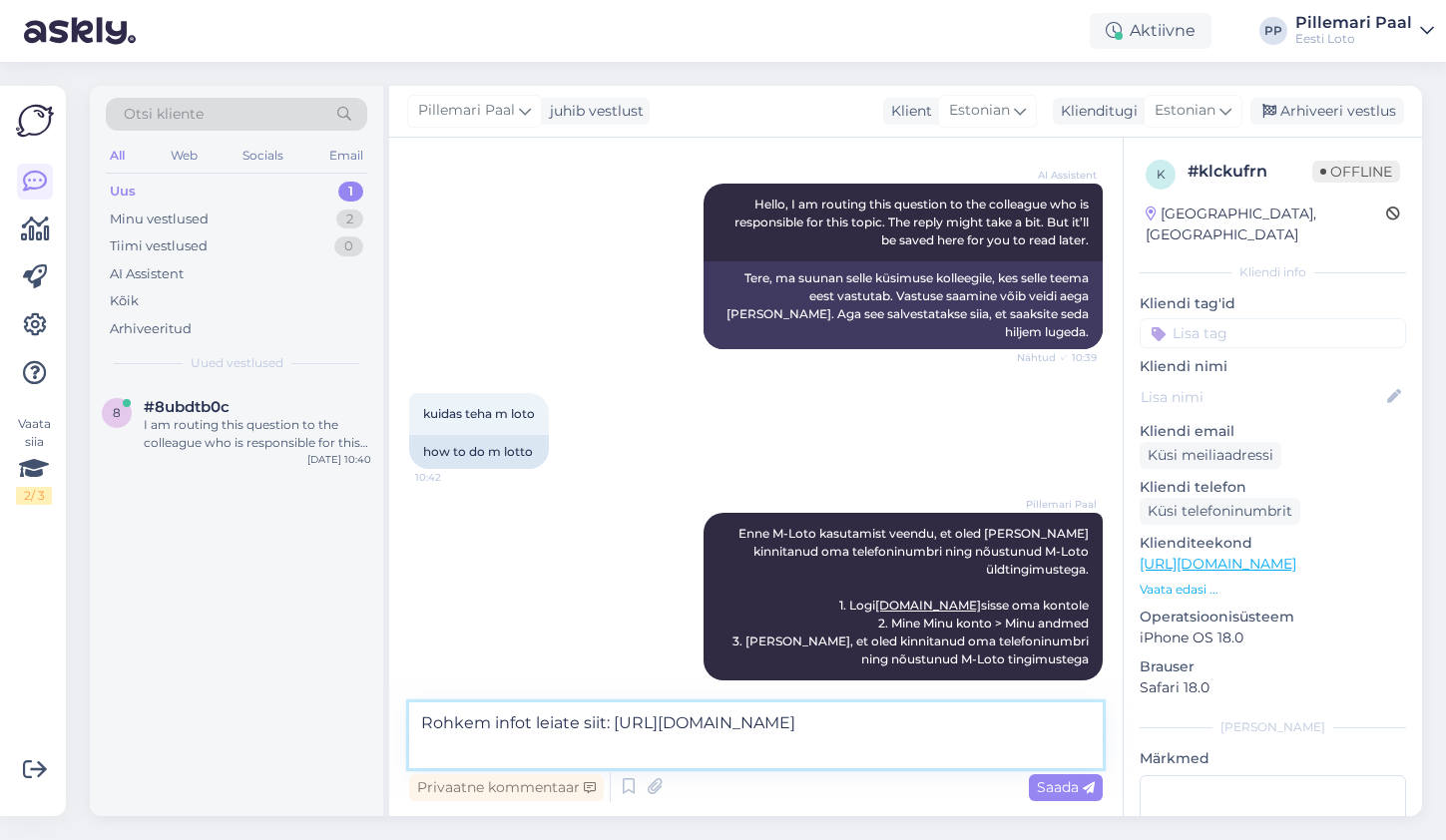 click on "Rohkem infot leiate siit: [URL][DOMAIN_NAME]" at bounding box center (755, 735) 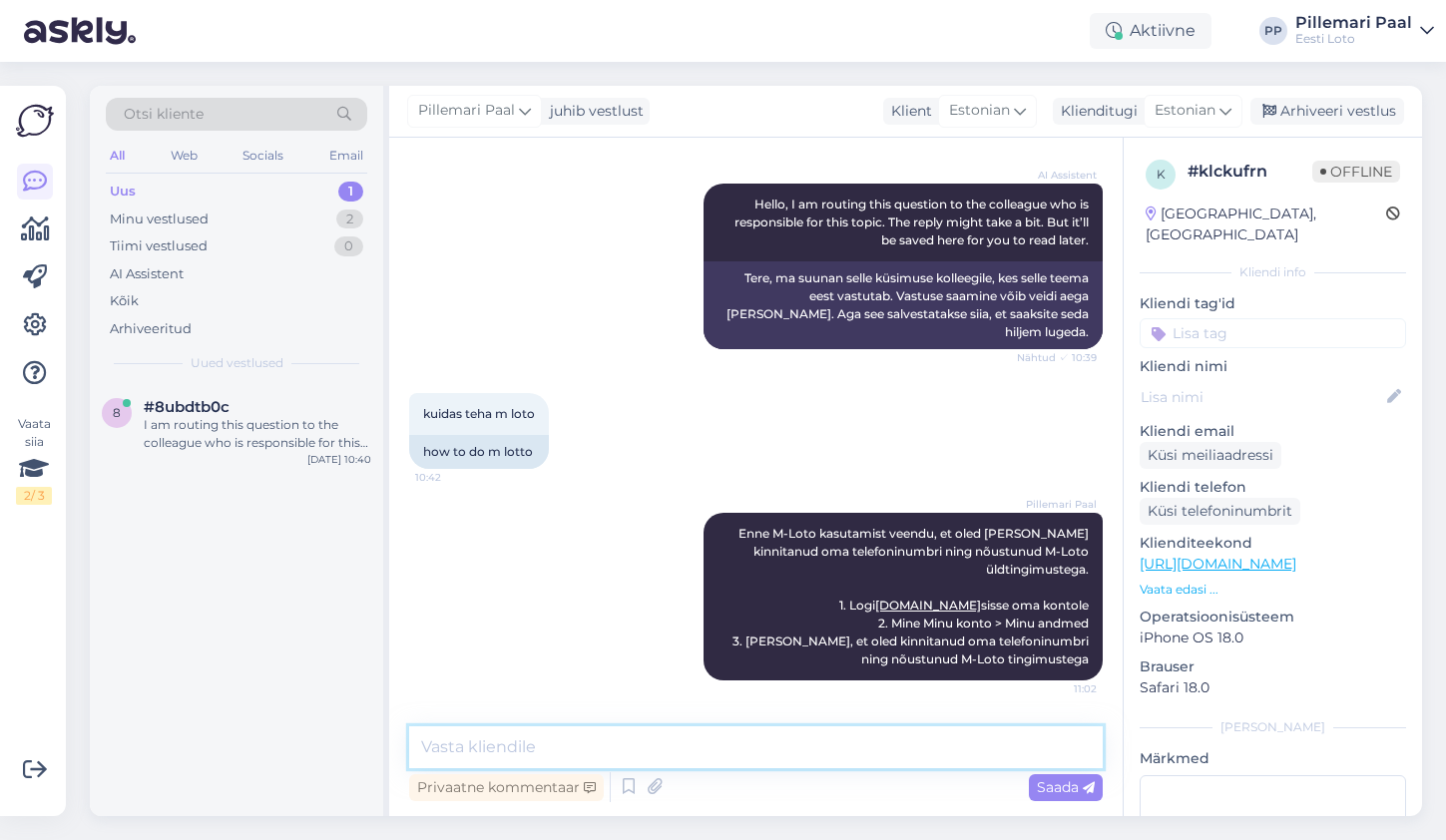scroll, scrollTop: 297, scrollLeft: 0, axis: vertical 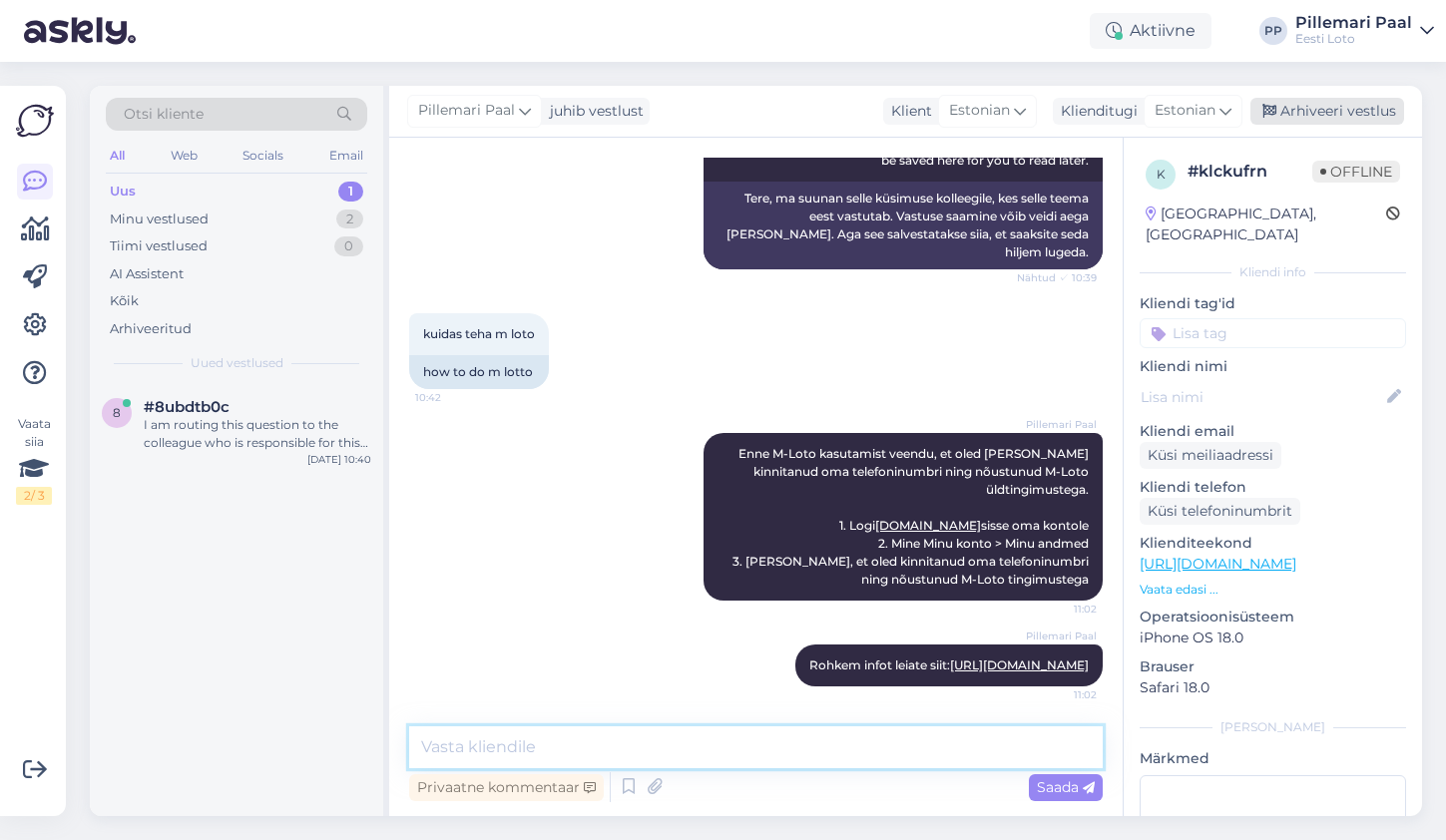 type 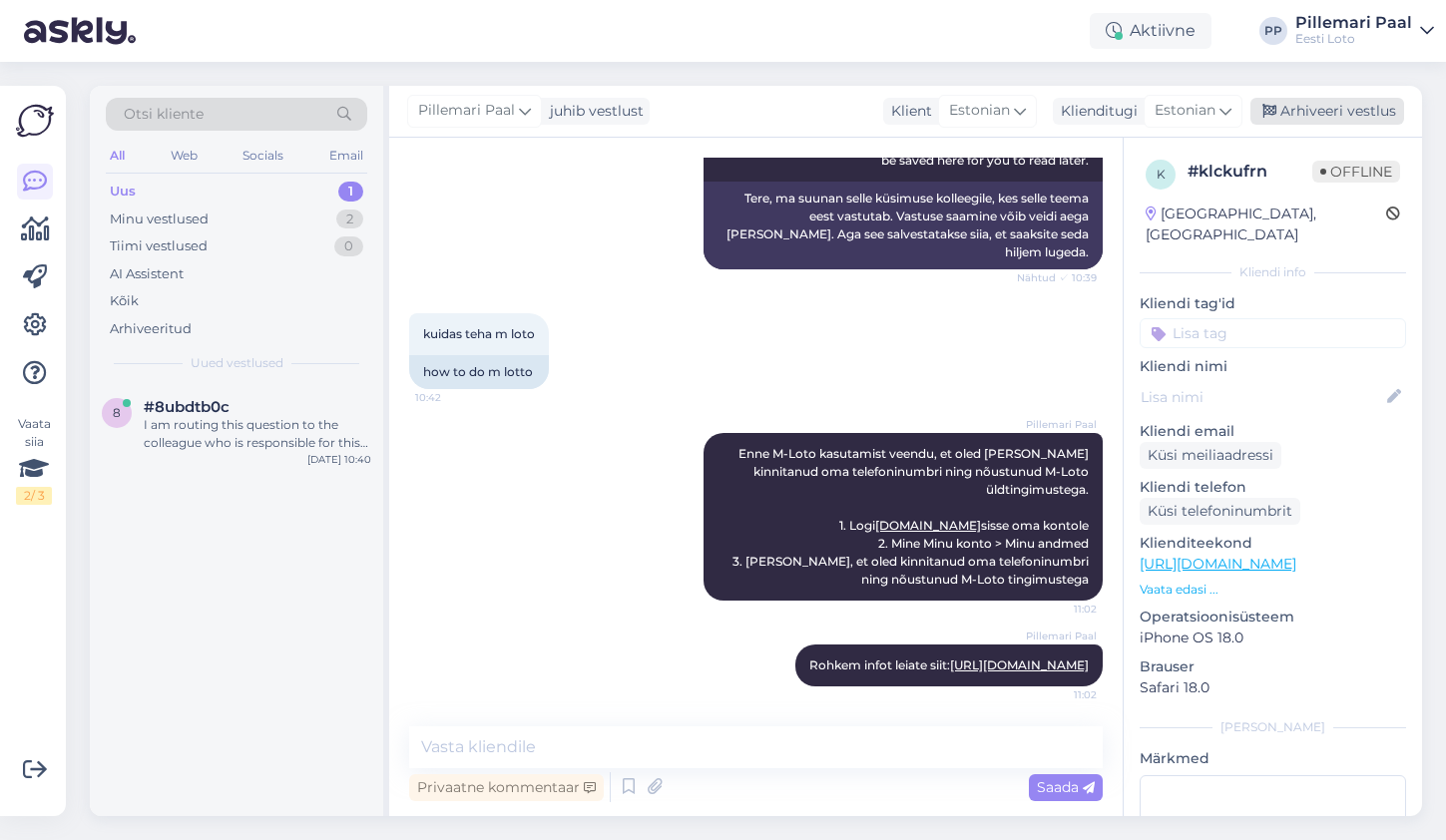click on "Arhiveeri vestlus" at bounding box center (1327, 111) 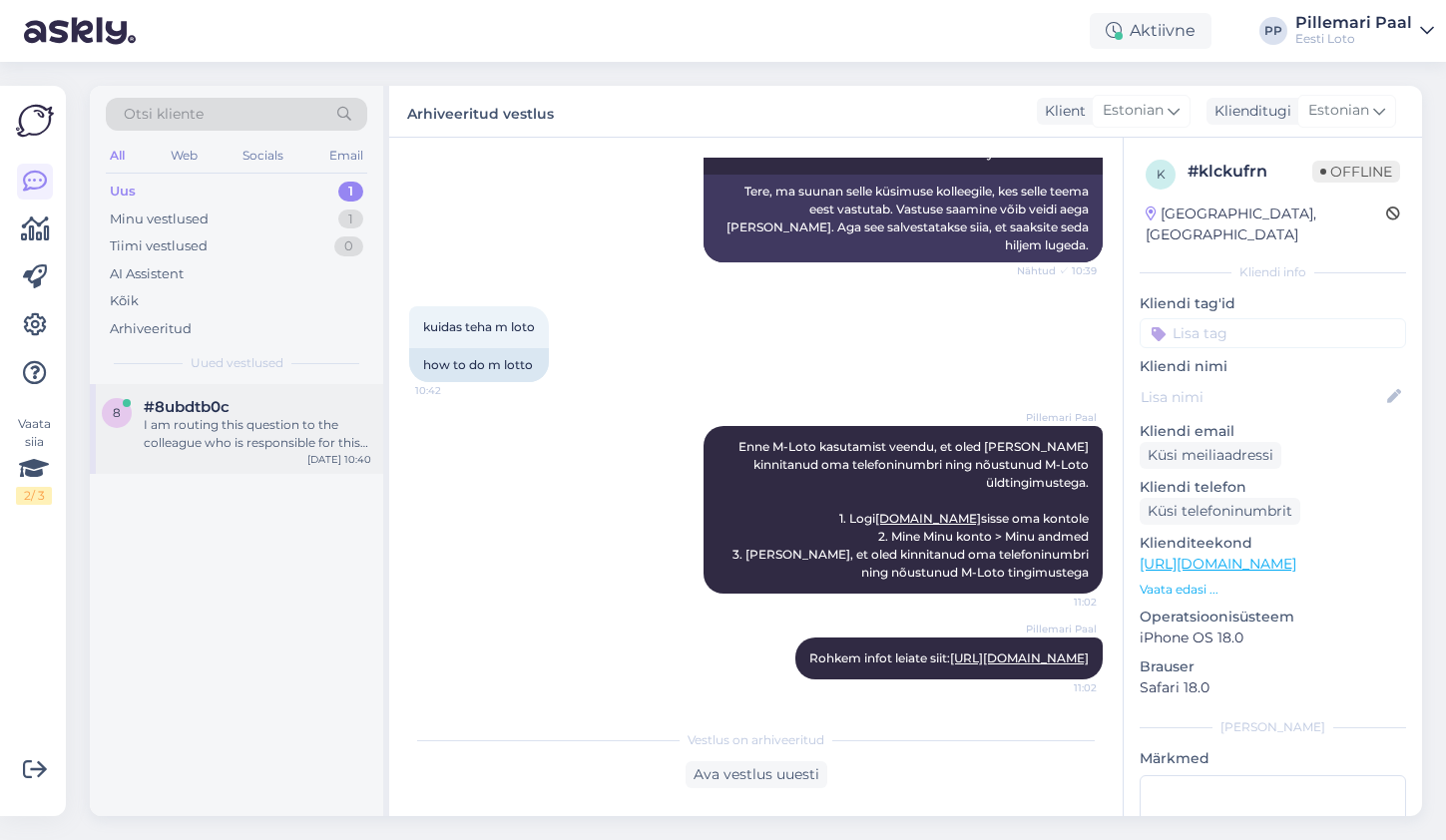 click on "I am routing this question to the colleague who is responsible for this topic. The reply might take a bit. But it’ll be saved here for you to read later." at bounding box center (257, 434) 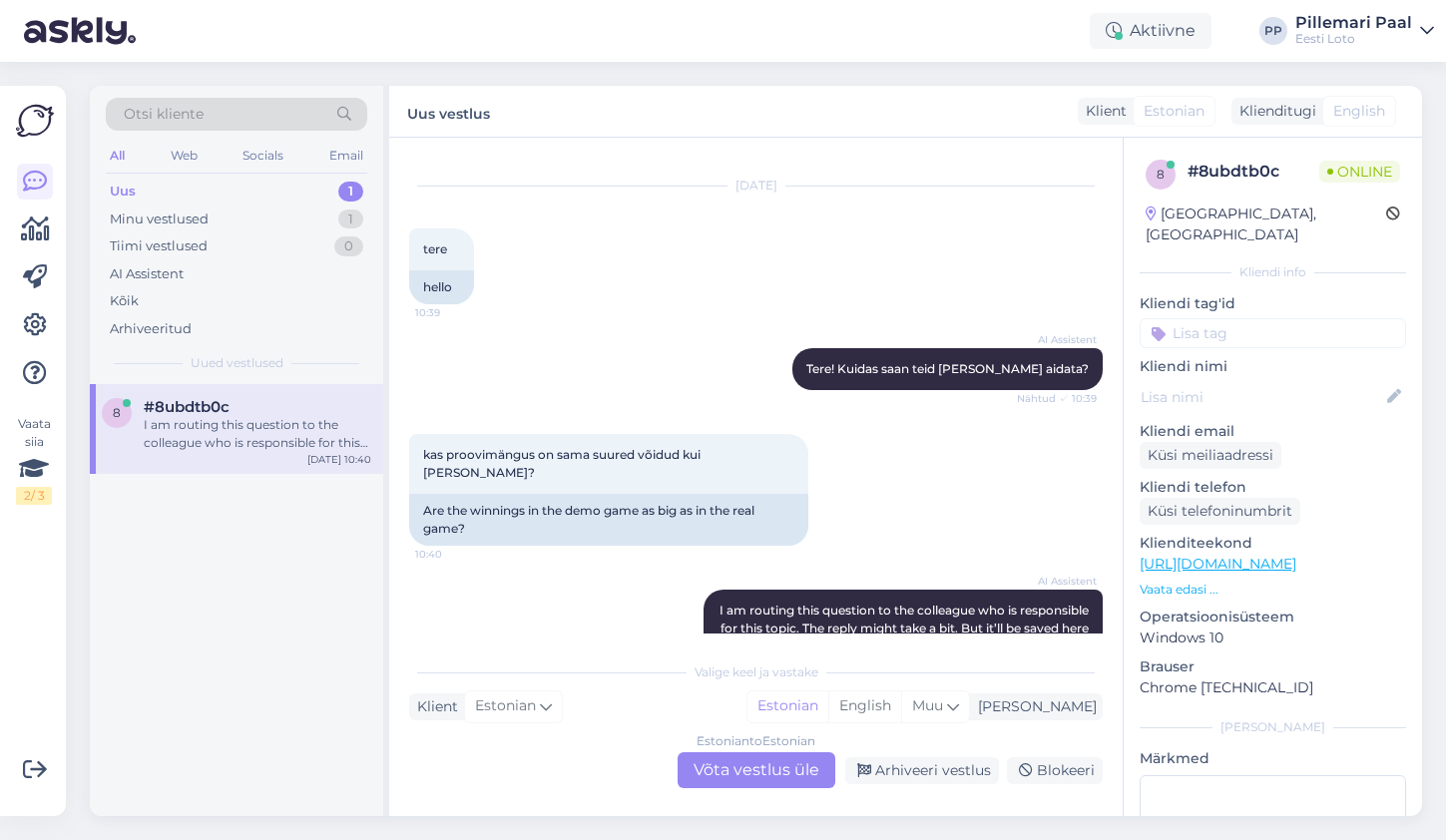 scroll, scrollTop: 161, scrollLeft: 0, axis: vertical 